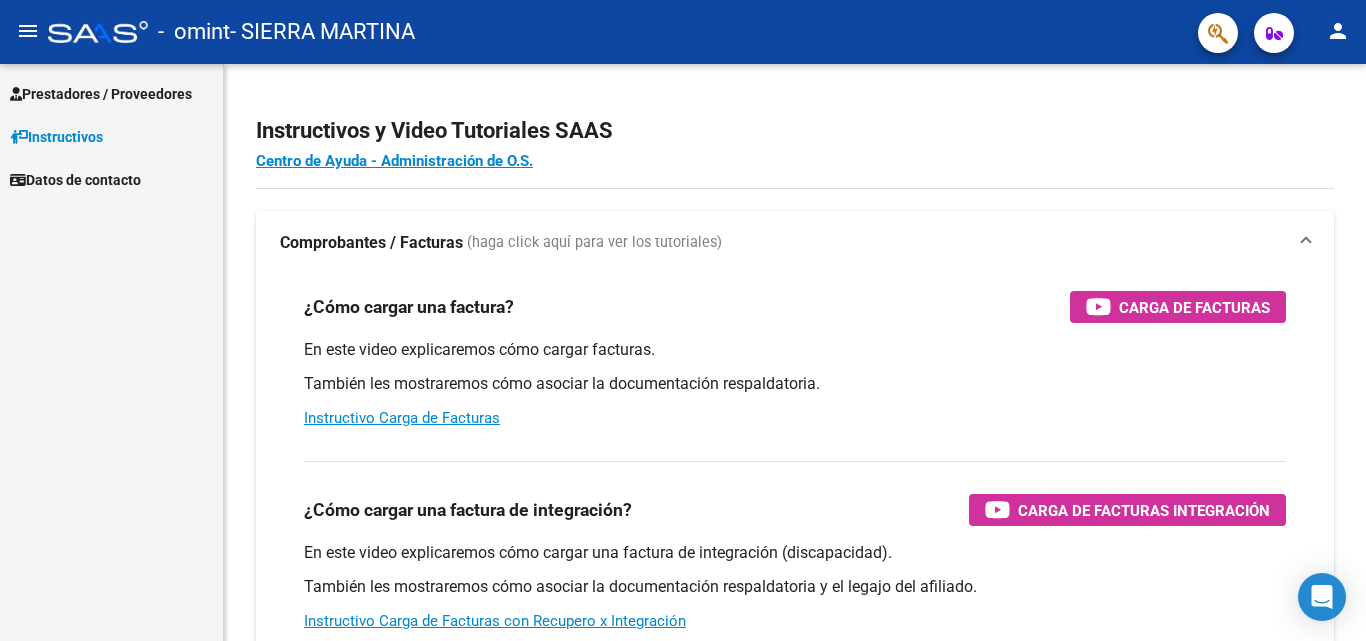 scroll, scrollTop: 0, scrollLeft: 0, axis: both 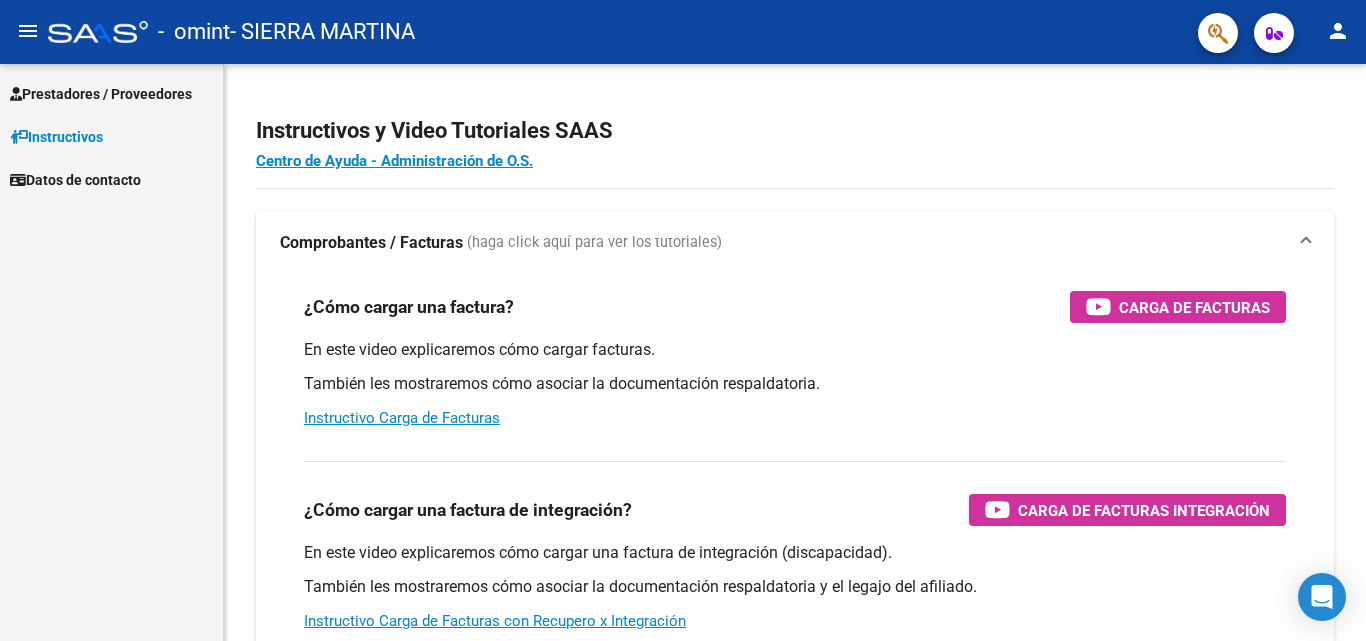 click on "person" 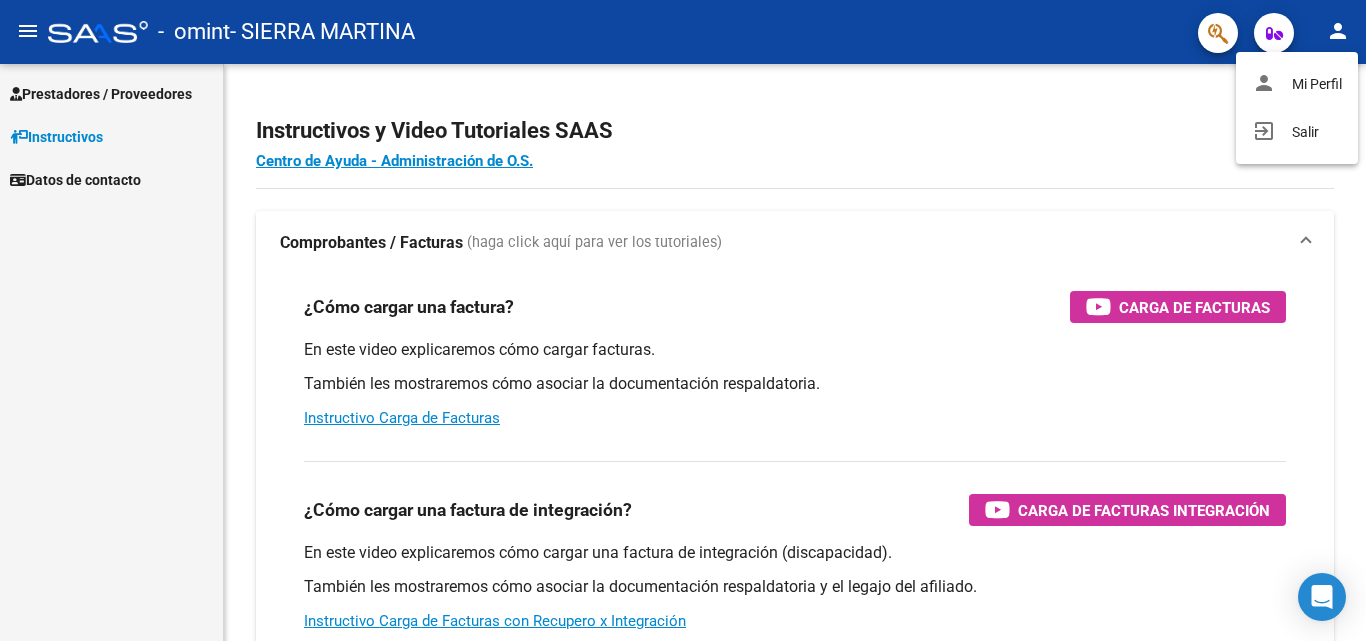 click at bounding box center (683, 320) 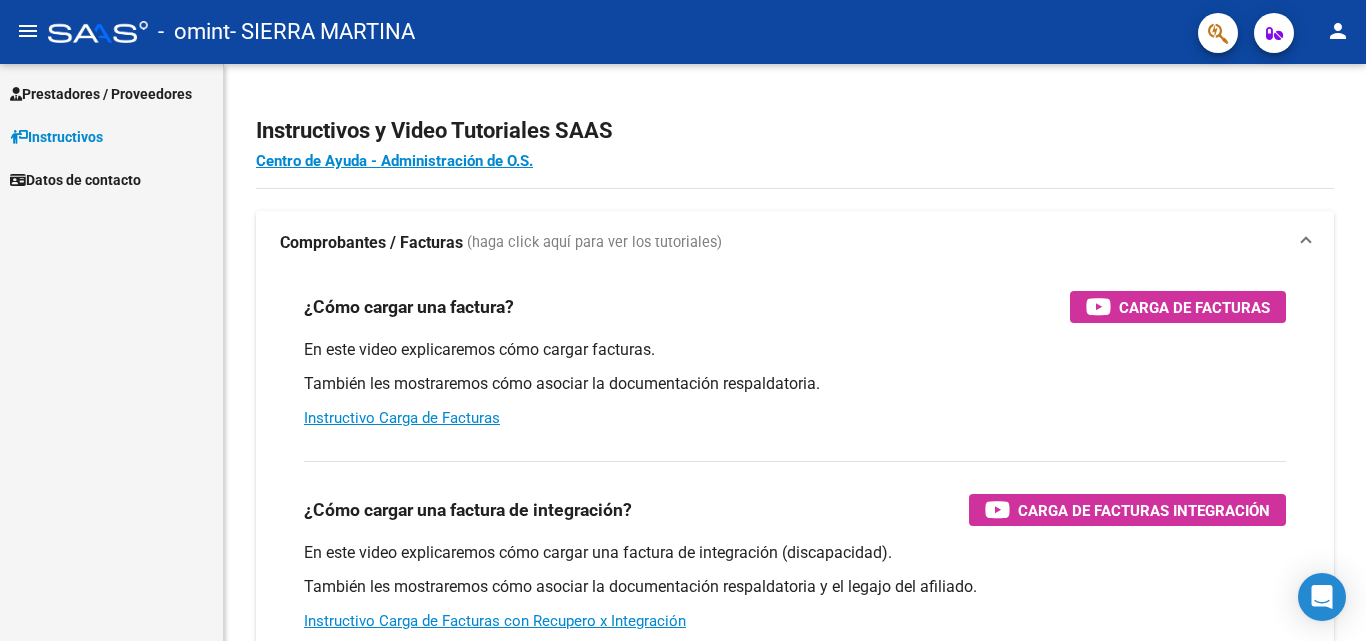 click on "menu" 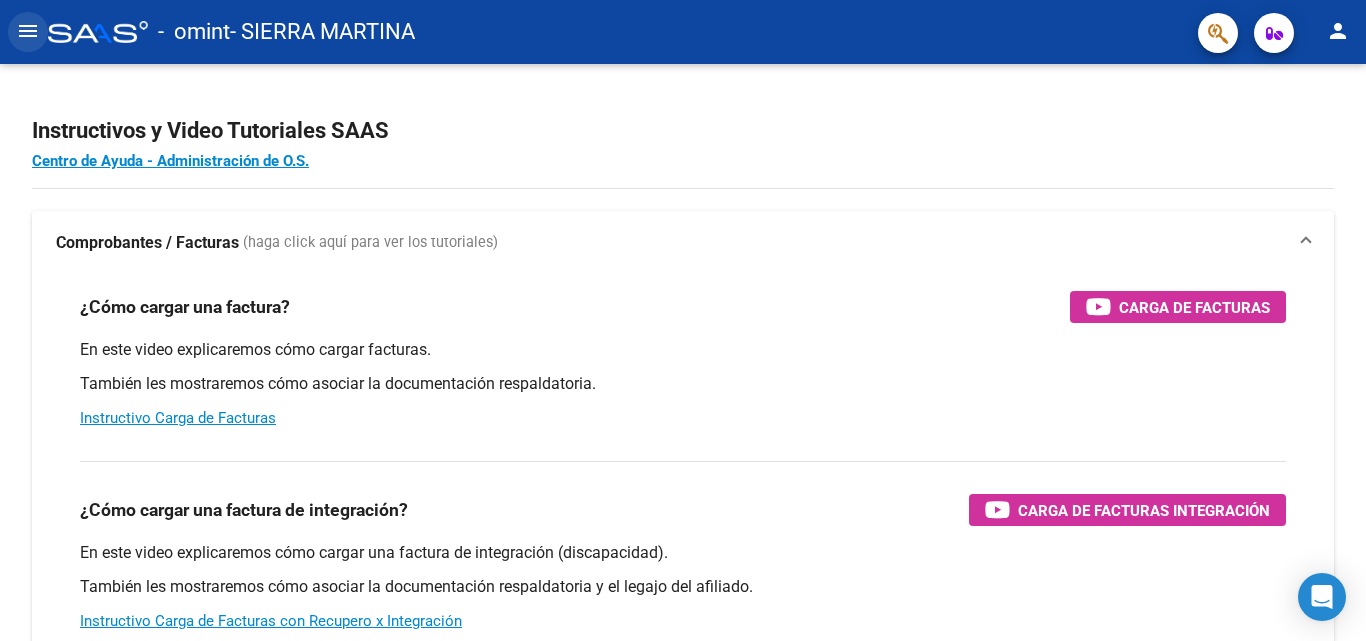 click on "menu" 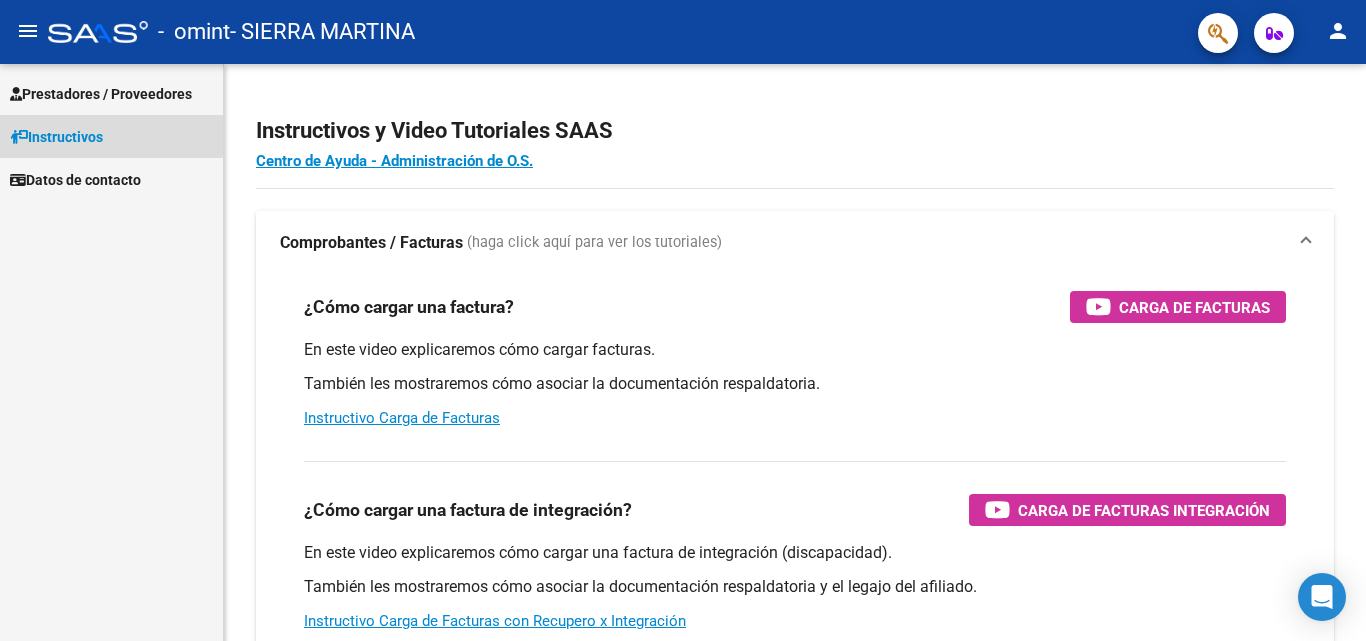 click on "Instructivos" at bounding box center (56, 137) 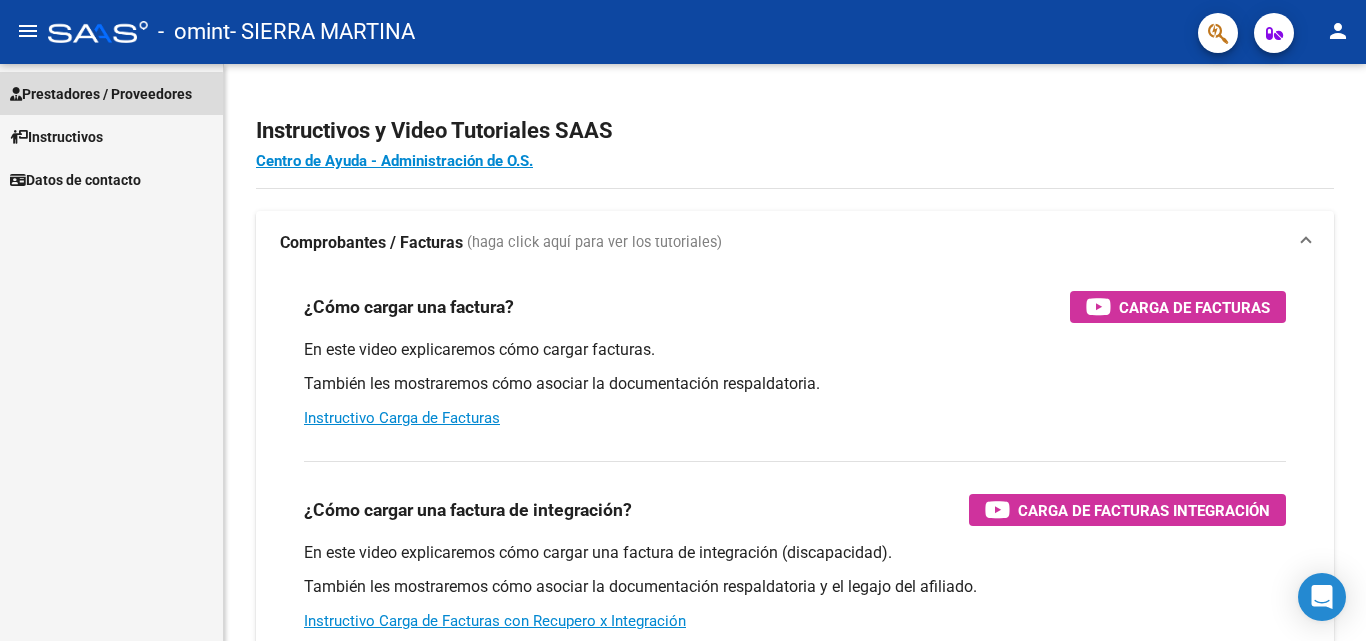 click on "Prestadores / Proveedores" at bounding box center [101, 94] 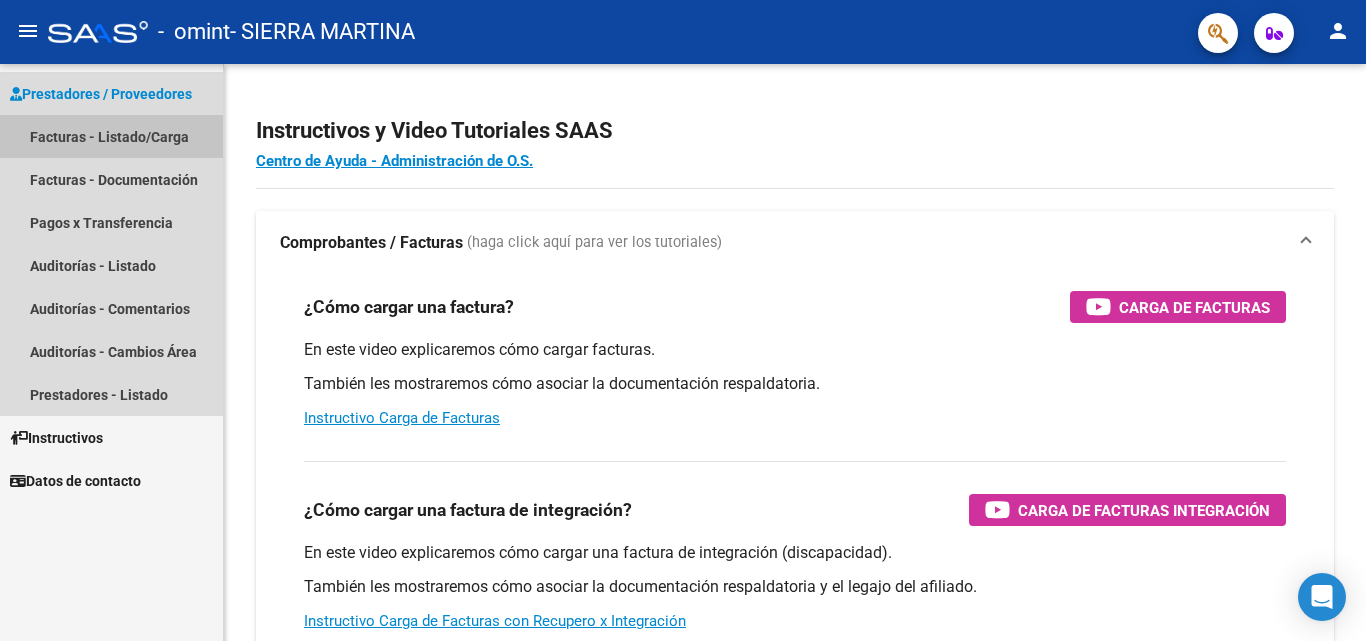 click on "Facturas - Listado/Carga" at bounding box center [111, 136] 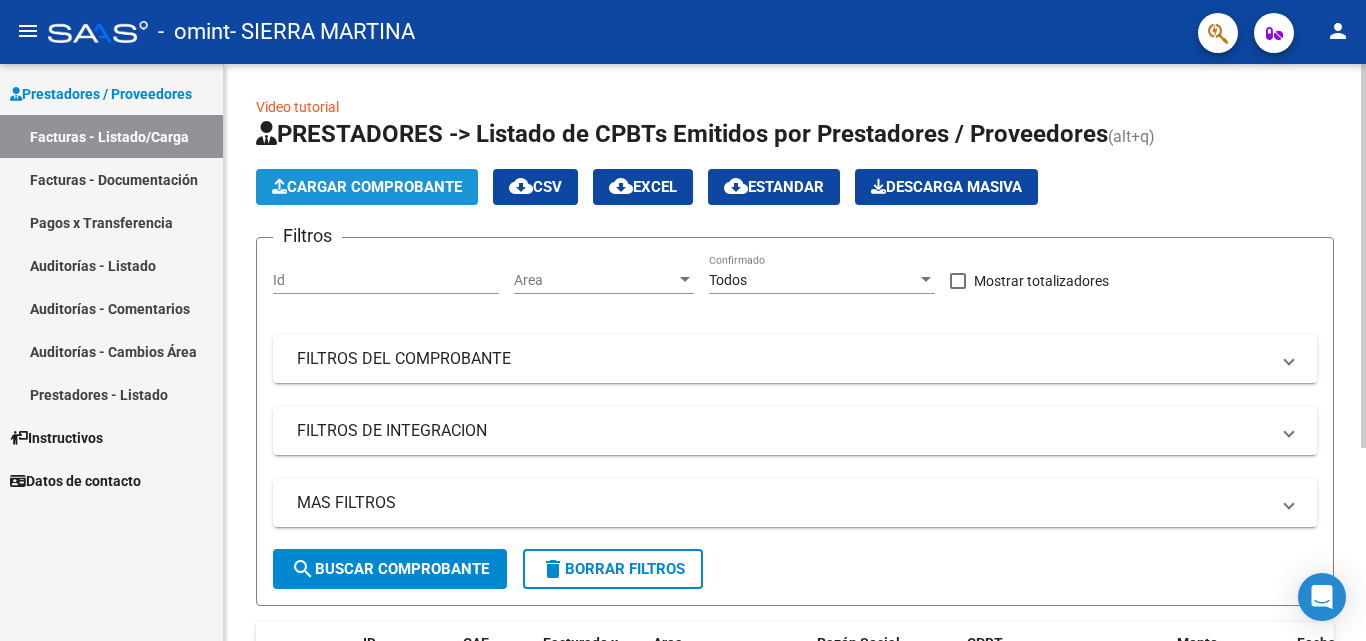 click on "Cargar Comprobante" 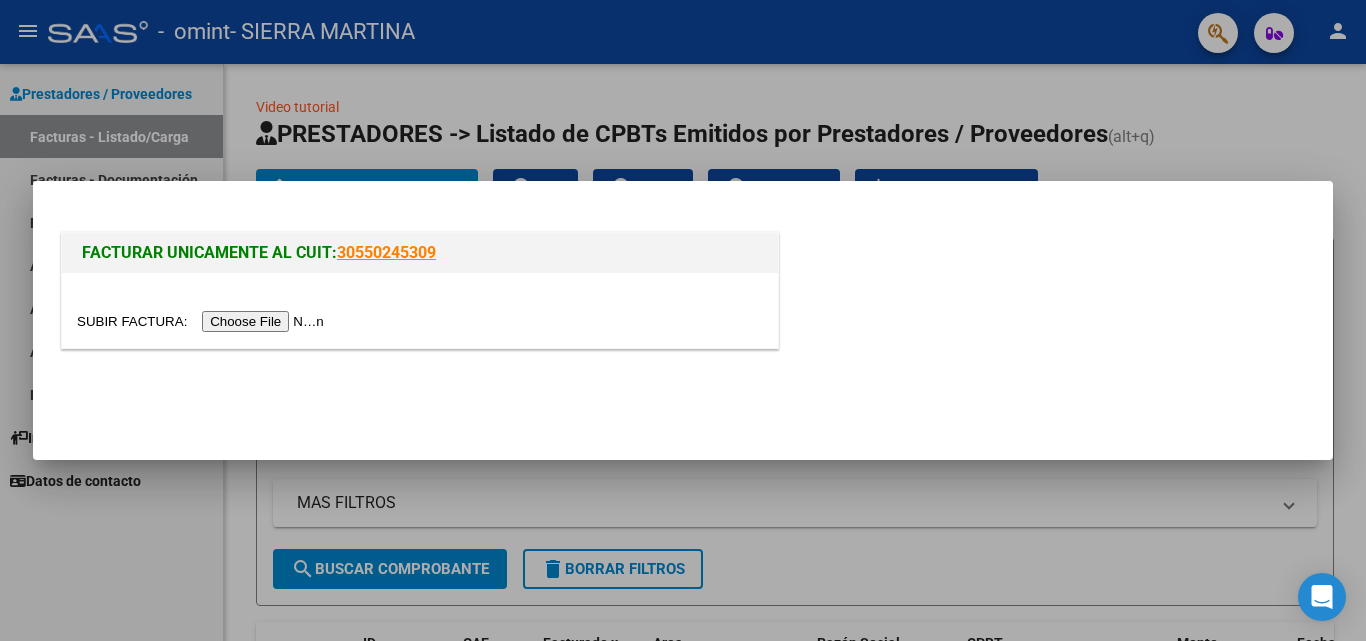 click at bounding box center [203, 321] 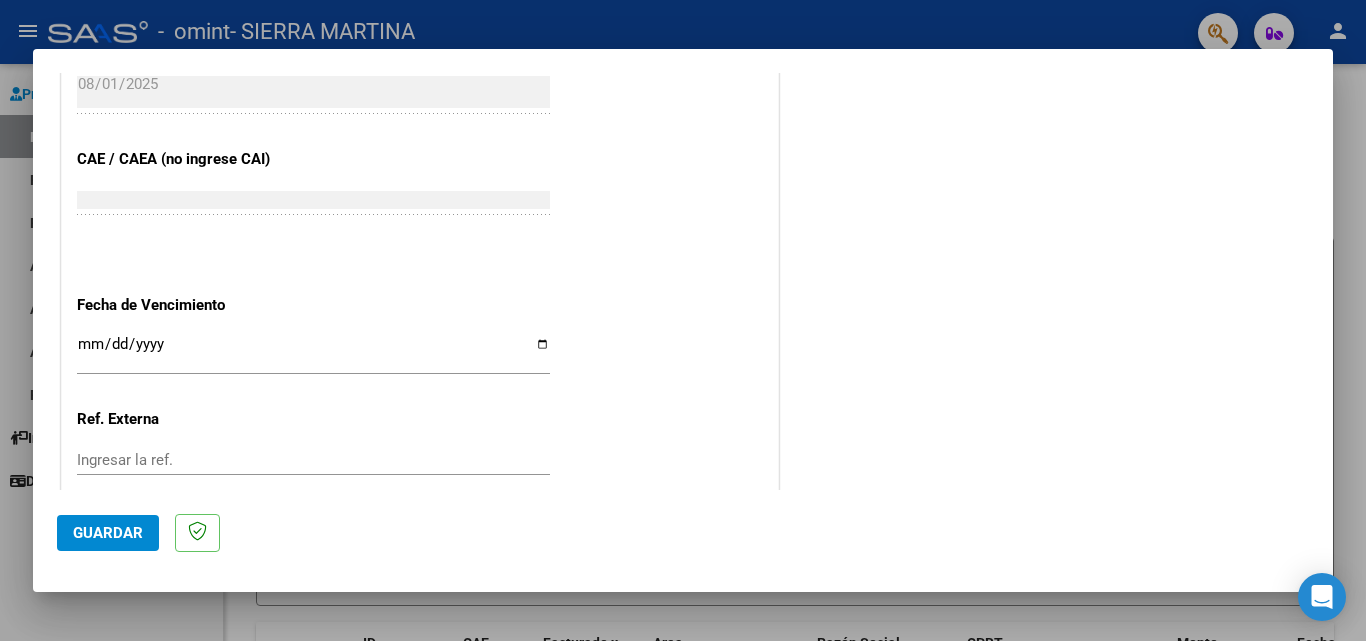 scroll, scrollTop: 1100, scrollLeft: 0, axis: vertical 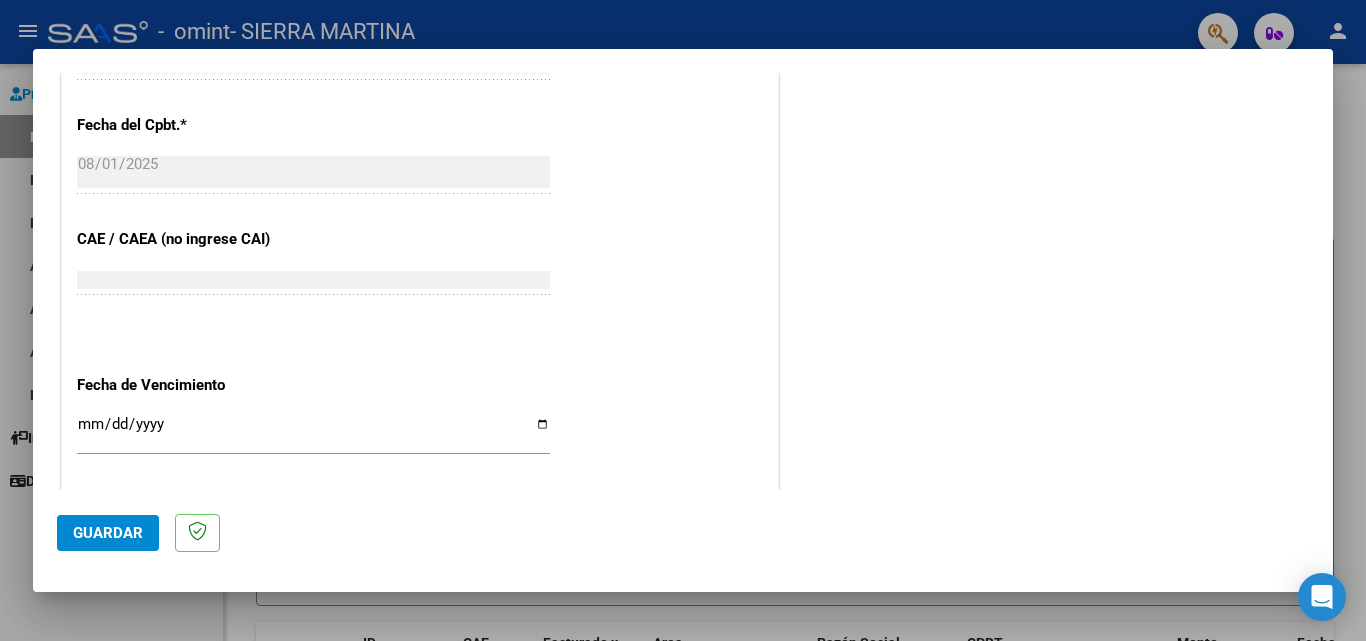 click on "Ingresar la fecha" at bounding box center (313, 432) 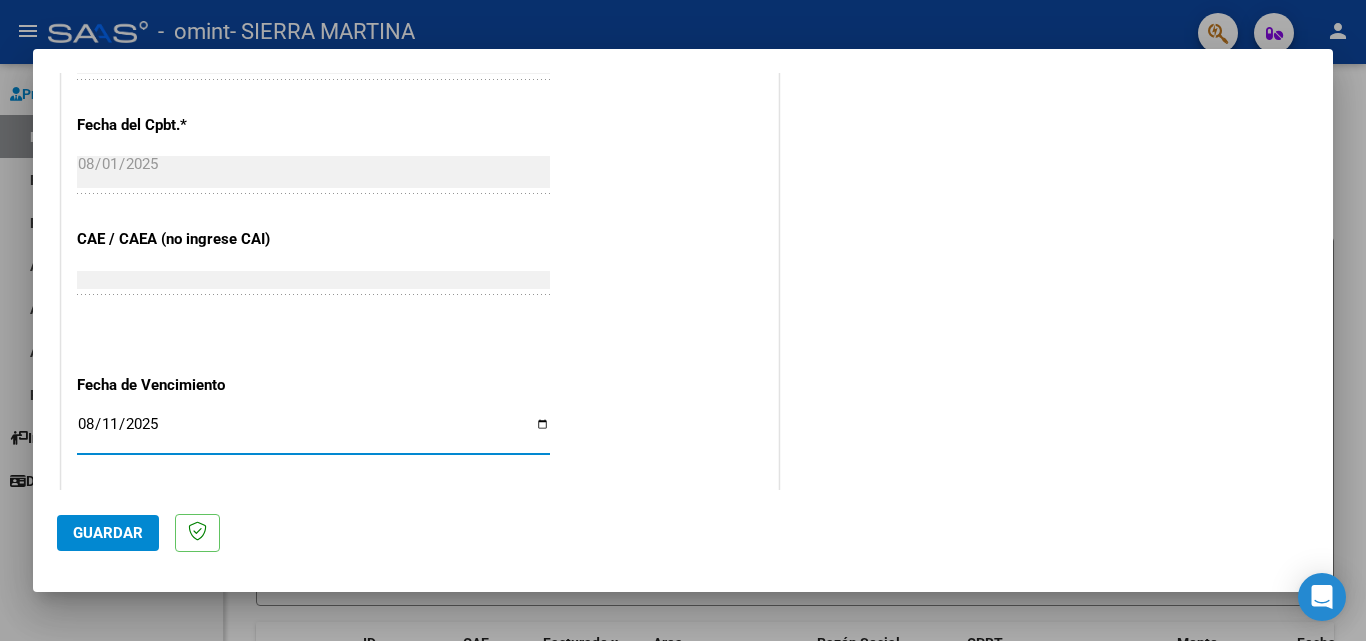 type on "2025-08-11" 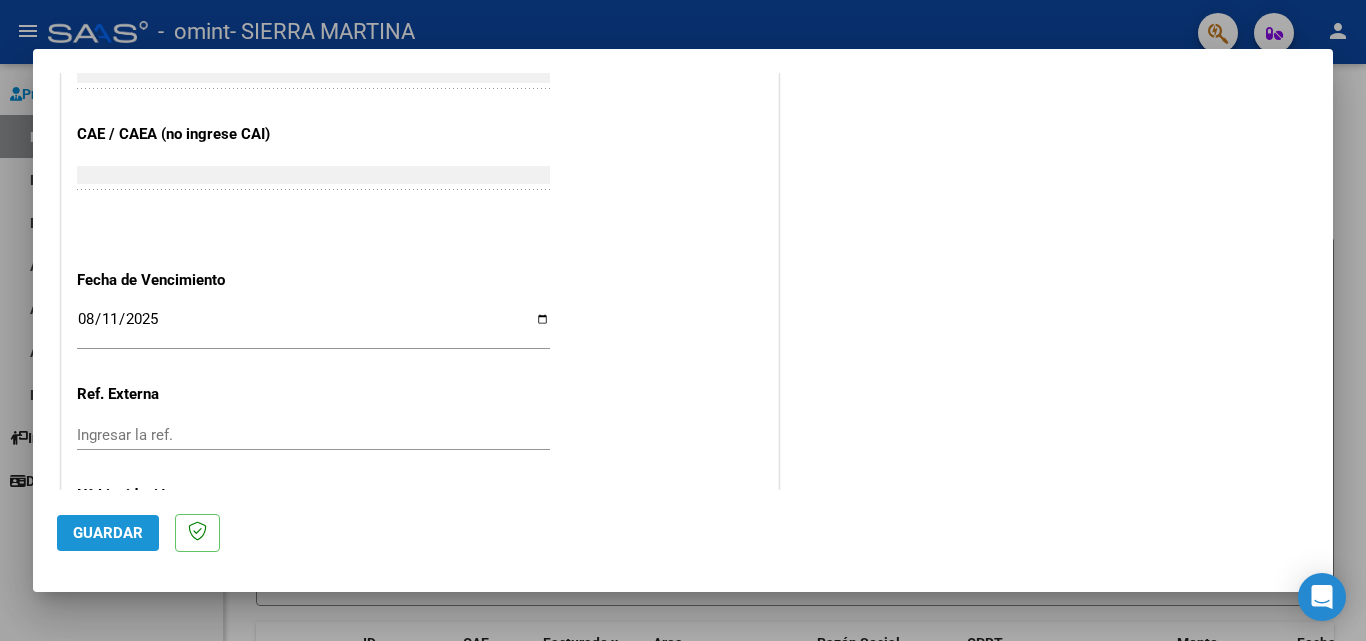 click on "Guardar" 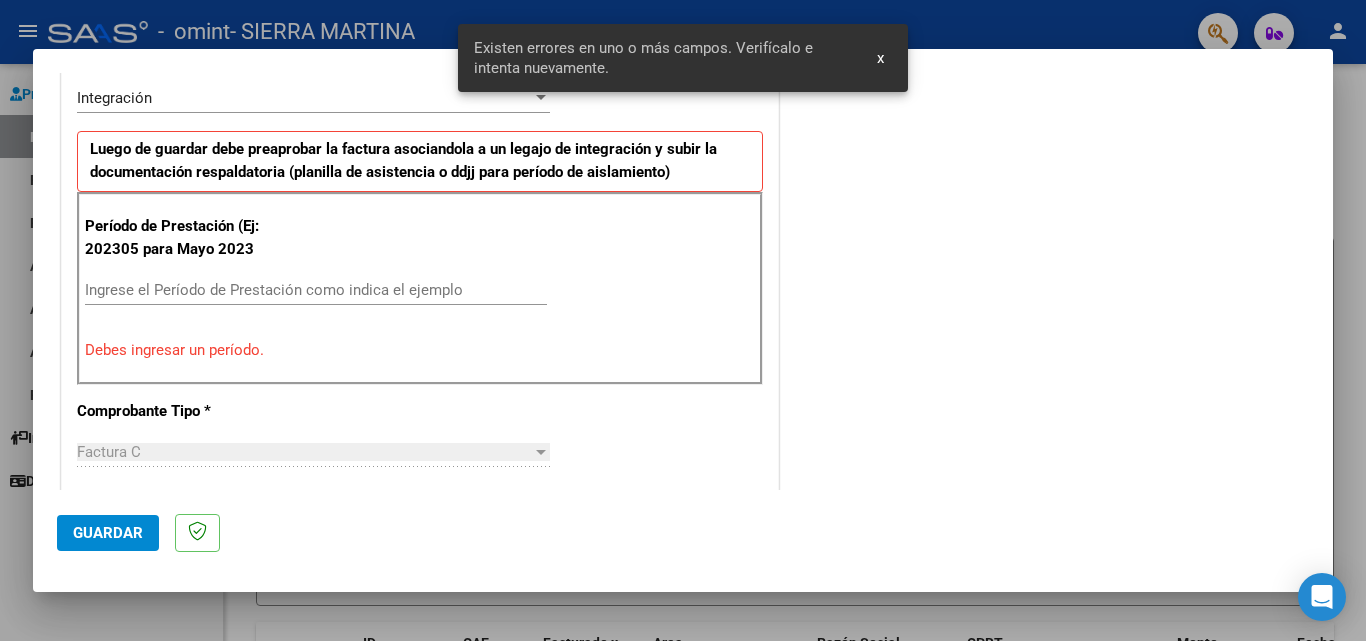 scroll, scrollTop: 451, scrollLeft: 0, axis: vertical 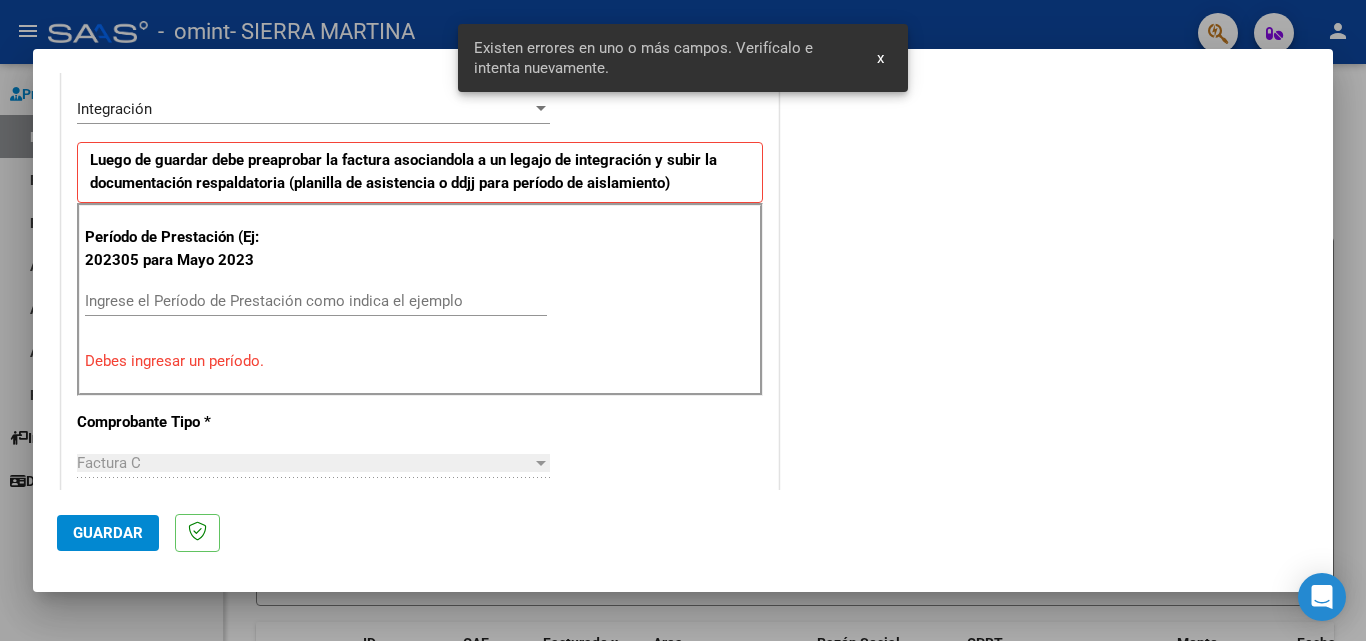 click on "Ingrese el Período de Prestación como indica el ejemplo" at bounding box center [316, 301] 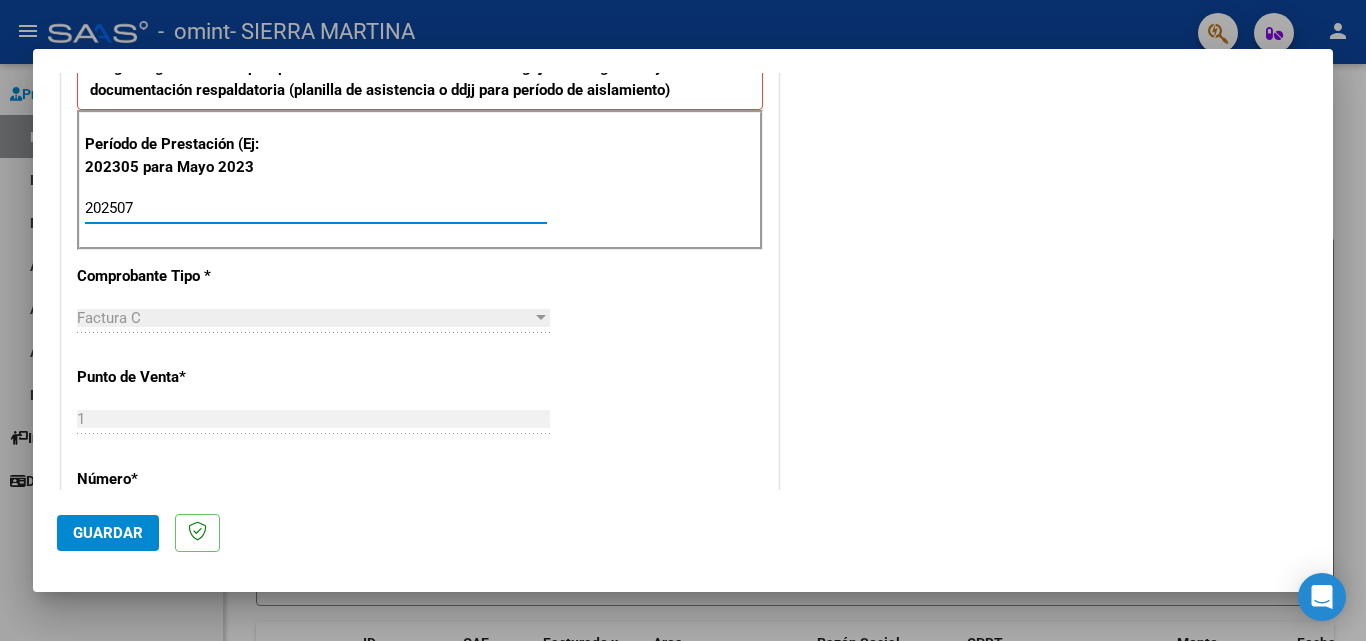 scroll, scrollTop: 551, scrollLeft: 0, axis: vertical 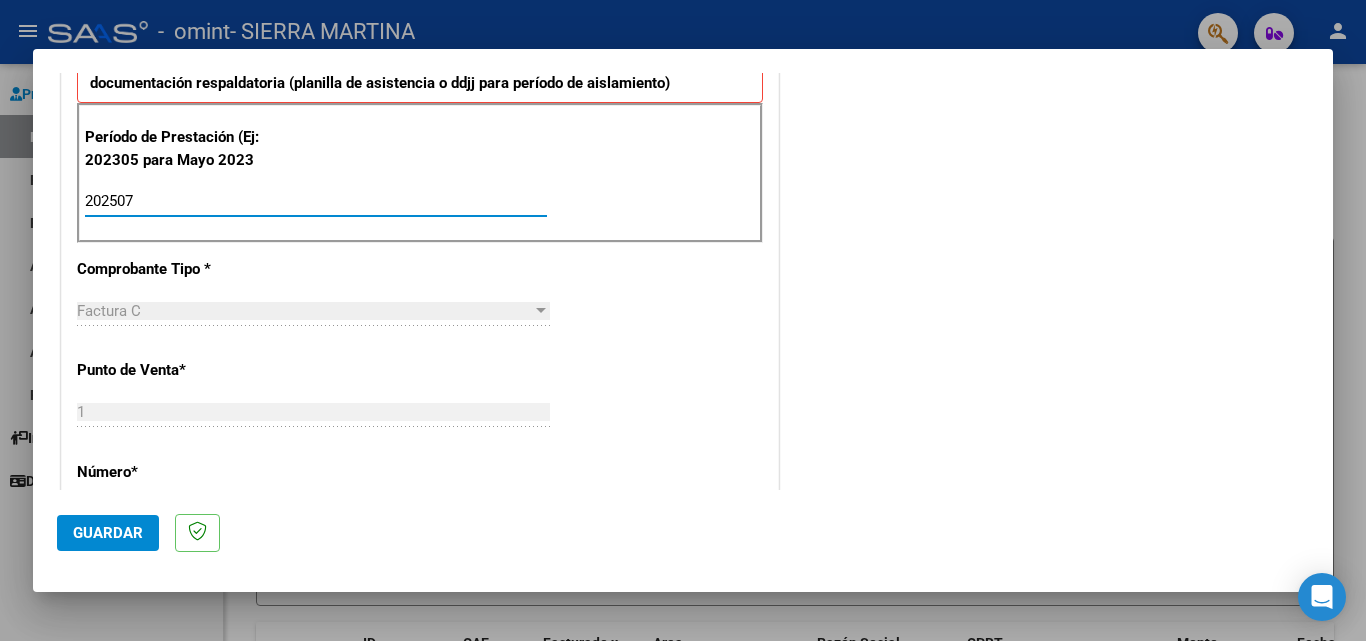 type on "202507" 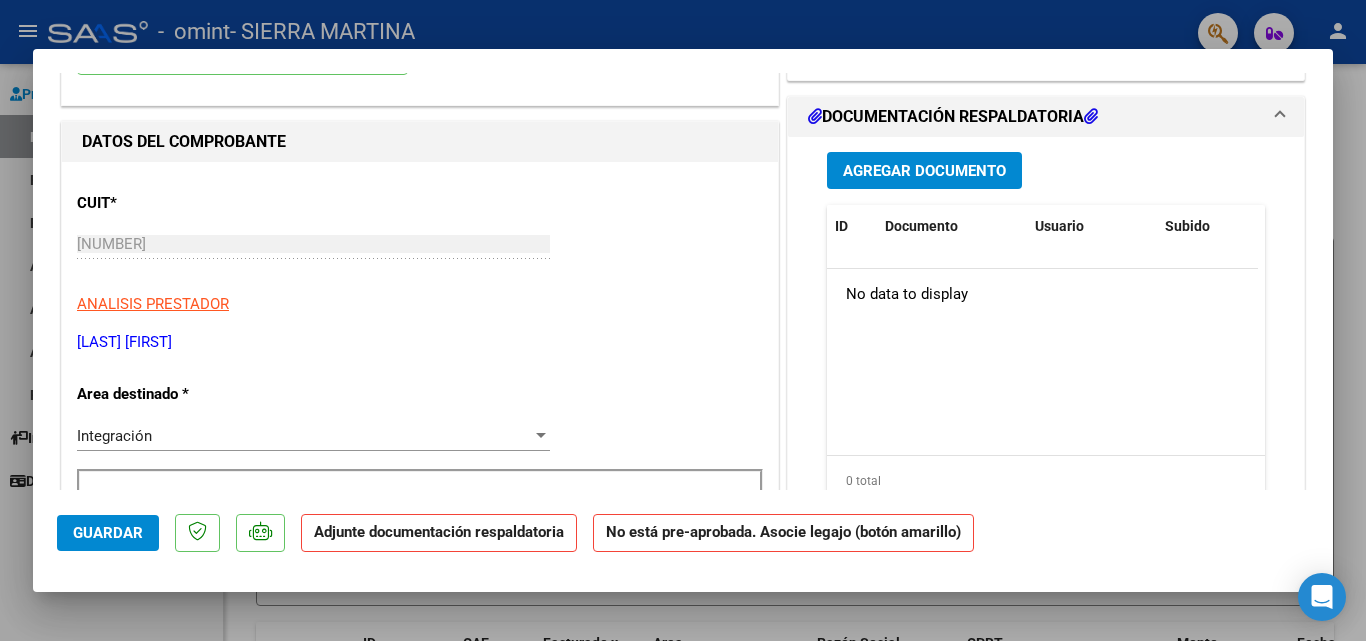 scroll, scrollTop: 0, scrollLeft: 0, axis: both 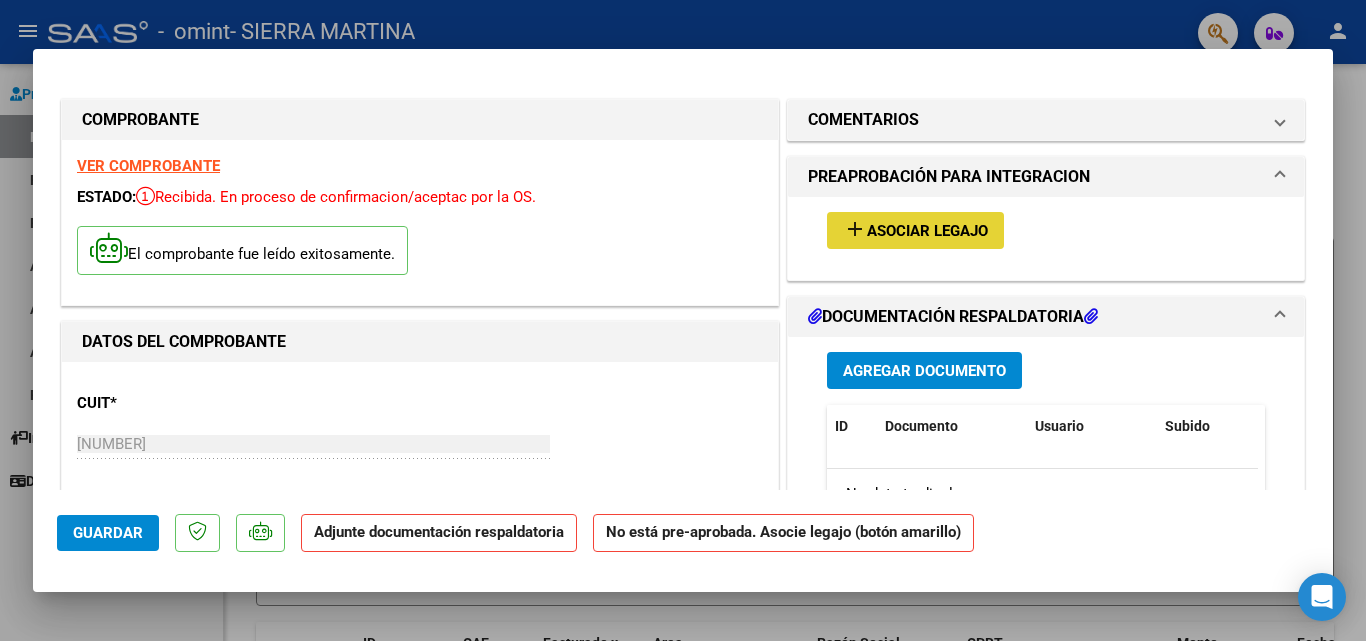 click on "Asociar Legajo" at bounding box center [927, 231] 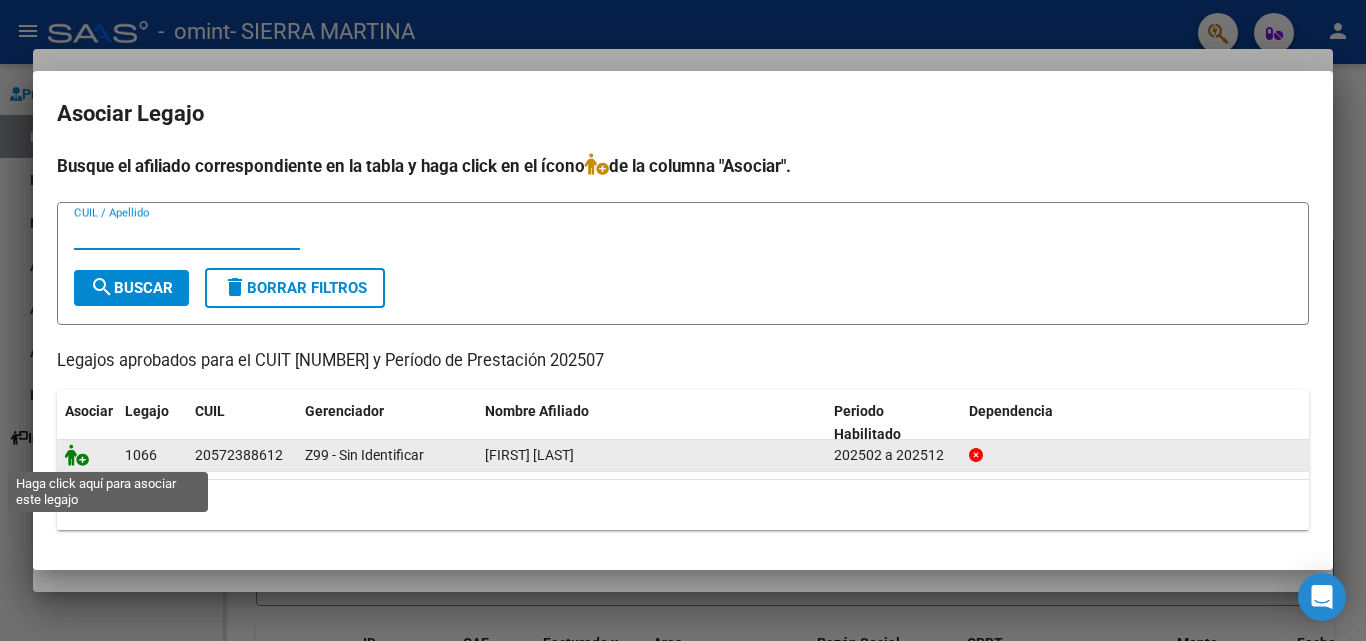 click 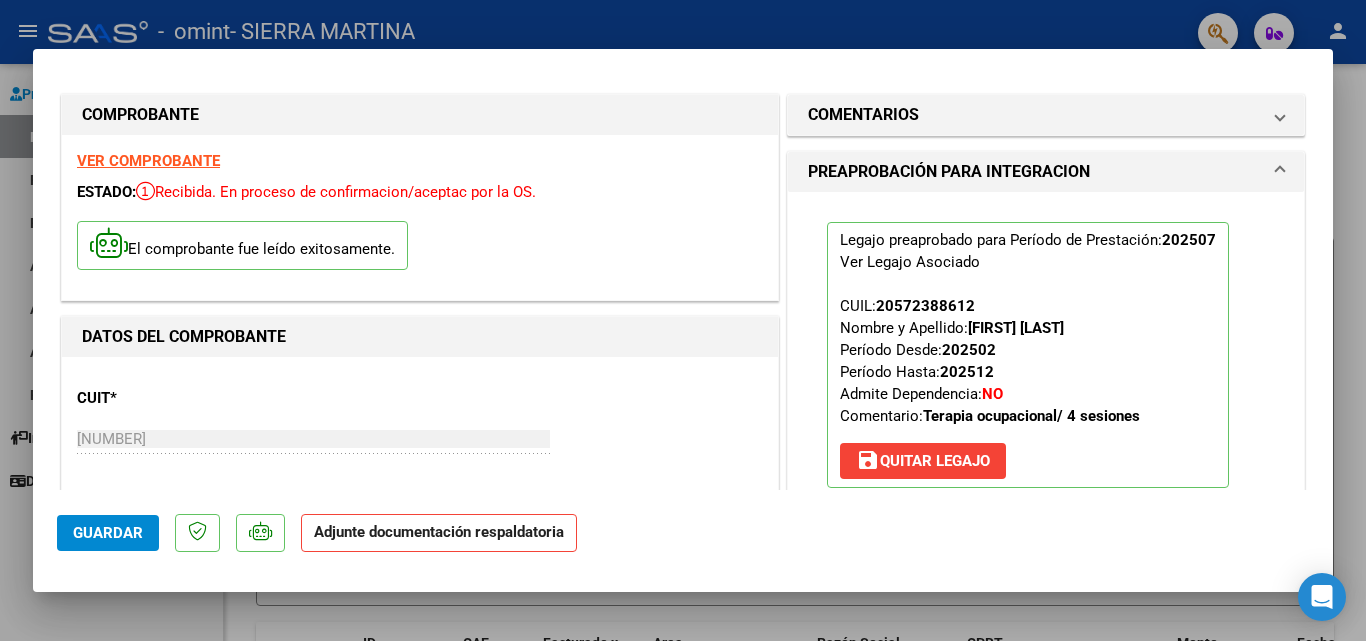 scroll, scrollTop: 0, scrollLeft: 0, axis: both 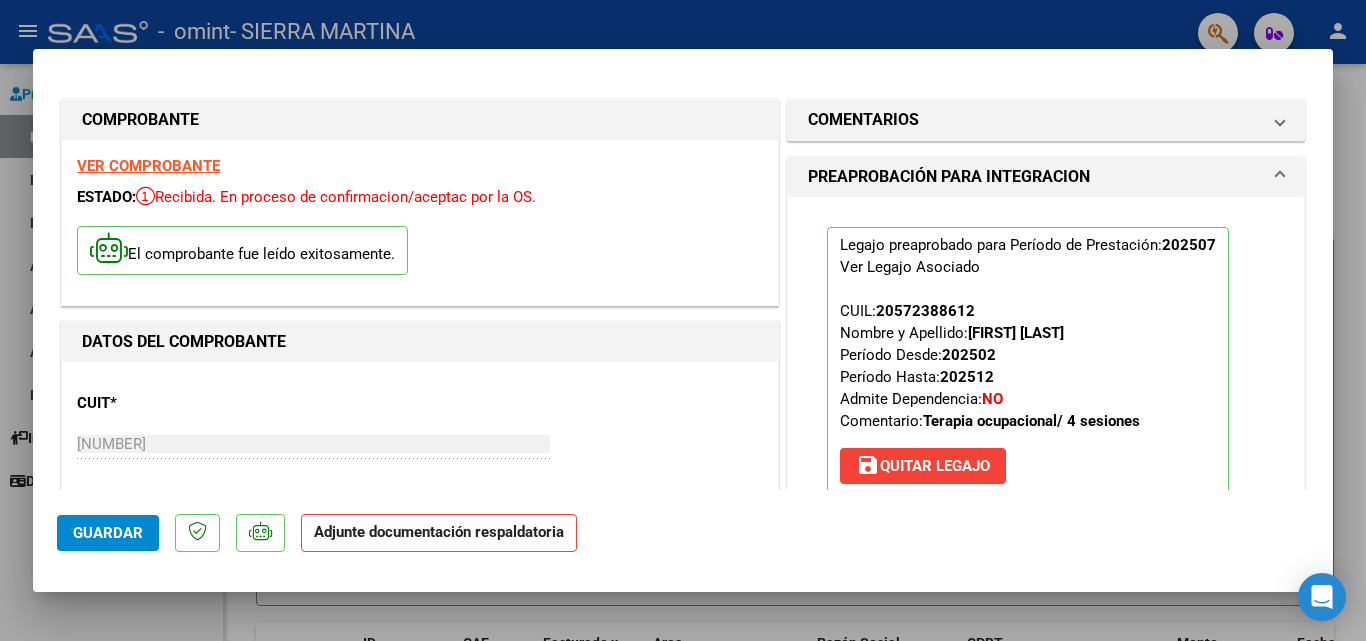 click on "VER COMPROBANTE" at bounding box center (148, 166) 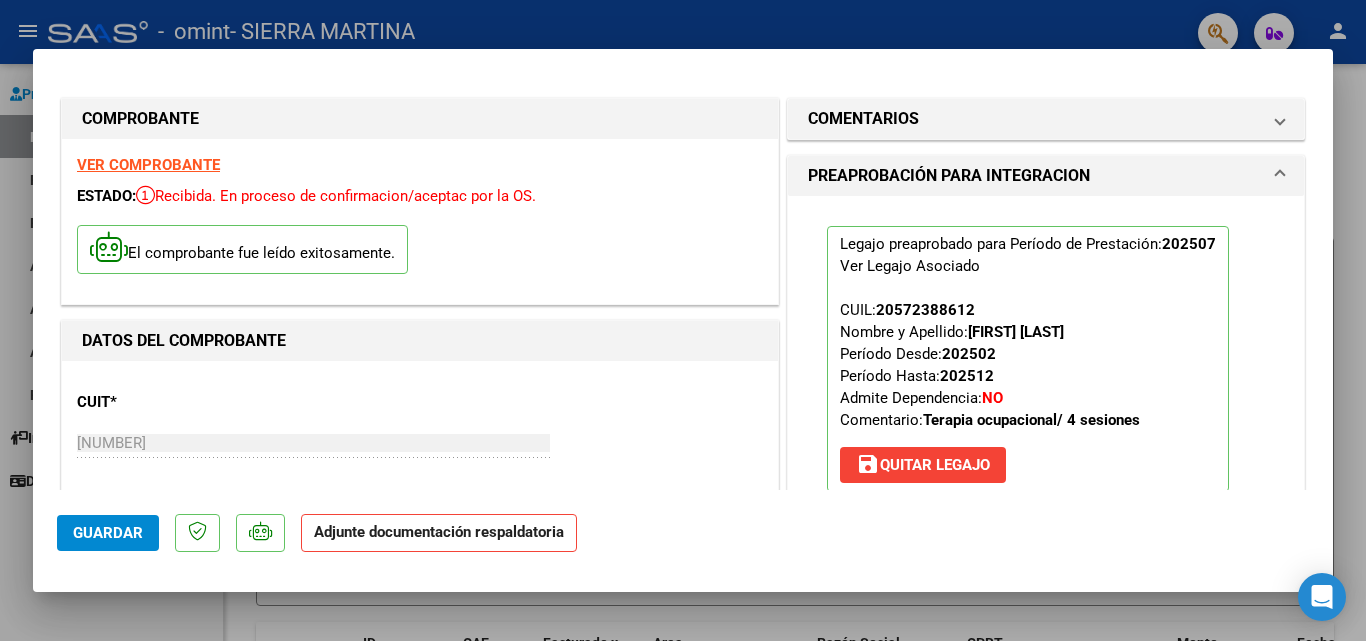 scroll, scrollTop: 0, scrollLeft: 0, axis: both 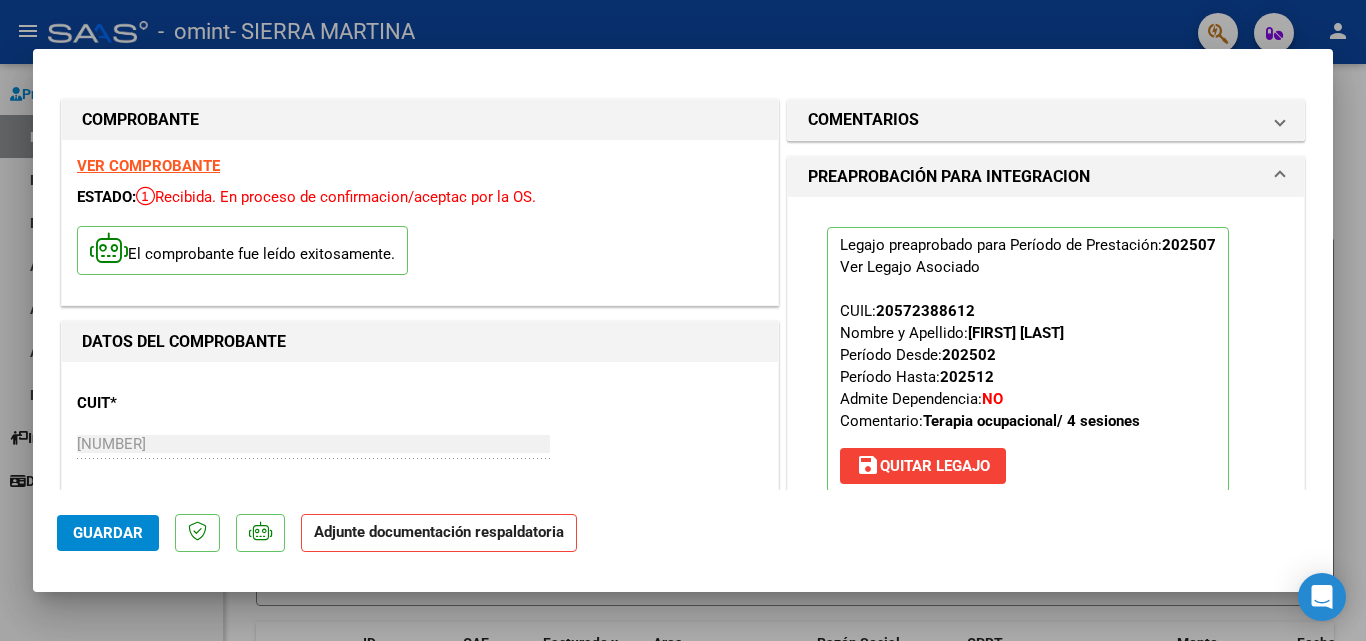 click at bounding box center [683, 320] 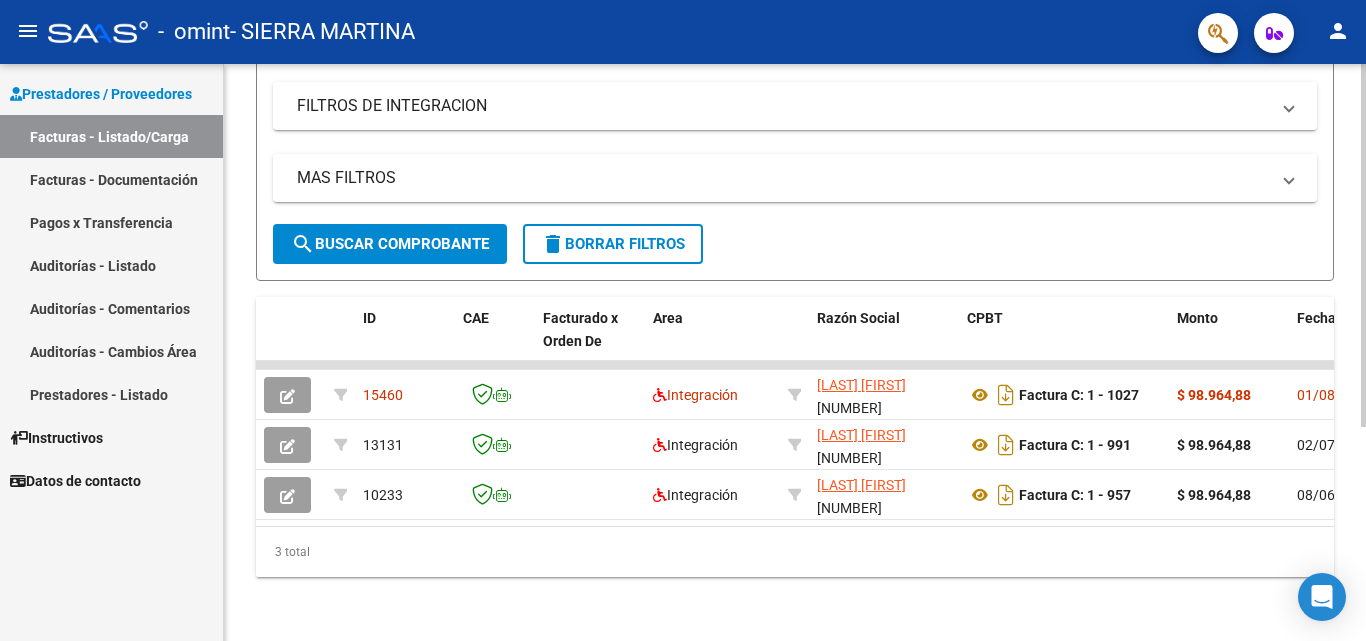 scroll, scrollTop: 341, scrollLeft: 0, axis: vertical 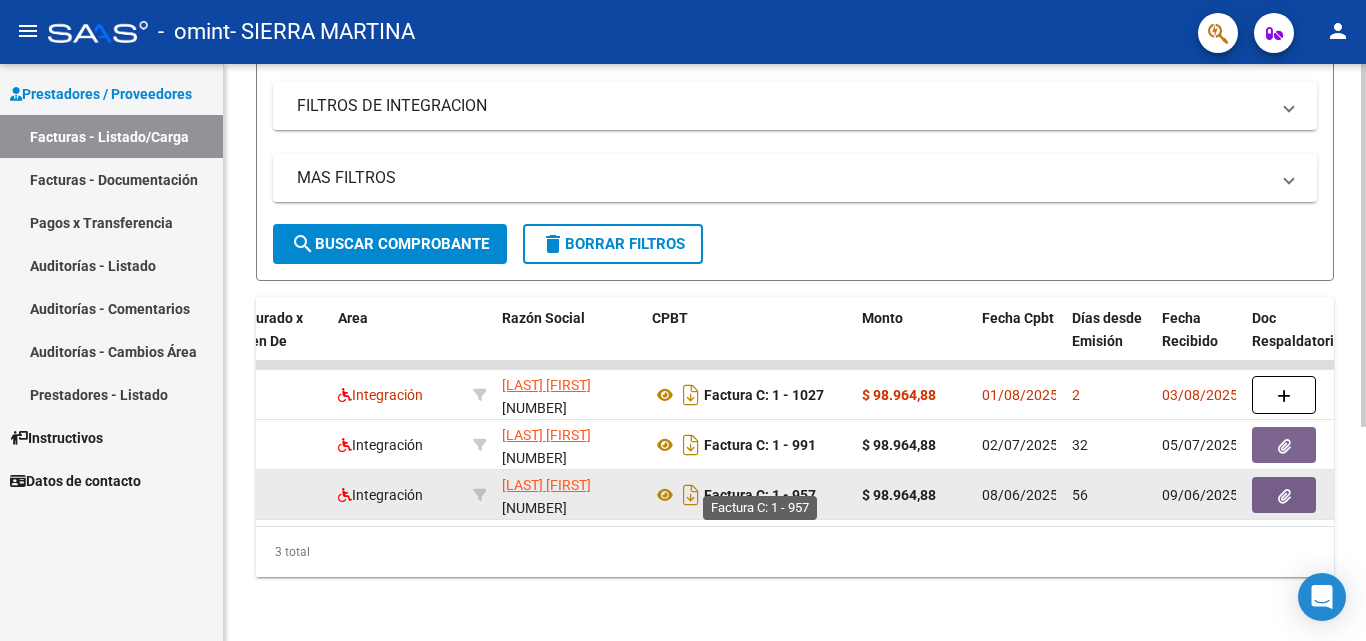 click on "Factura C: 1 - 957" 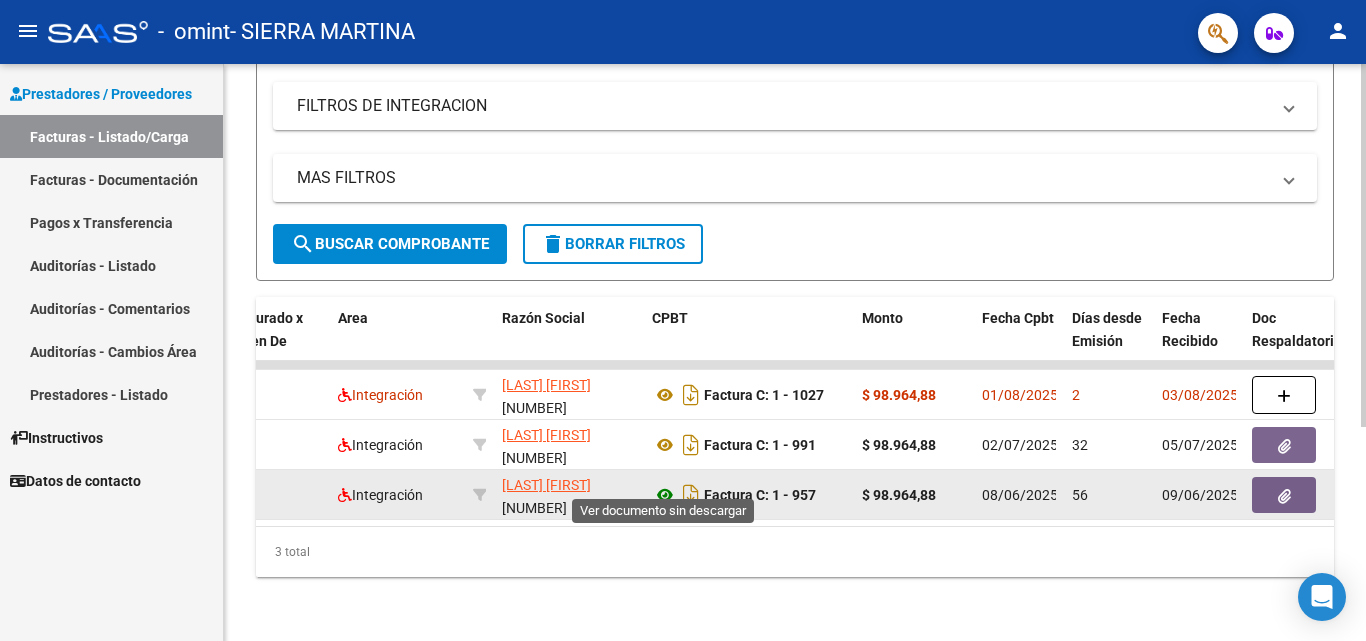 click 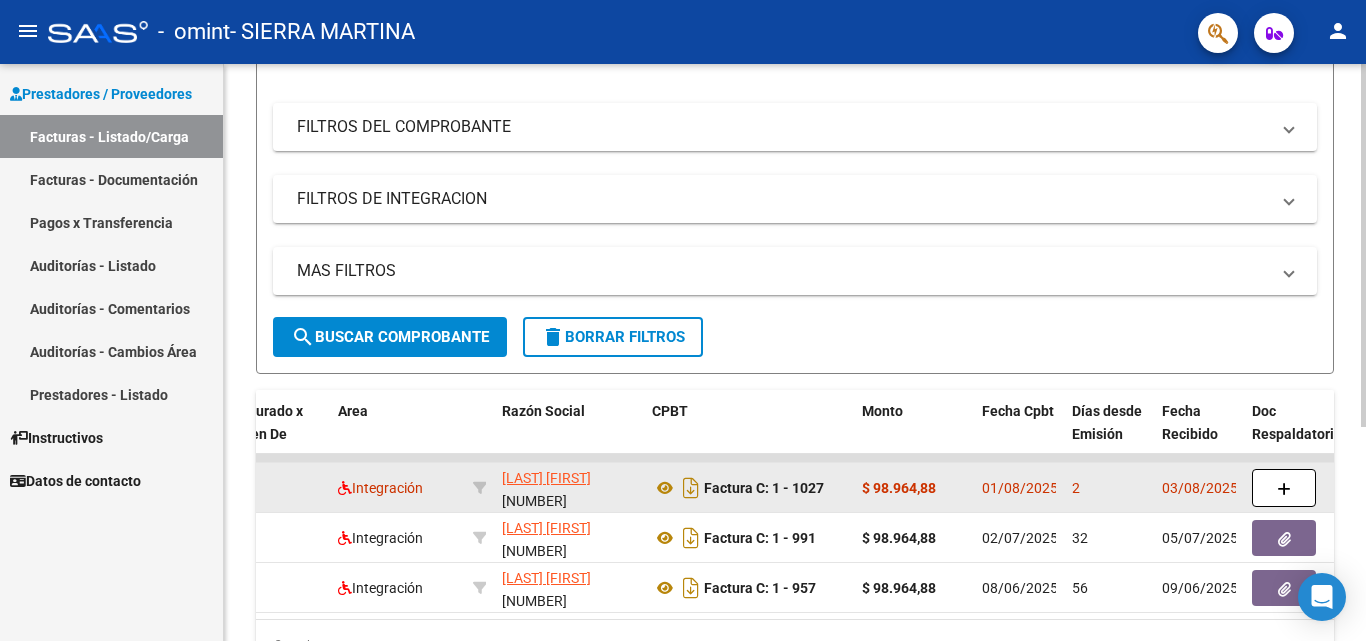 scroll, scrollTop: 300, scrollLeft: 0, axis: vertical 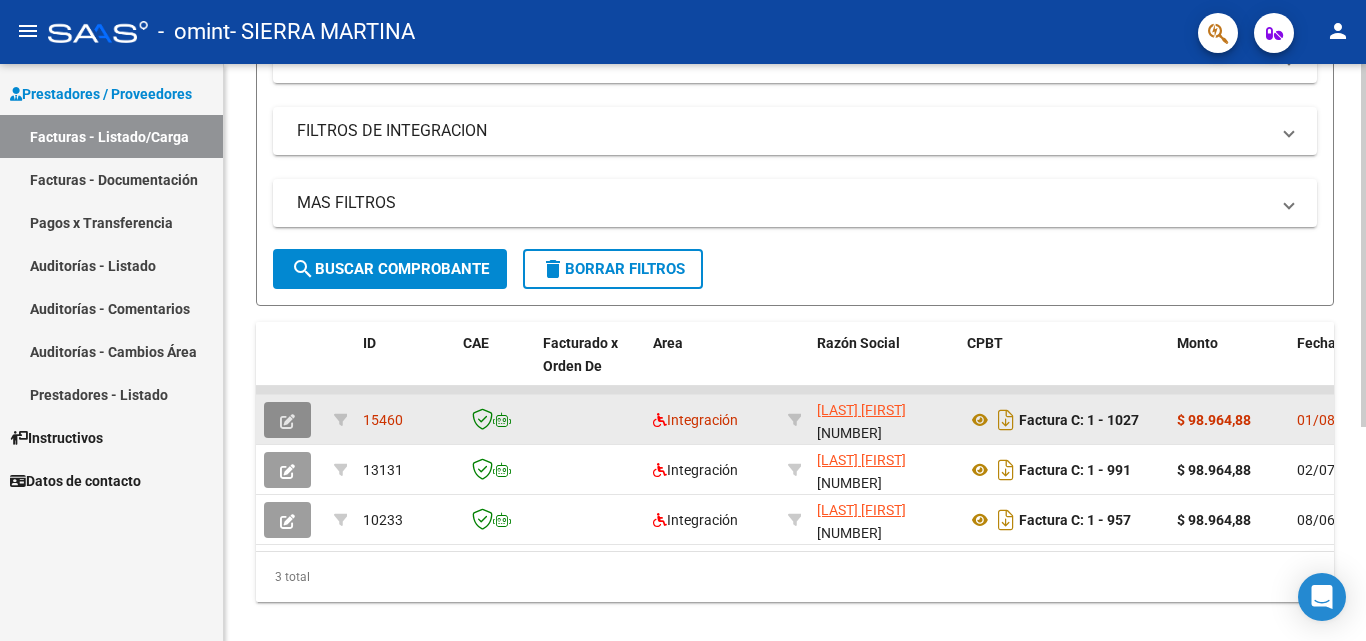 click 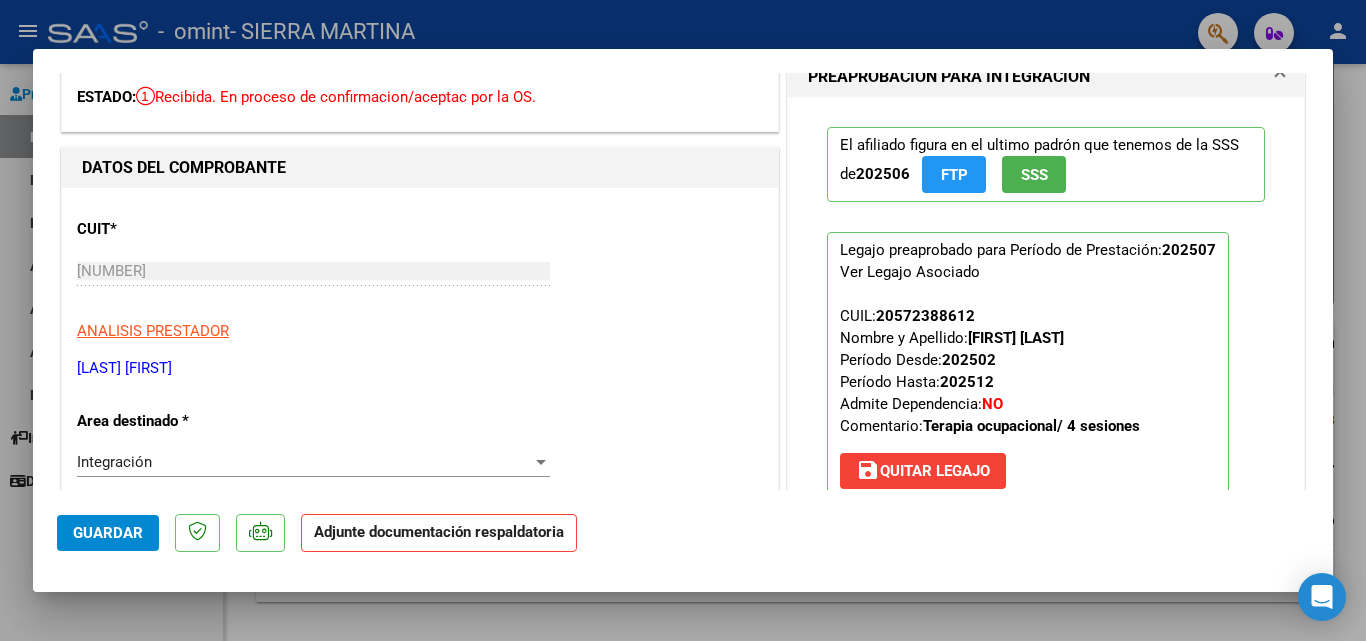 scroll, scrollTop: 0, scrollLeft: 0, axis: both 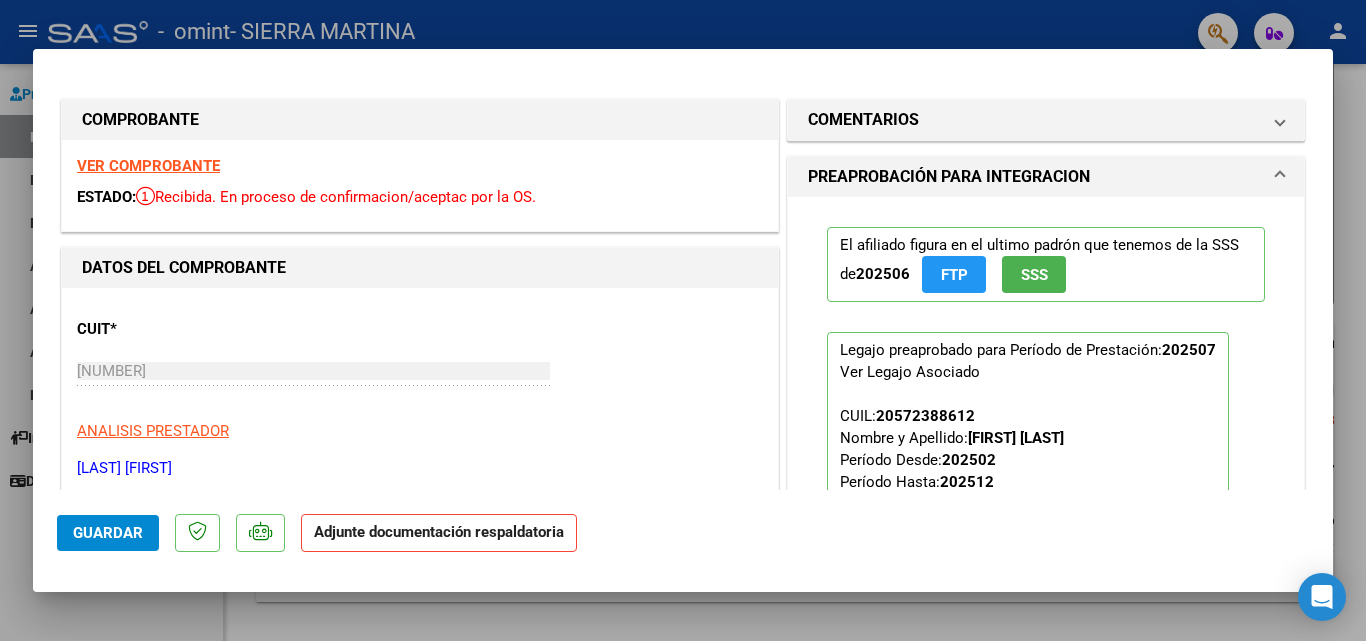 click on "VER COMPROBANTE" at bounding box center [148, 166] 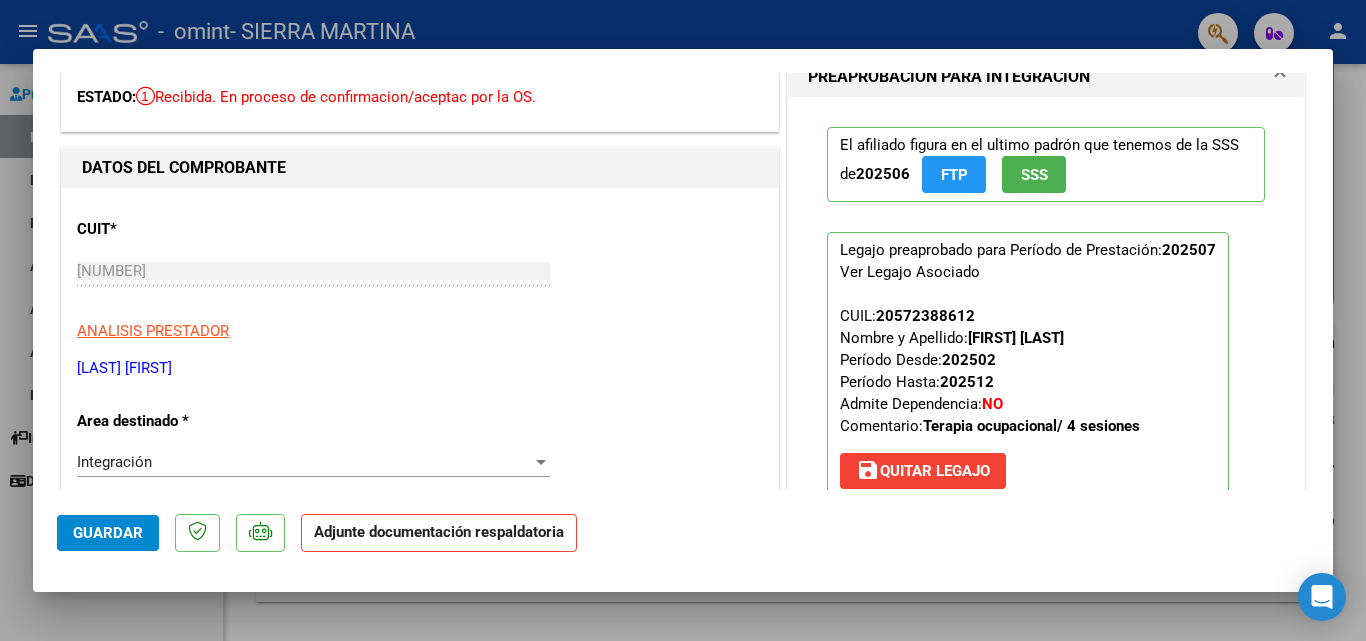scroll, scrollTop: 0, scrollLeft: 0, axis: both 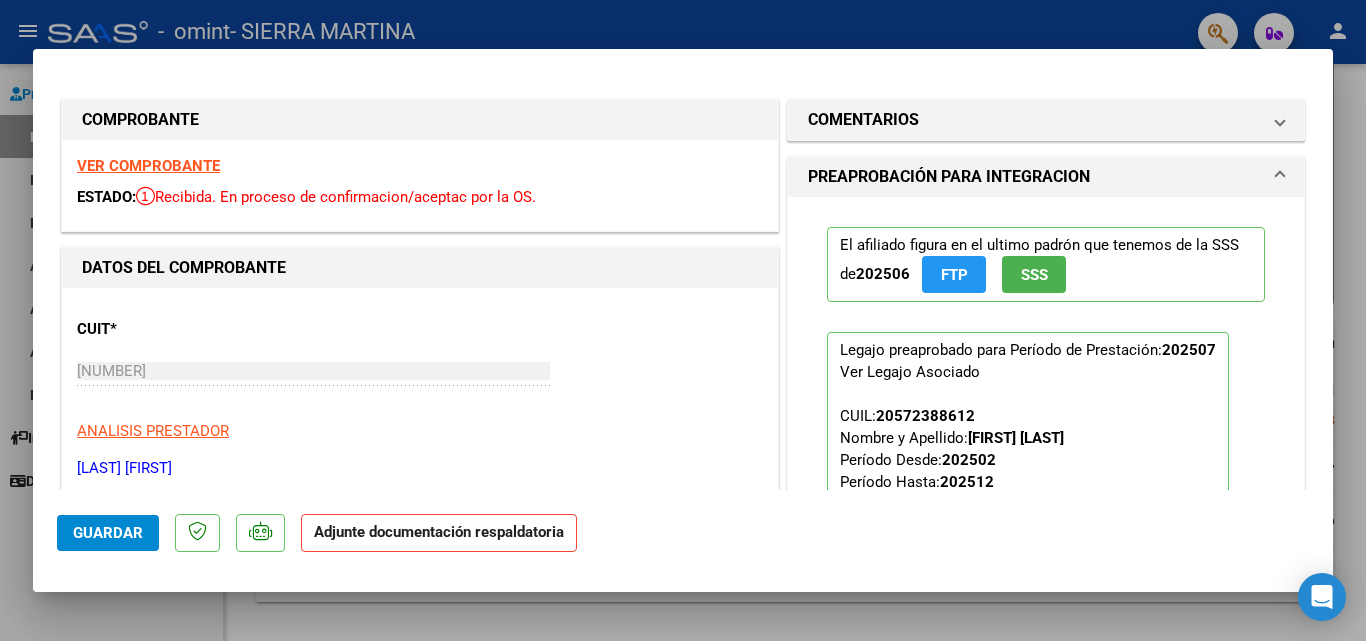 click on "ESTADO:" at bounding box center (106, 197) 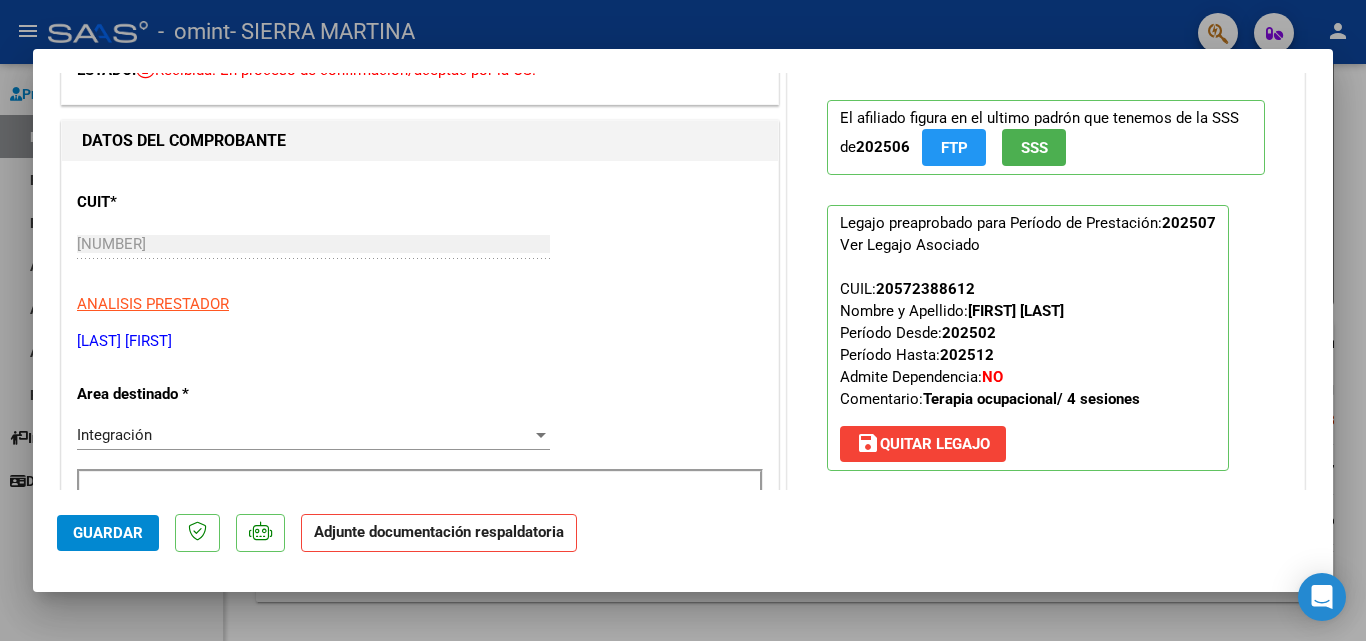 scroll, scrollTop: 400, scrollLeft: 0, axis: vertical 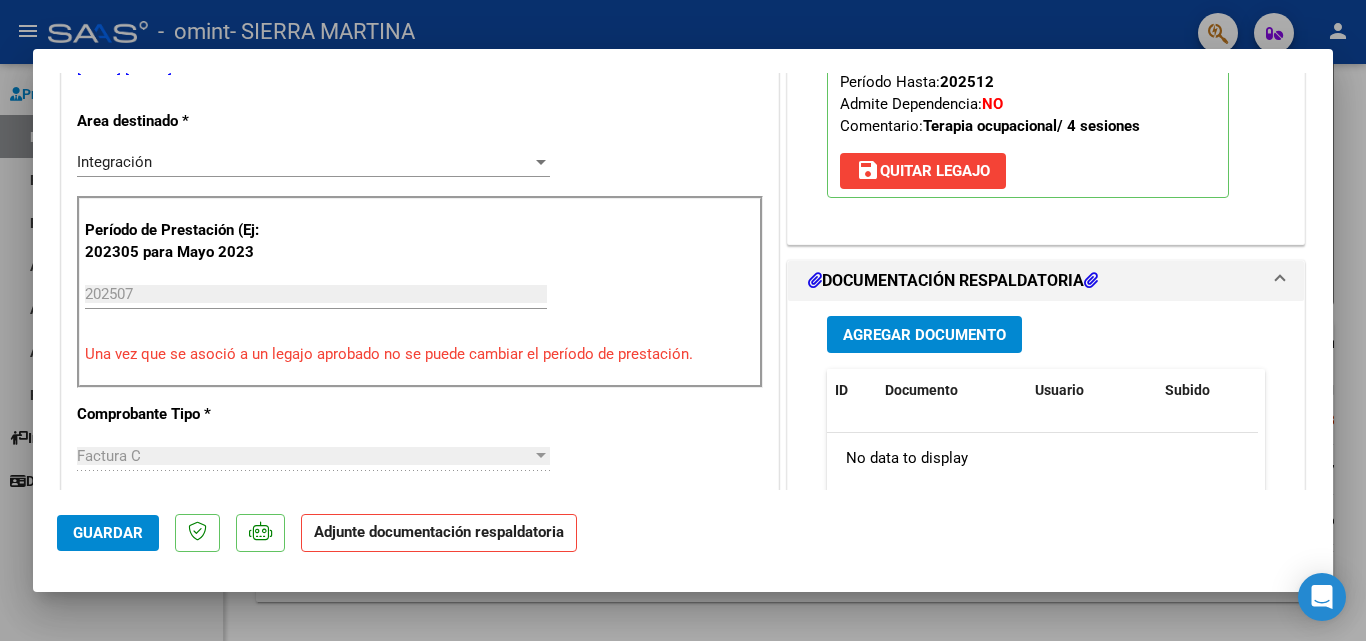 click at bounding box center (683, 320) 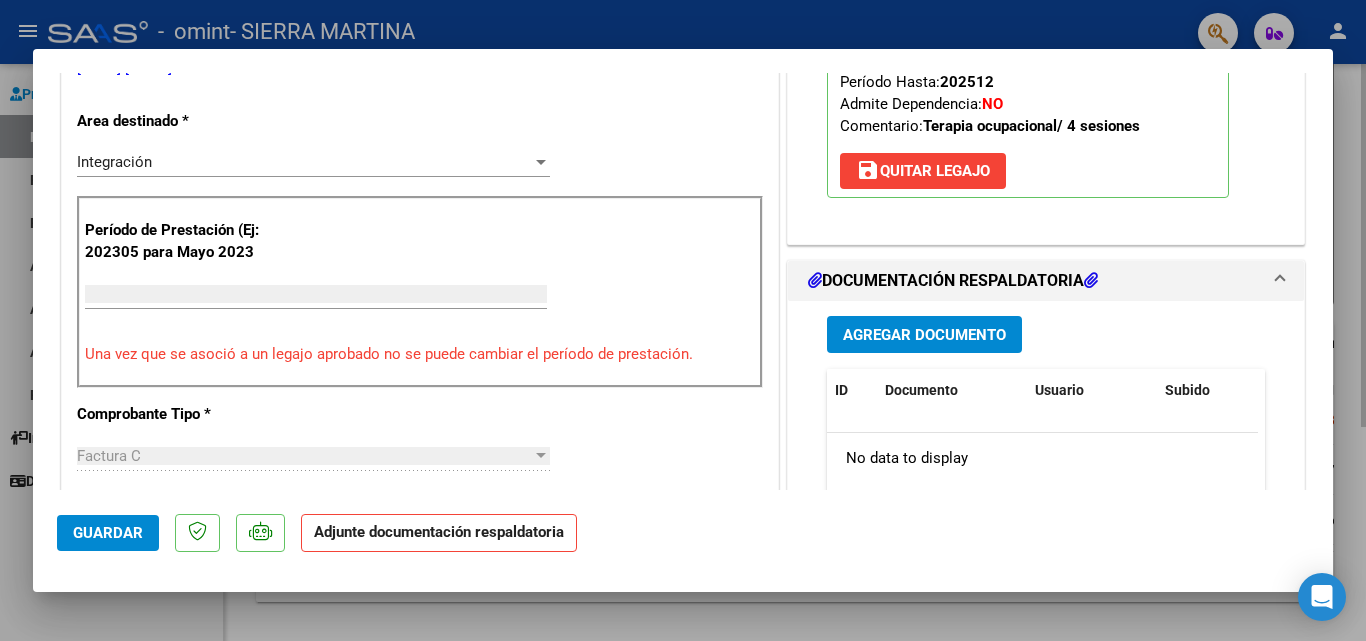 scroll, scrollTop: 0, scrollLeft: 0, axis: both 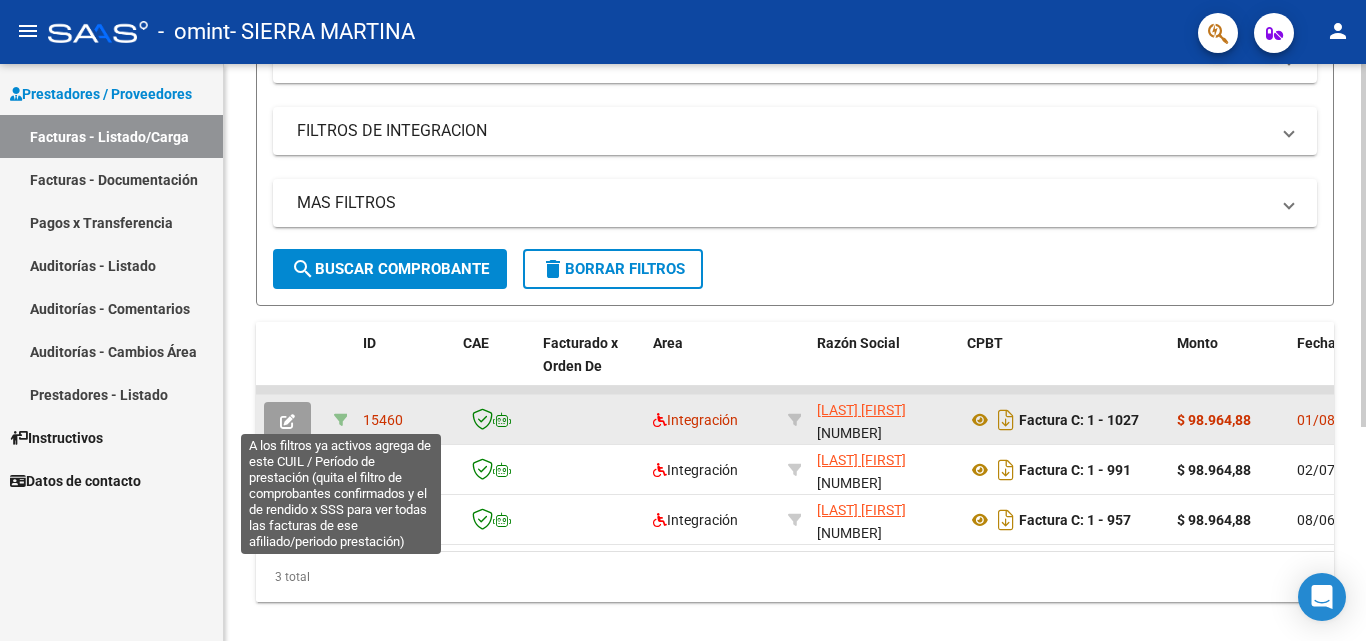 click 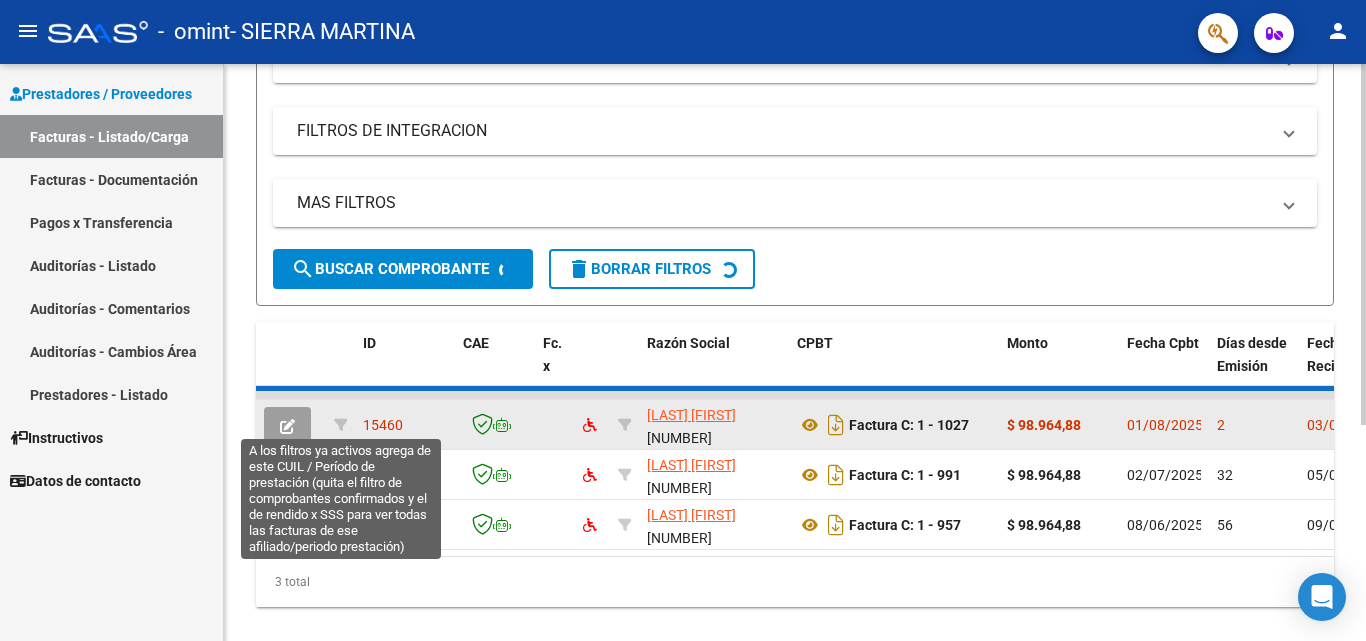 scroll, scrollTop: 241, scrollLeft: 0, axis: vertical 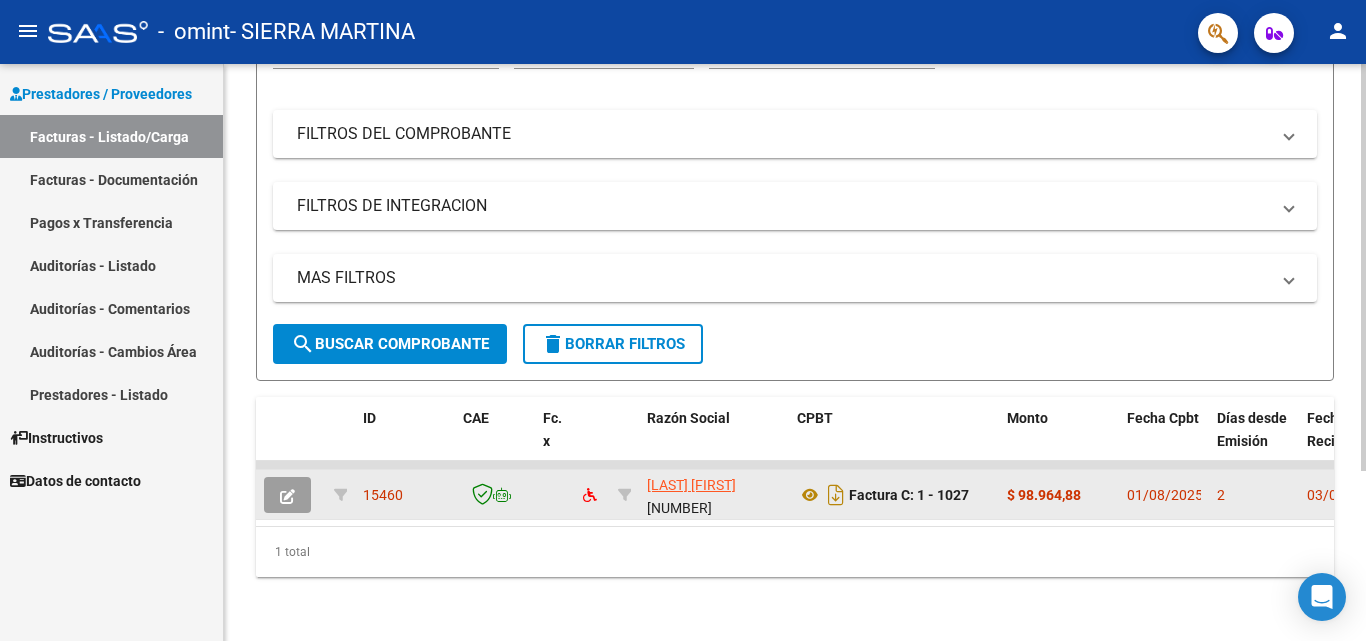 click 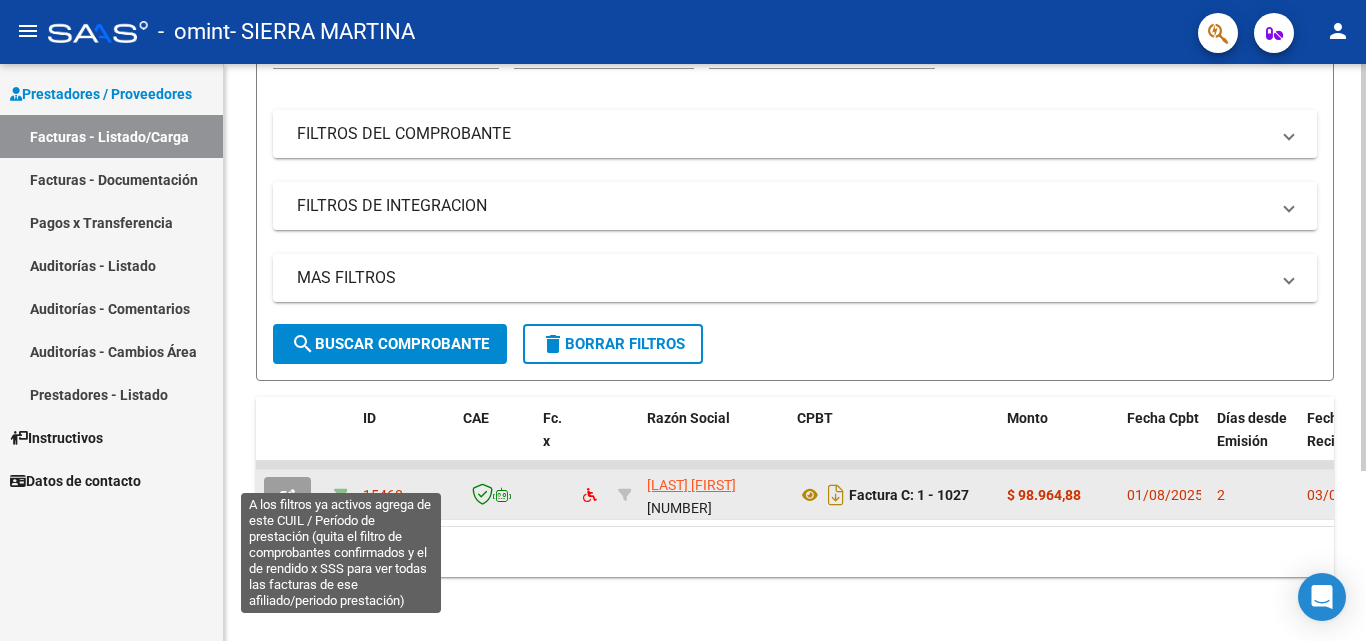 click 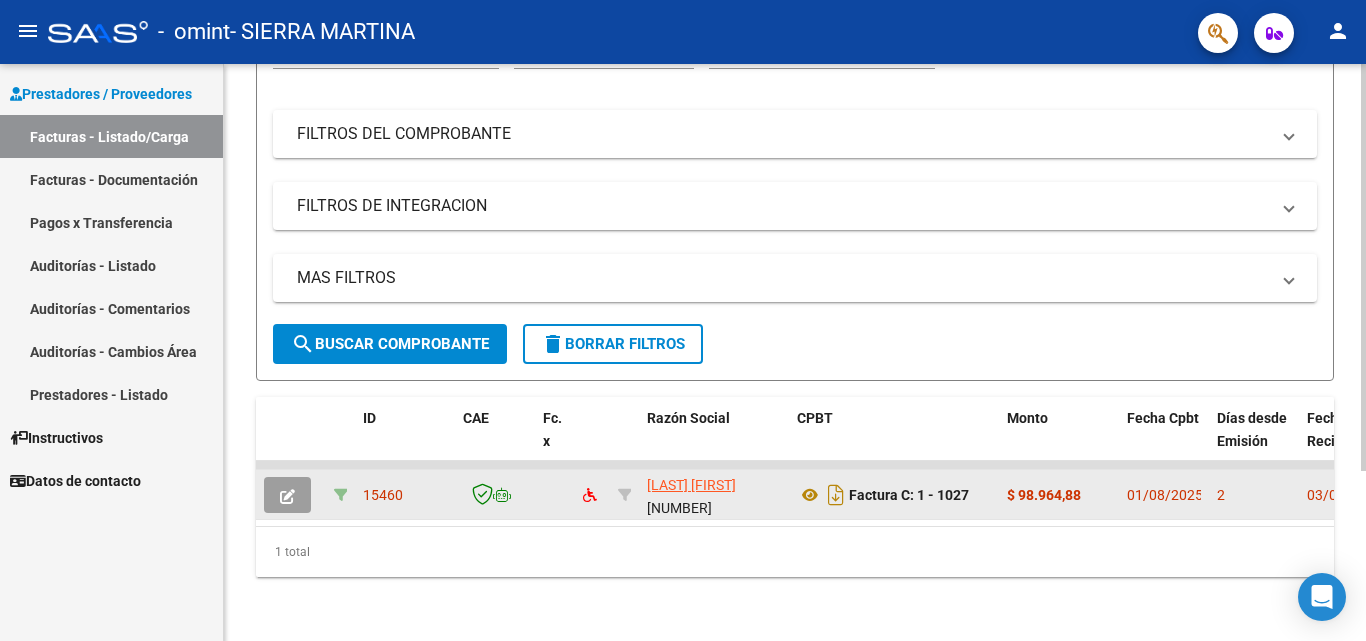 click 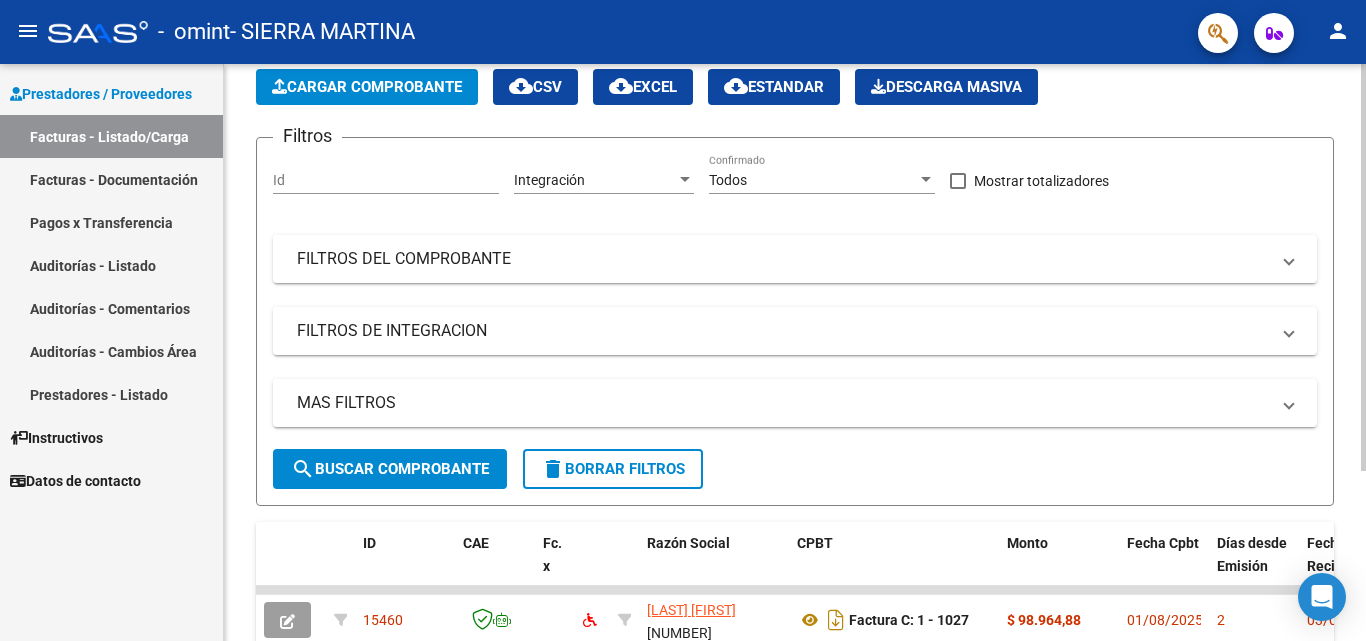 scroll, scrollTop: 0, scrollLeft: 0, axis: both 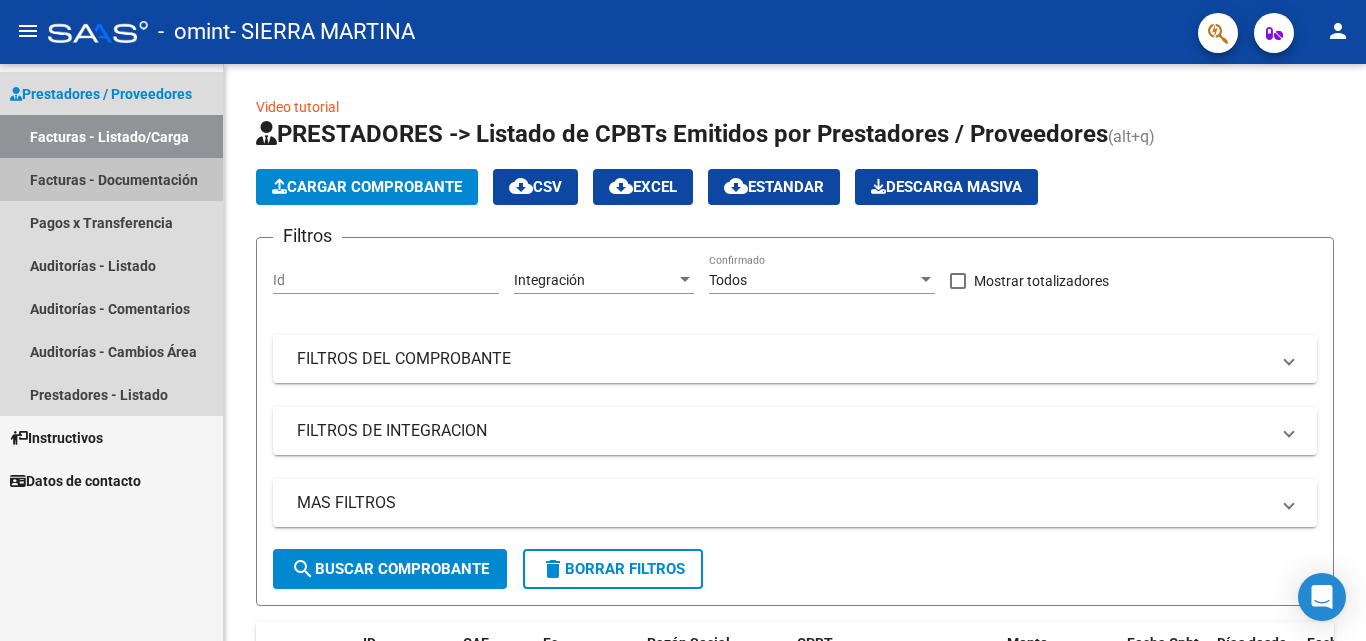 click on "Facturas - Documentación" at bounding box center [111, 179] 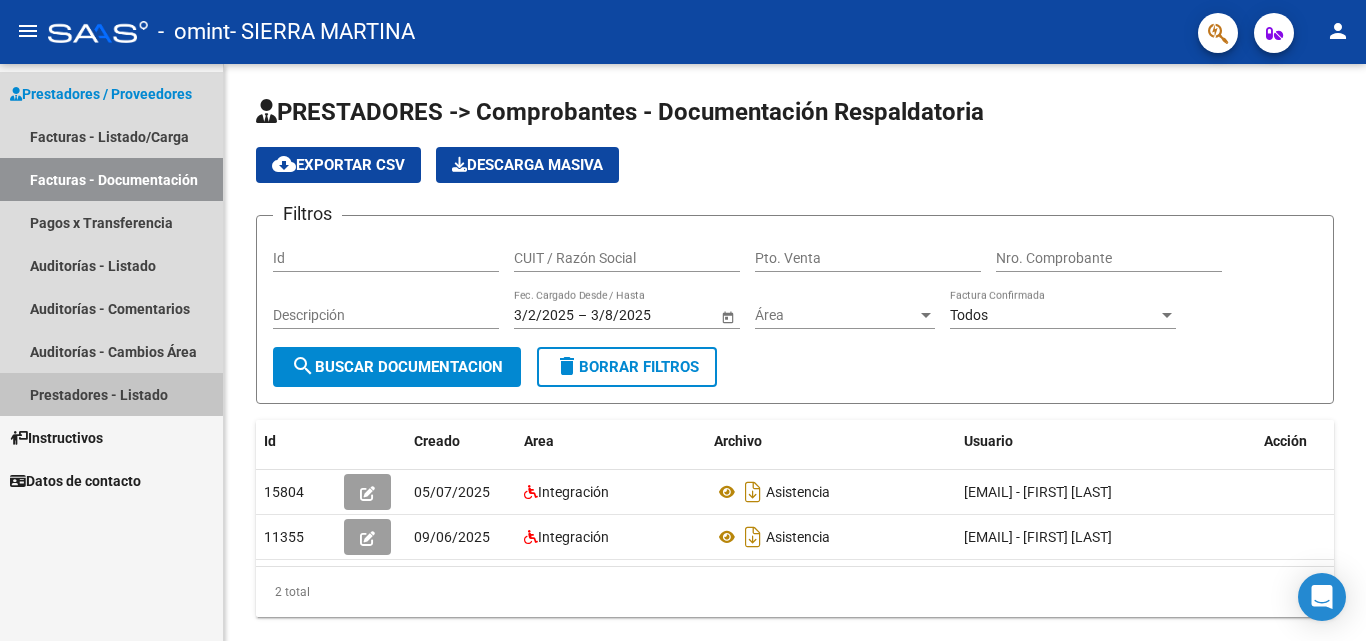 click on "Prestadores - Listado" at bounding box center (111, 394) 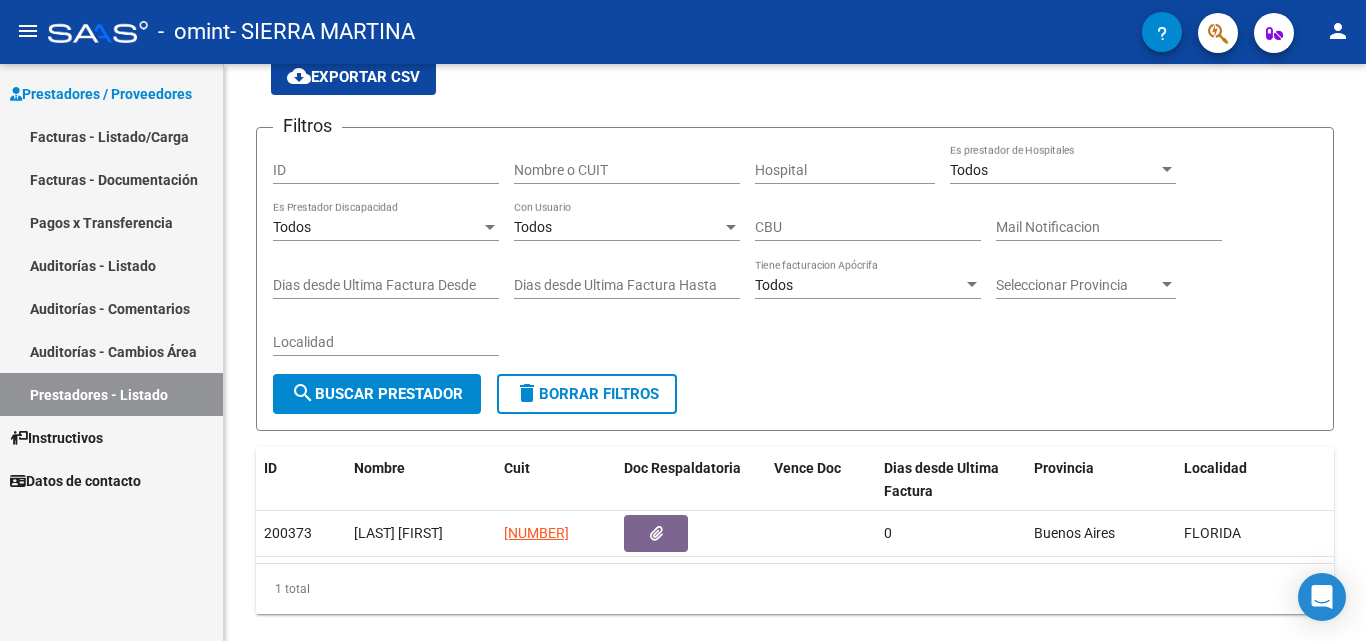 scroll, scrollTop: 41, scrollLeft: 0, axis: vertical 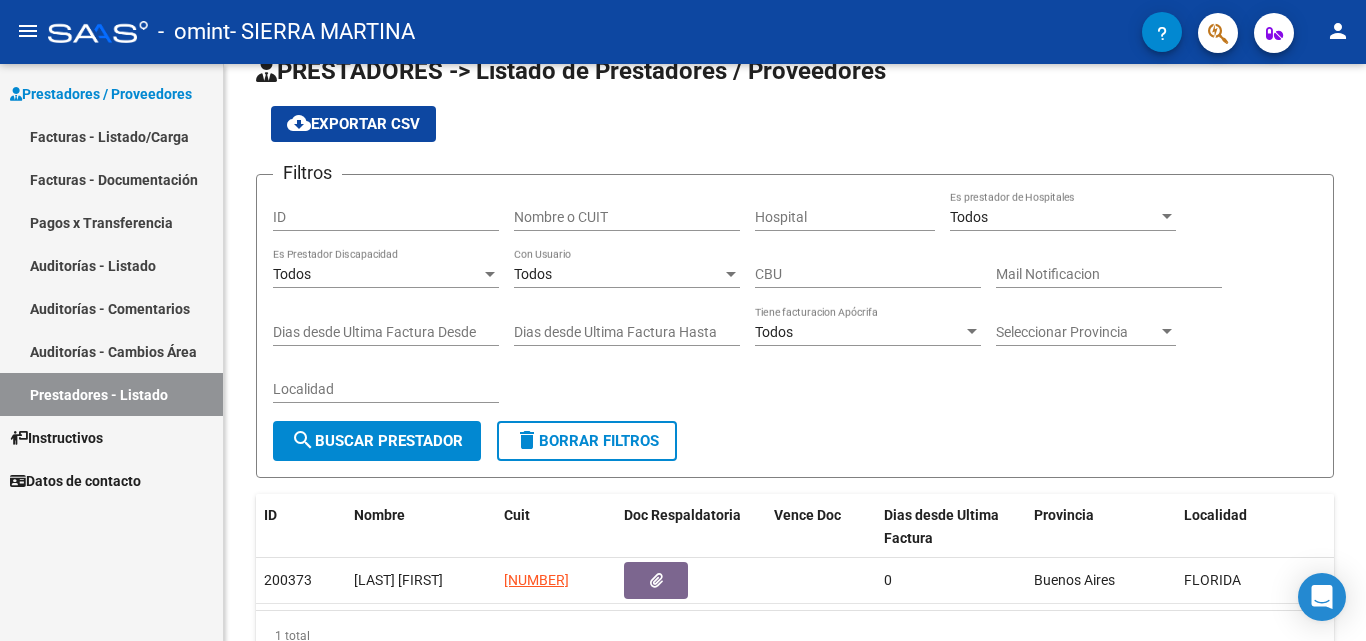 click on "Facturas - Listado/Carga" at bounding box center (111, 136) 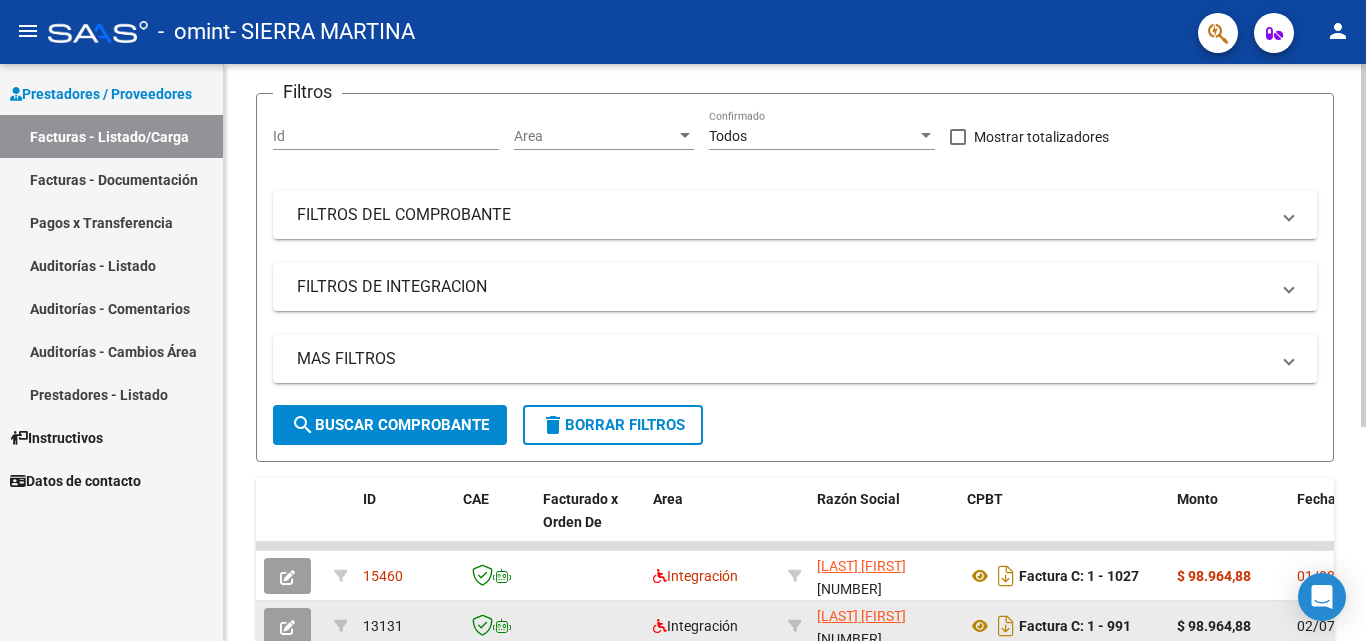 scroll, scrollTop: 341, scrollLeft: 0, axis: vertical 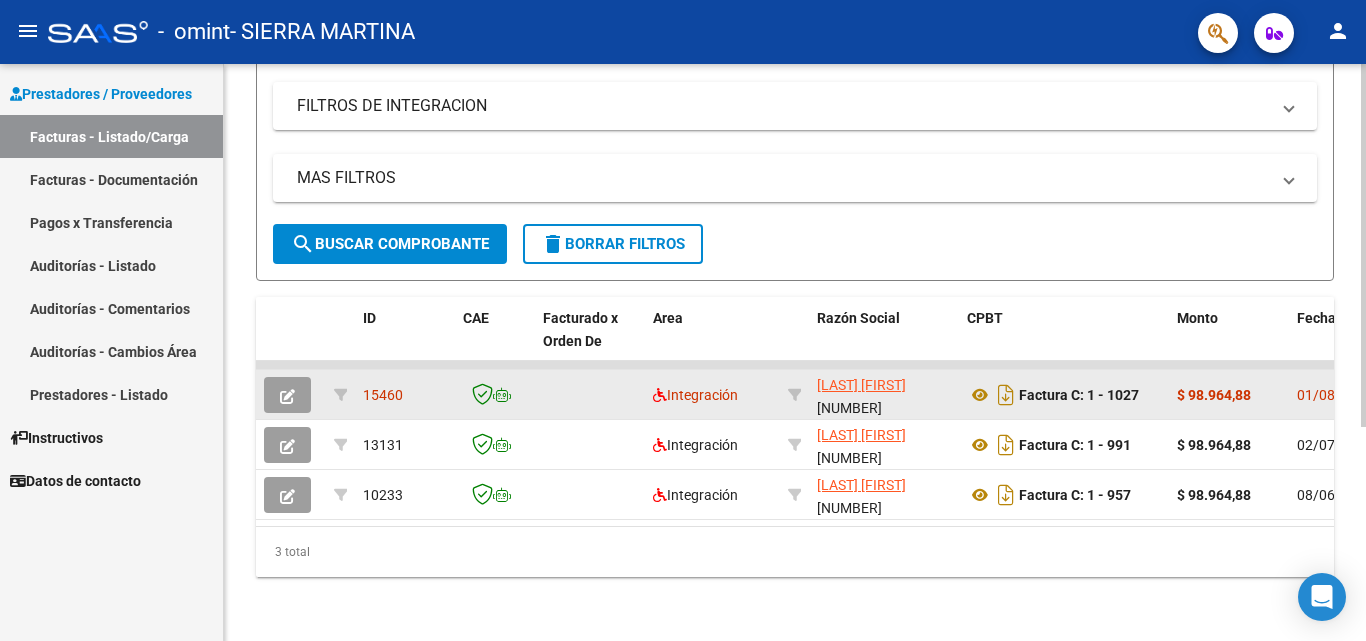 drag, startPoint x: 1268, startPoint y: 376, endPoint x: 559, endPoint y: 379, distance: 709.00635 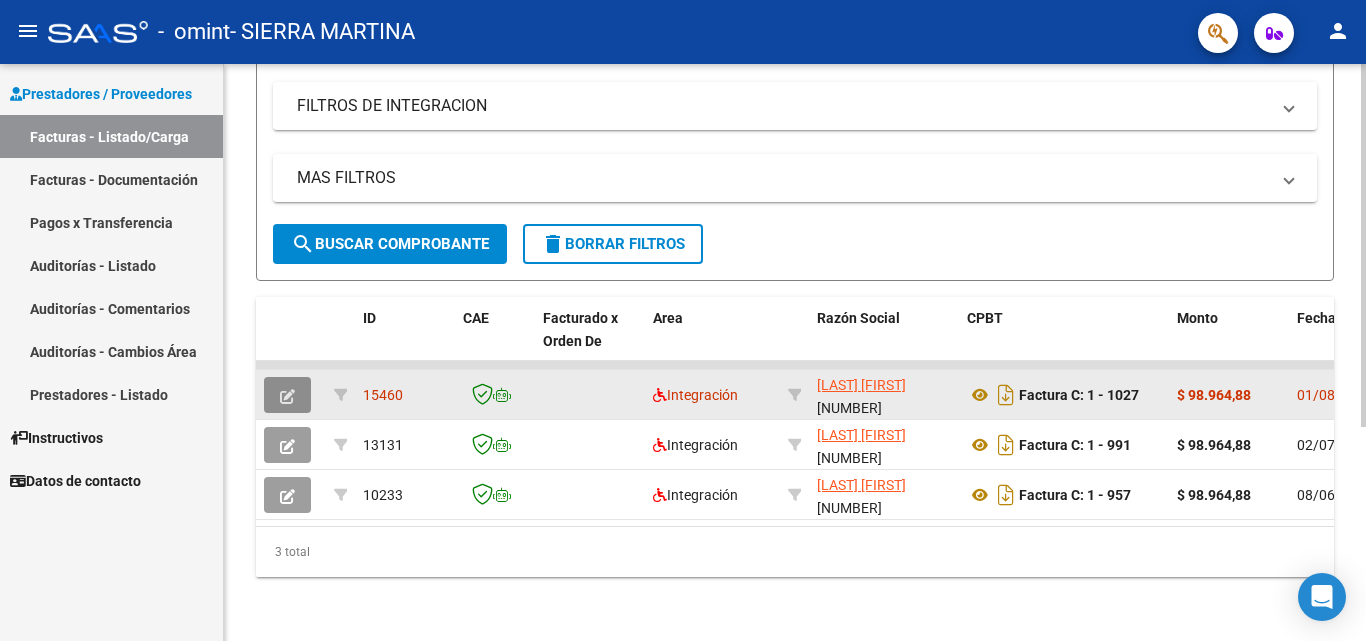 click 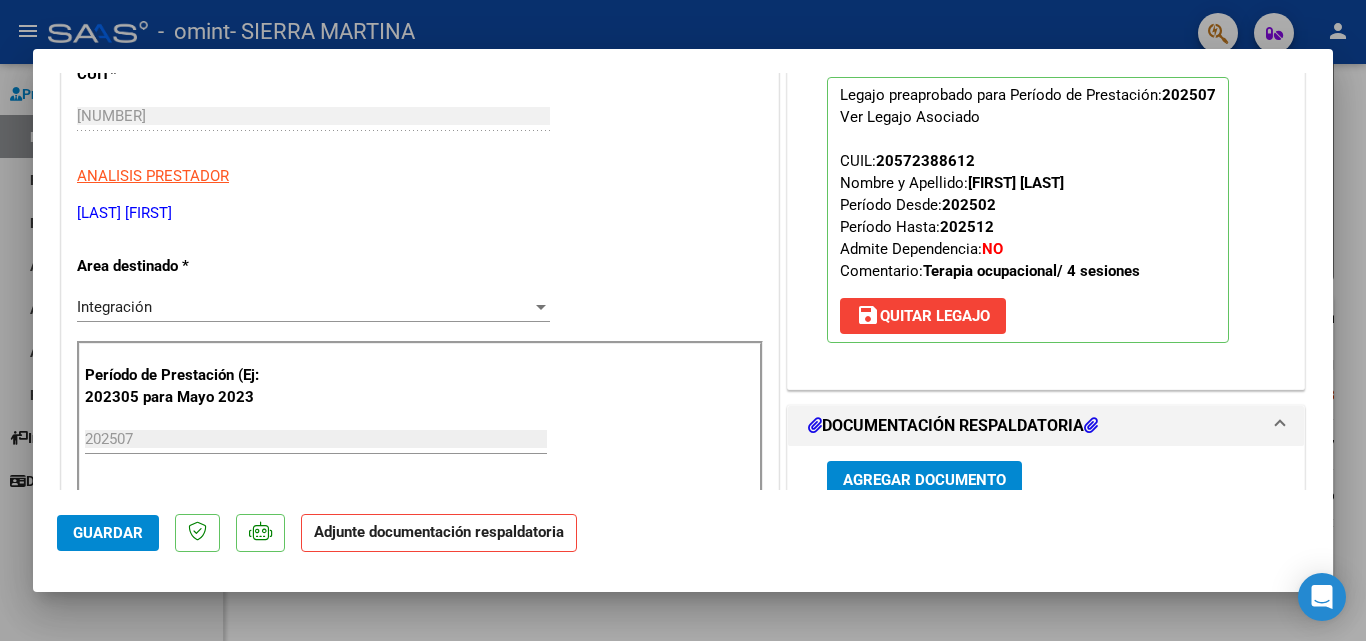 scroll, scrollTop: 300, scrollLeft: 0, axis: vertical 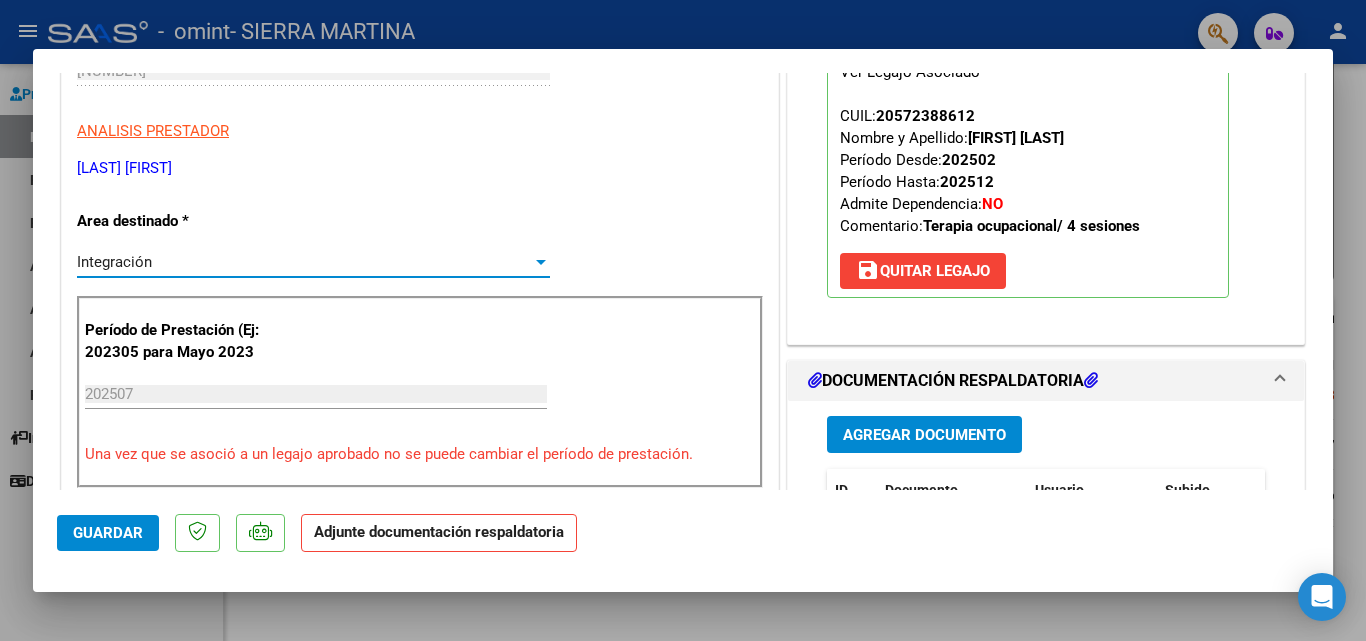 click on "Integración" at bounding box center [304, 262] 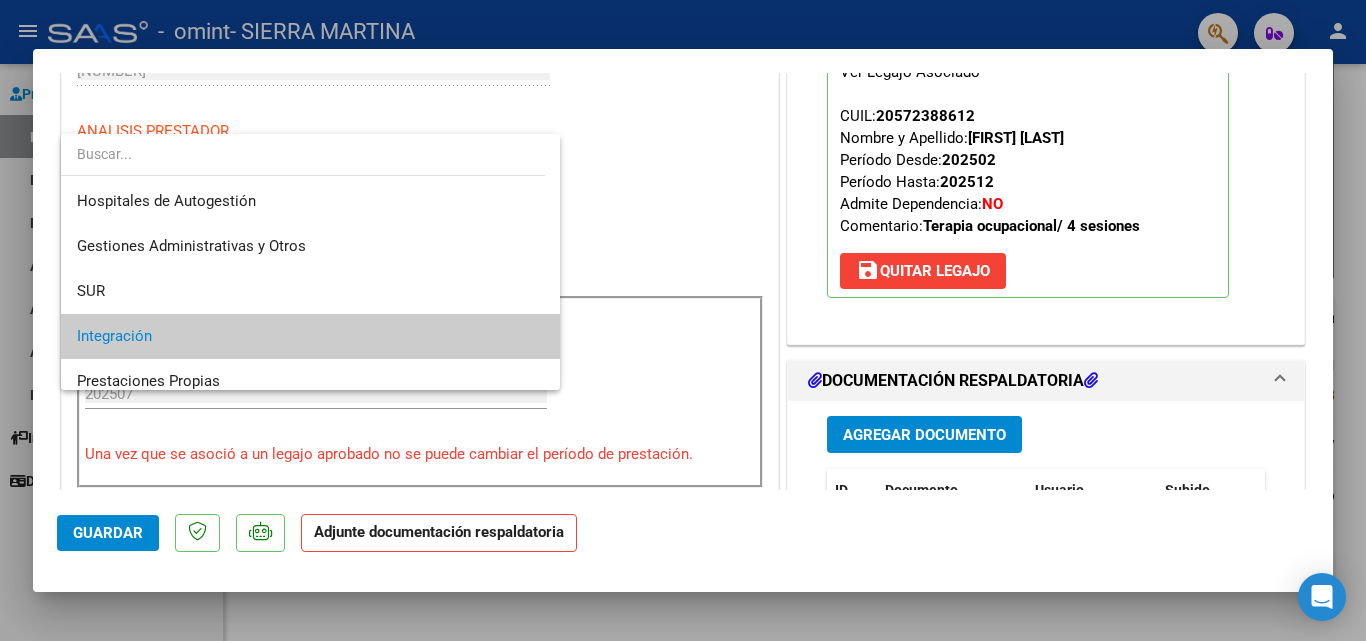 scroll, scrollTop: 75, scrollLeft: 0, axis: vertical 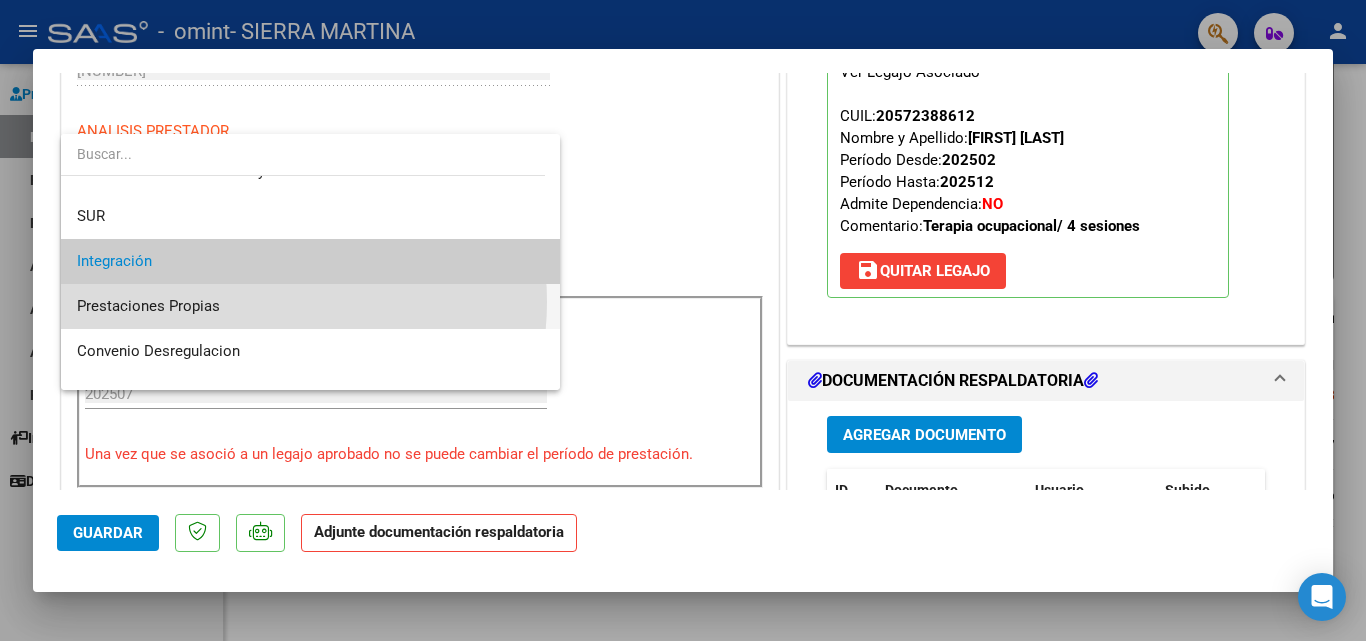 click on "Prestaciones Propias" at bounding box center (310, 306) 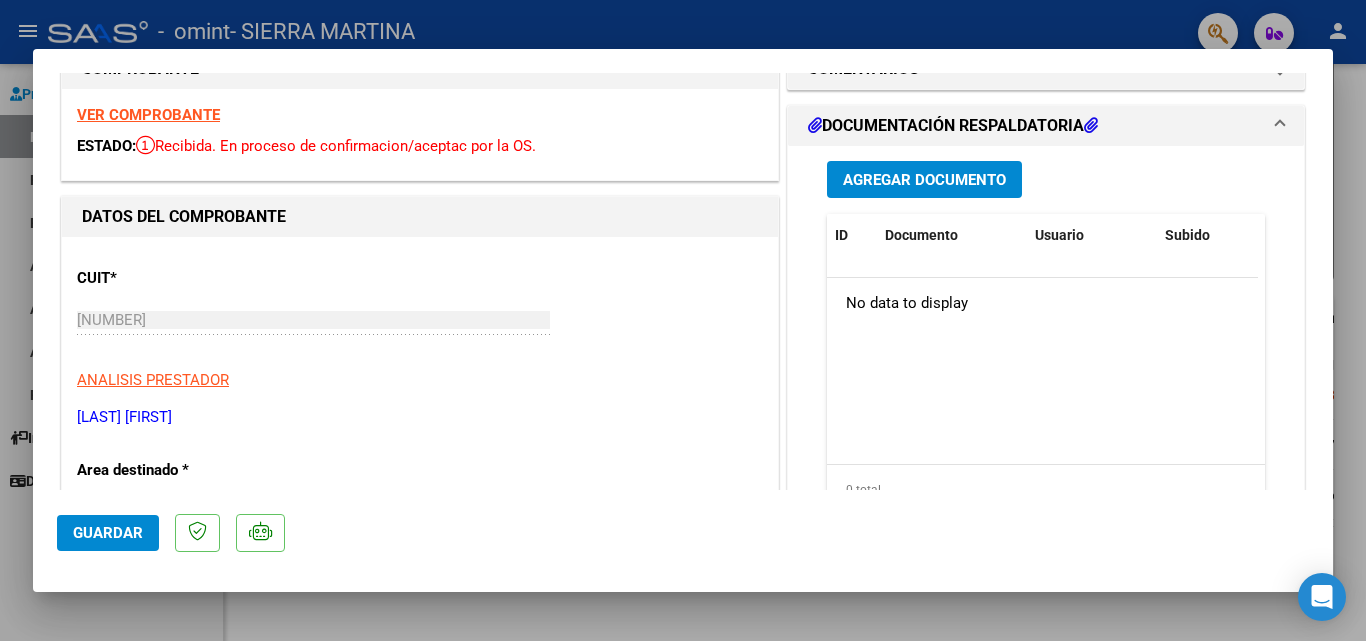 scroll, scrollTop: 200, scrollLeft: 0, axis: vertical 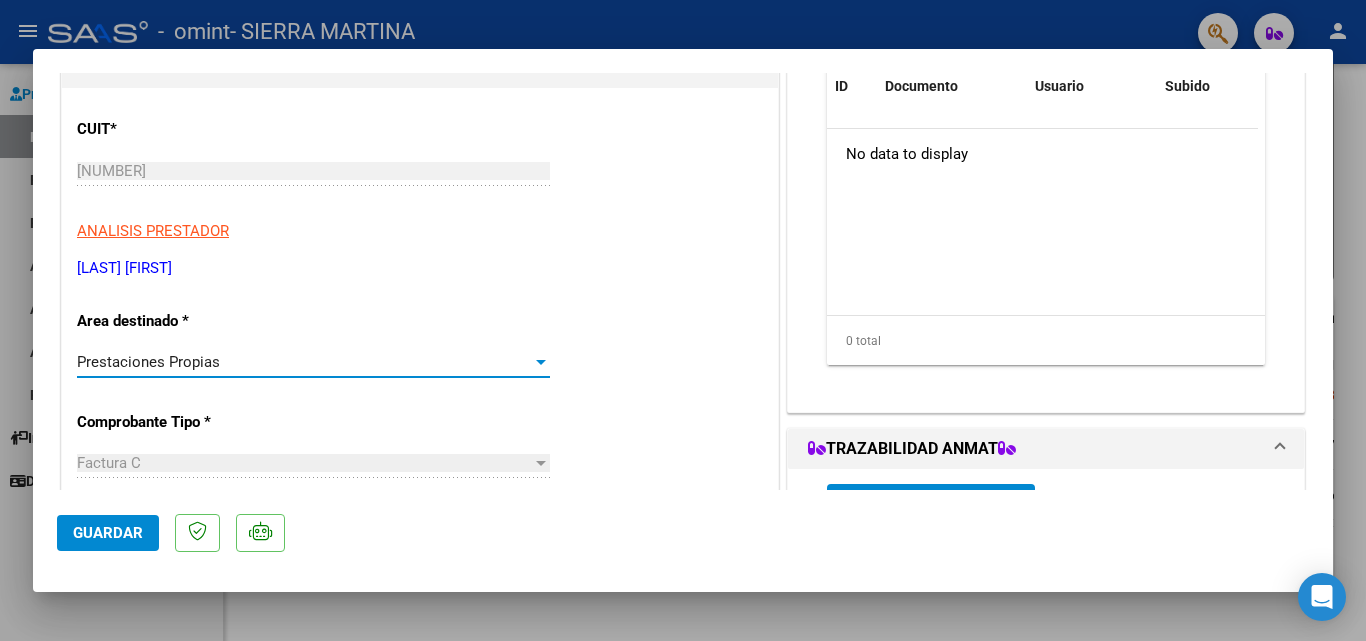 click on "Prestaciones Propias" at bounding box center [148, 362] 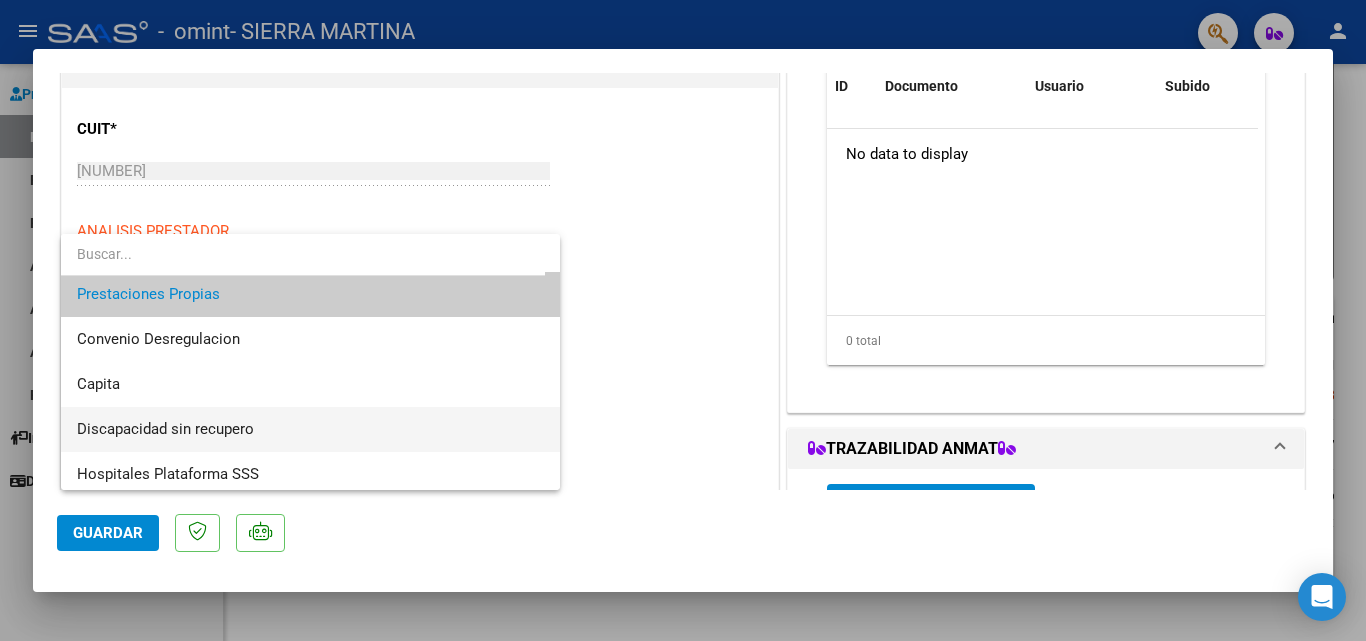 scroll, scrollTop: 194, scrollLeft: 0, axis: vertical 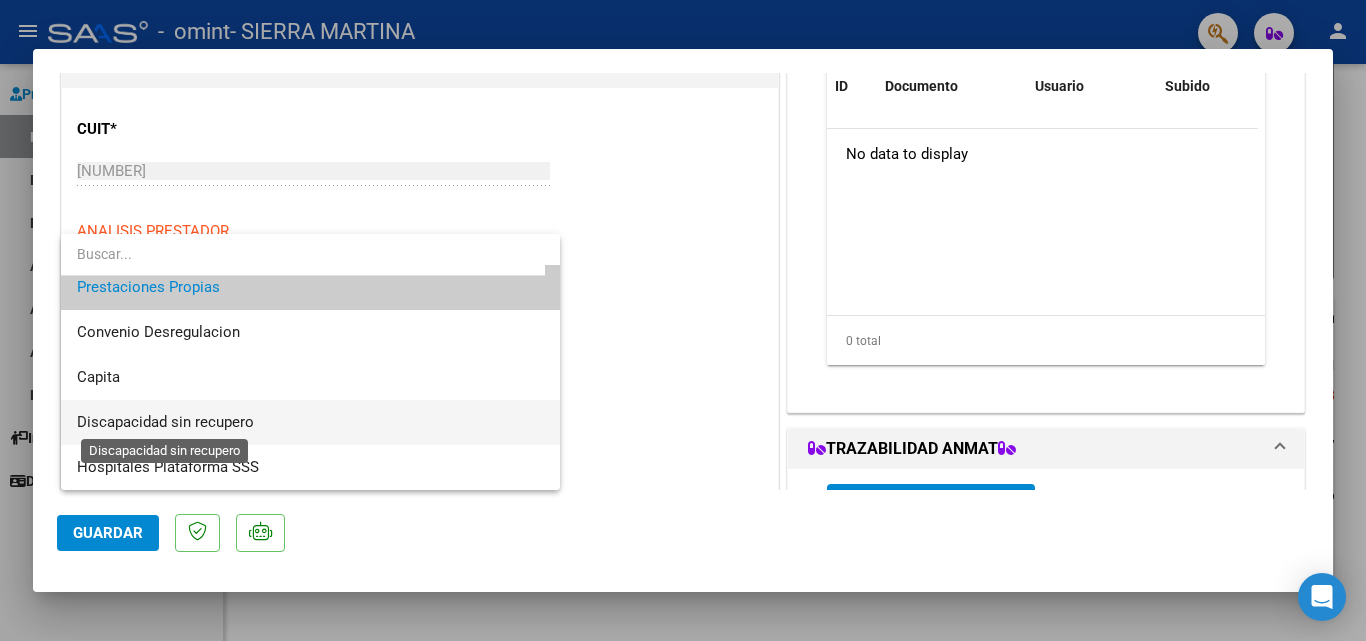 click on "Discapacidad sin recupero" at bounding box center [165, 422] 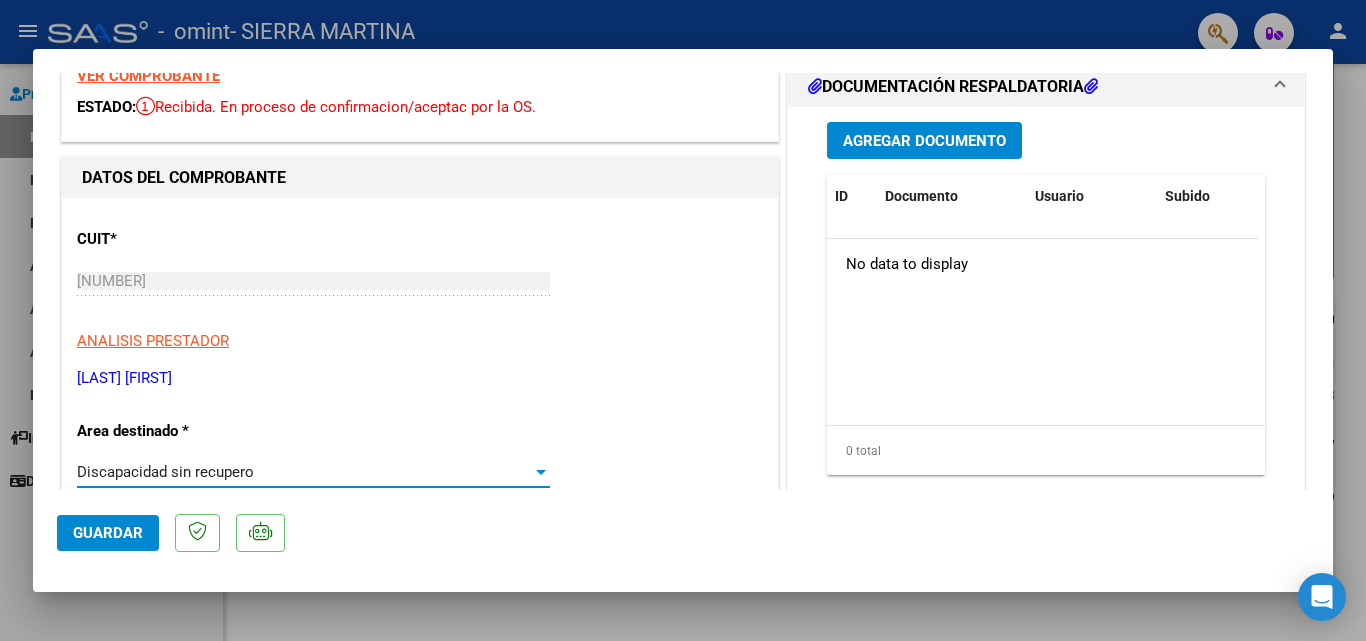 scroll, scrollTop: 7, scrollLeft: 0, axis: vertical 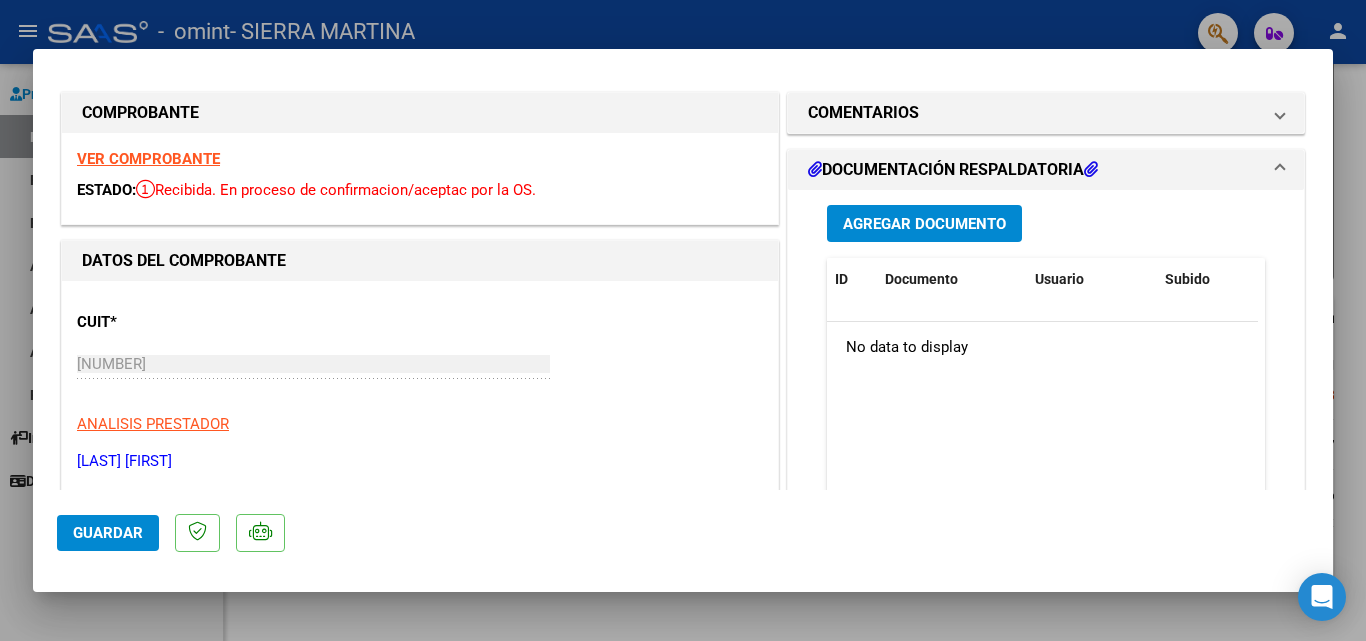 click at bounding box center [683, 320] 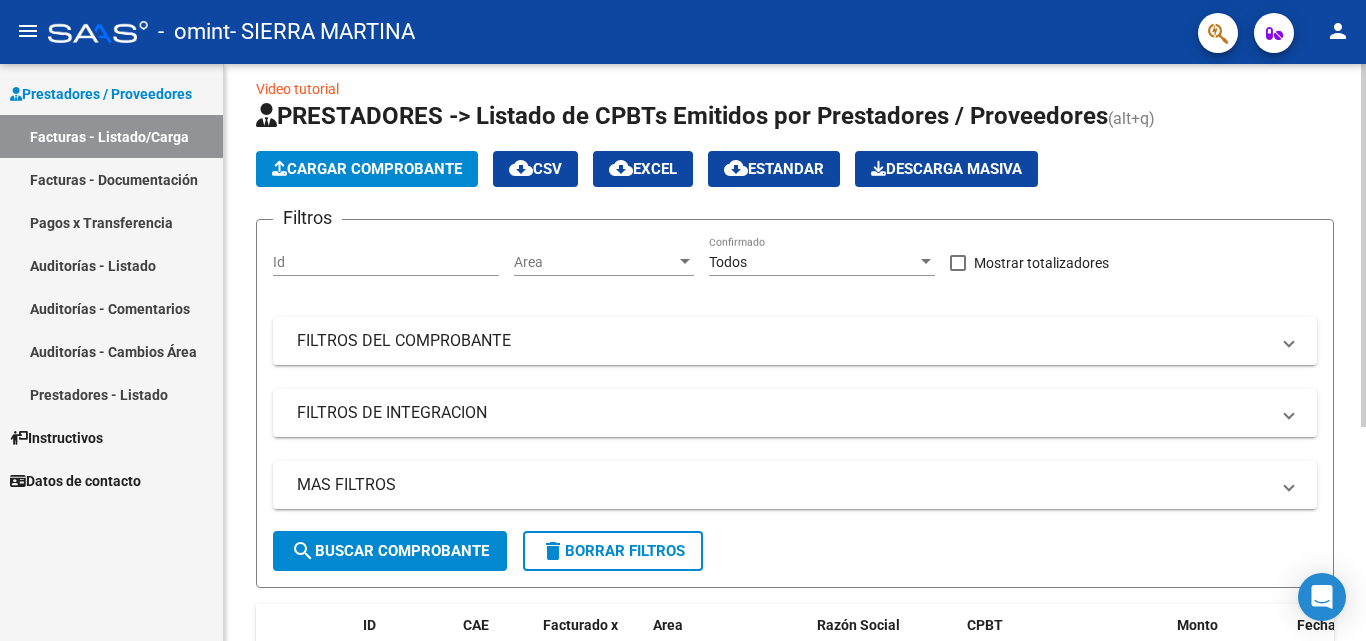 scroll, scrollTop: 0, scrollLeft: 0, axis: both 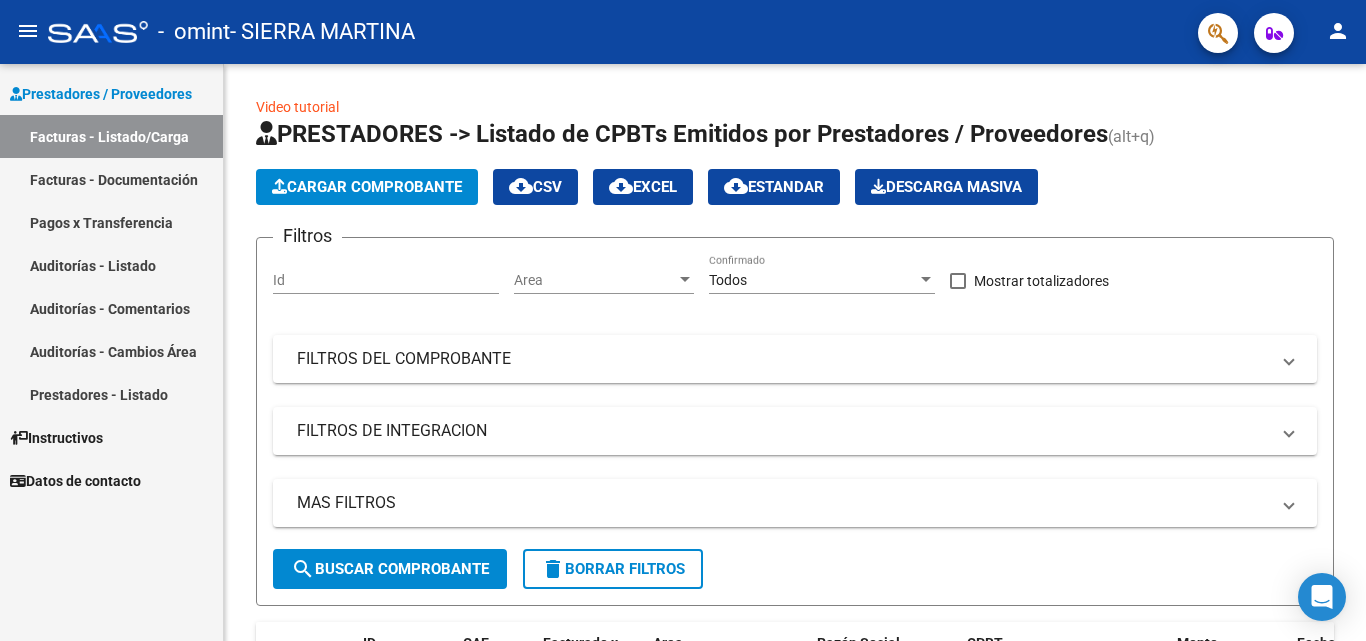 click on "Facturas - Documentación" at bounding box center [111, 179] 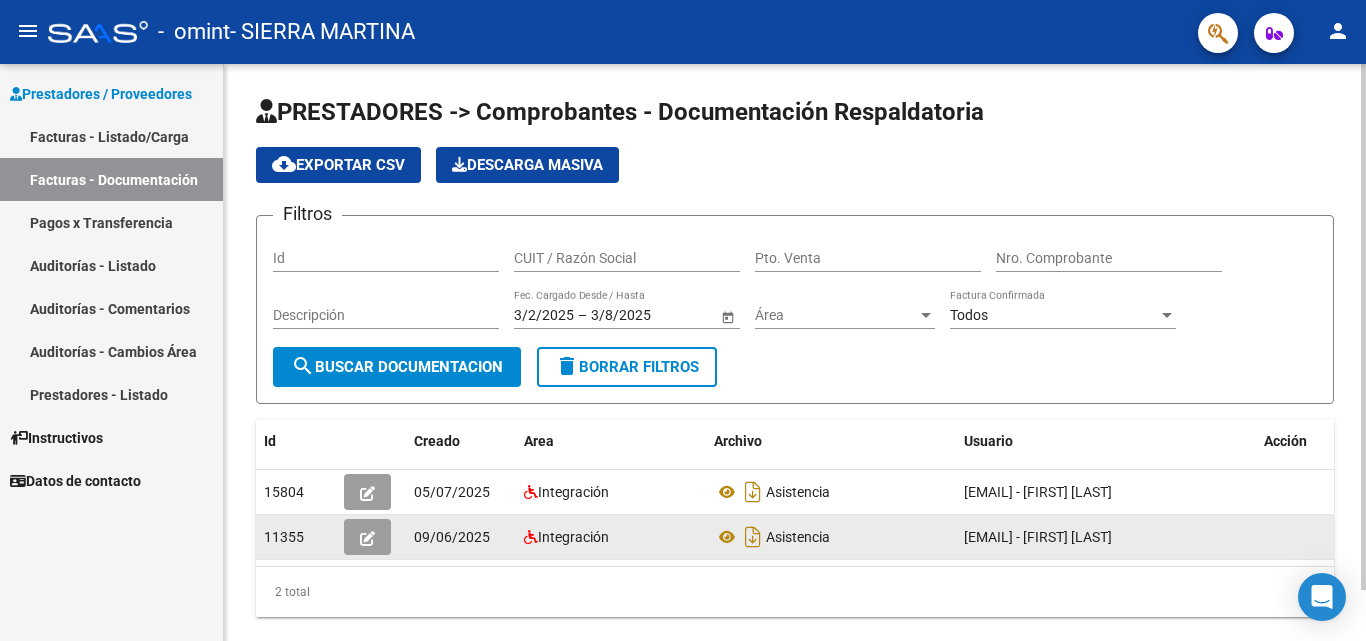 scroll, scrollTop: 56, scrollLeft: 0, axis: vertical 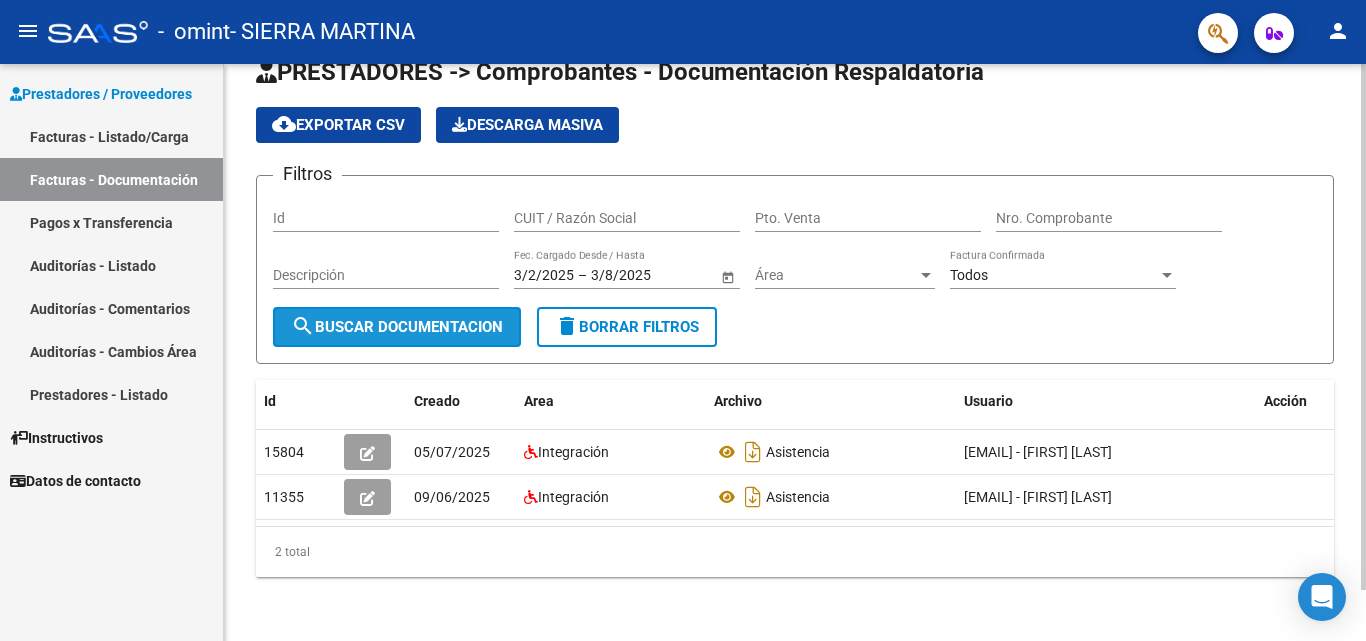 click on "search  Buscar Documentacion" 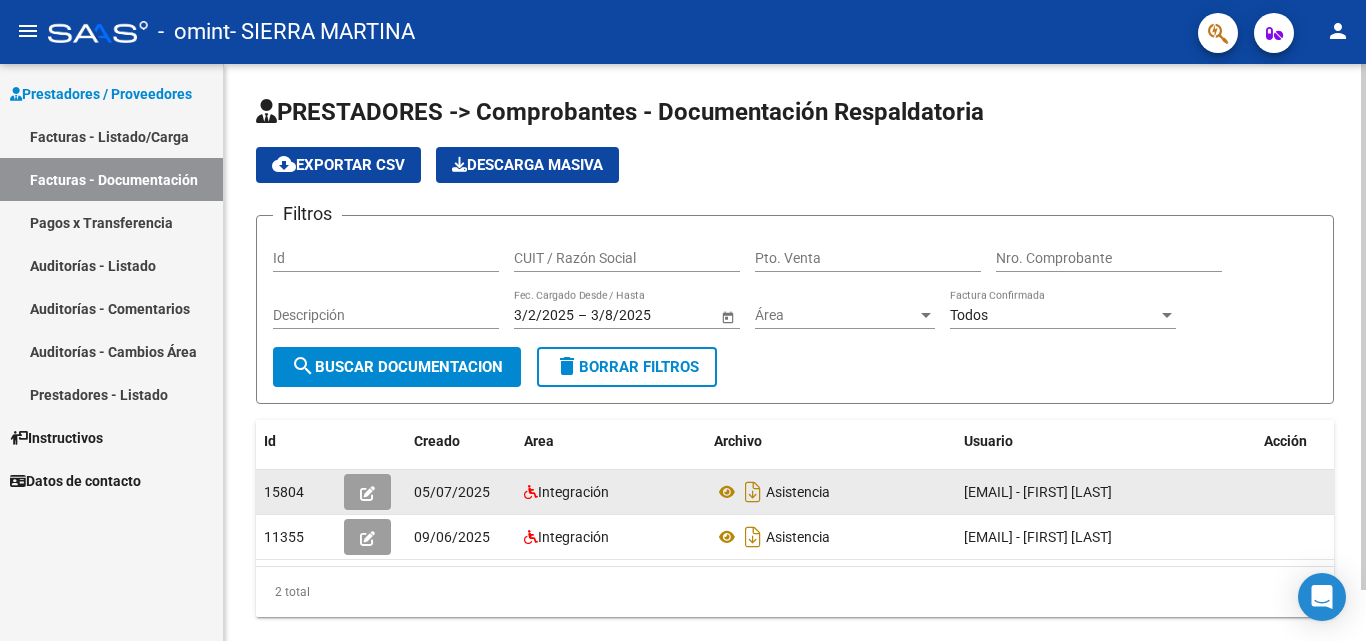scroll, scrollTop: 56, scrollLeft: 0, axis: vertical 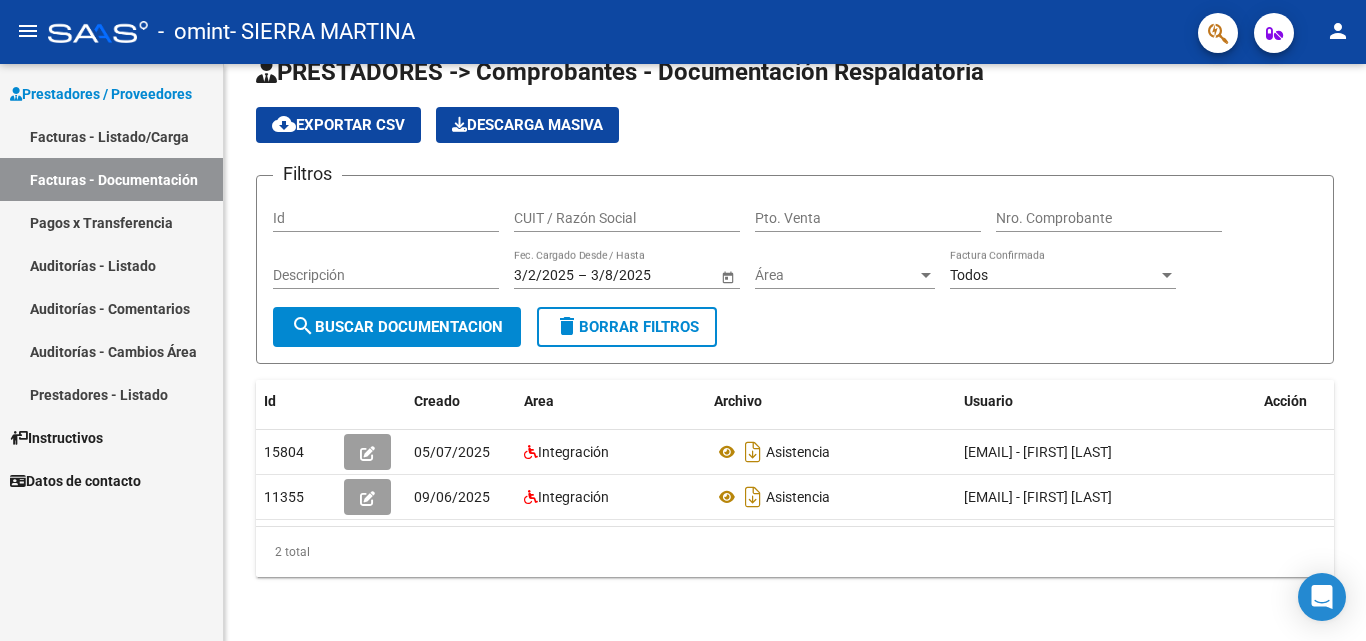 click on "Facturas - Listado/Carga" at bounding box center [111, 136] 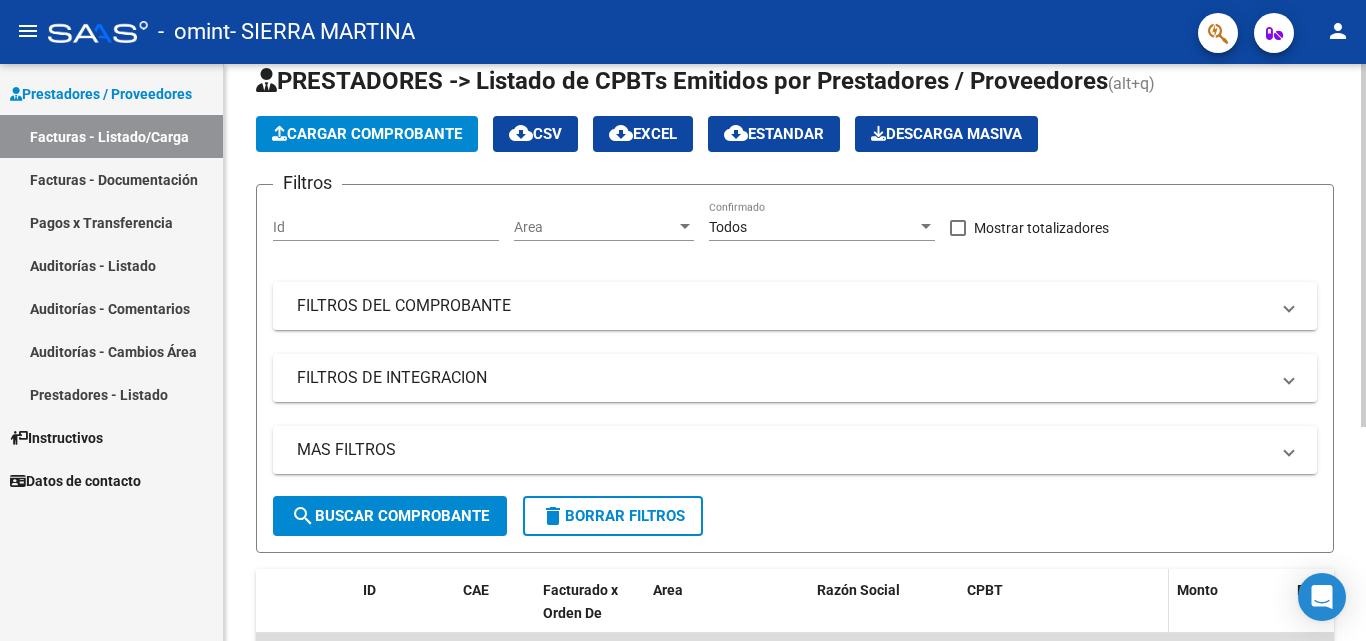 scroll, scrollTop: 100, scrollLeft: 0, axis: vertical 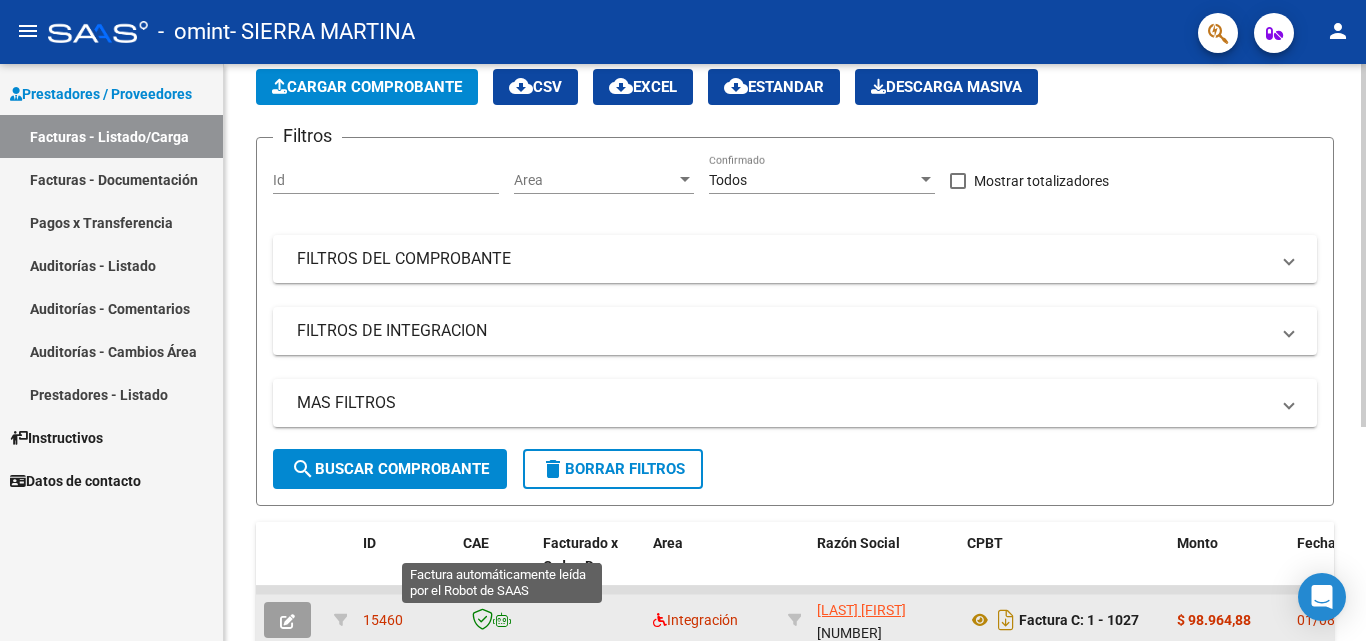 click 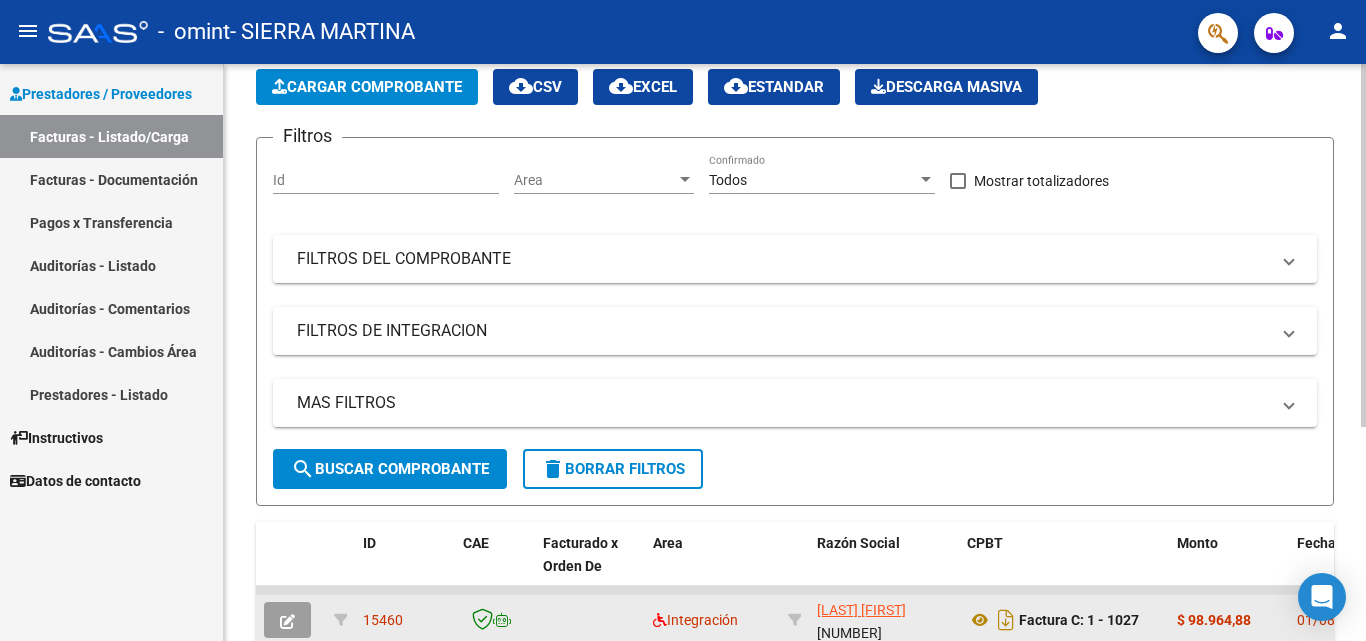 click on "15460" 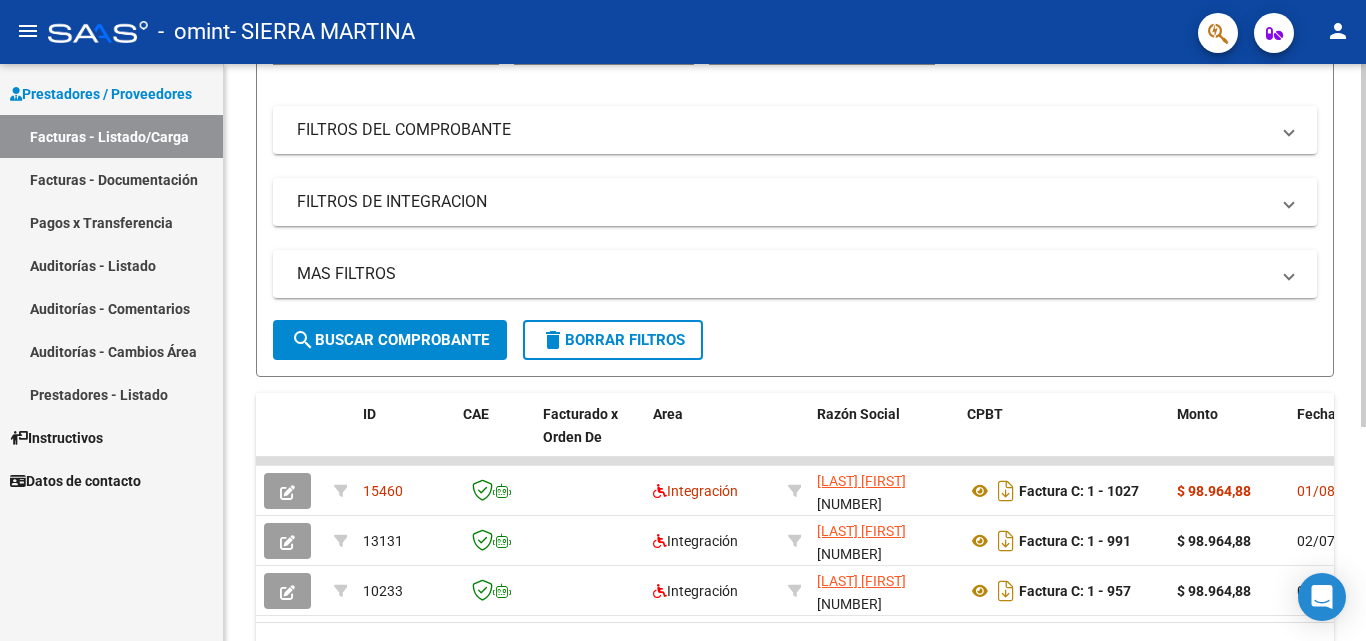 scroll, scrollTop: 300, scrollLeft: 0, axis: vertical 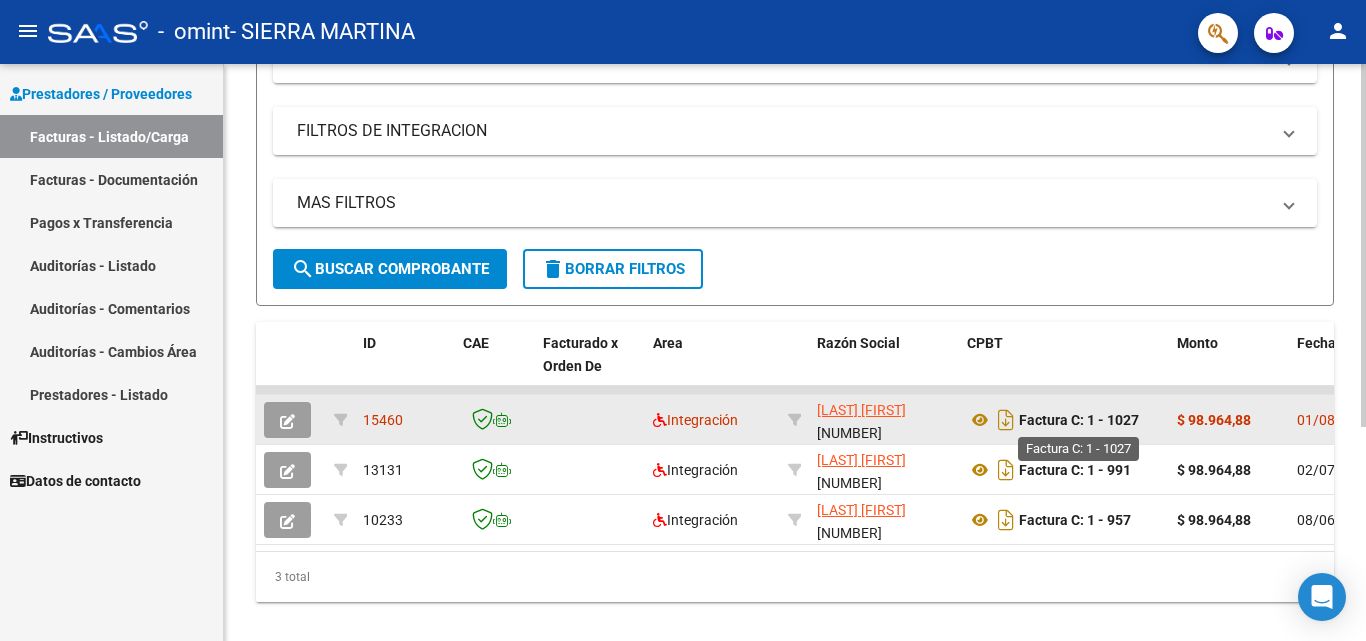 click on "Factura C: 1 - 1027" 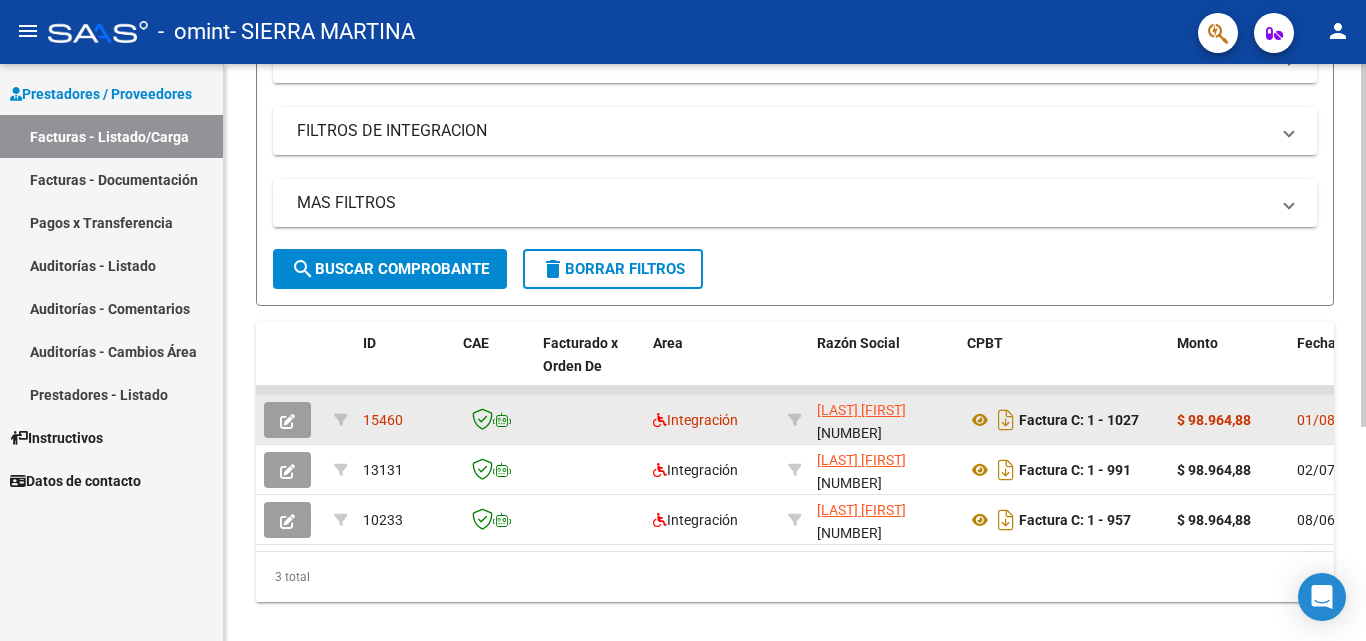 click 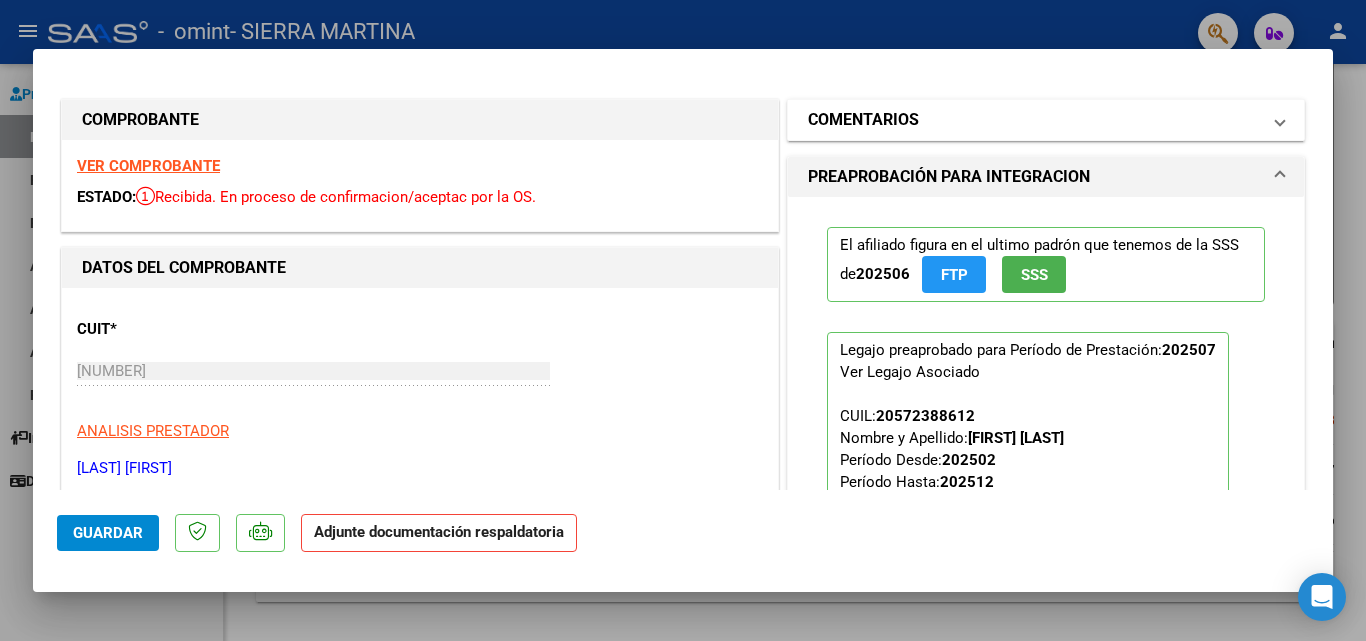 click on "COMENTARIOS" at bounding box center [1034, 120] 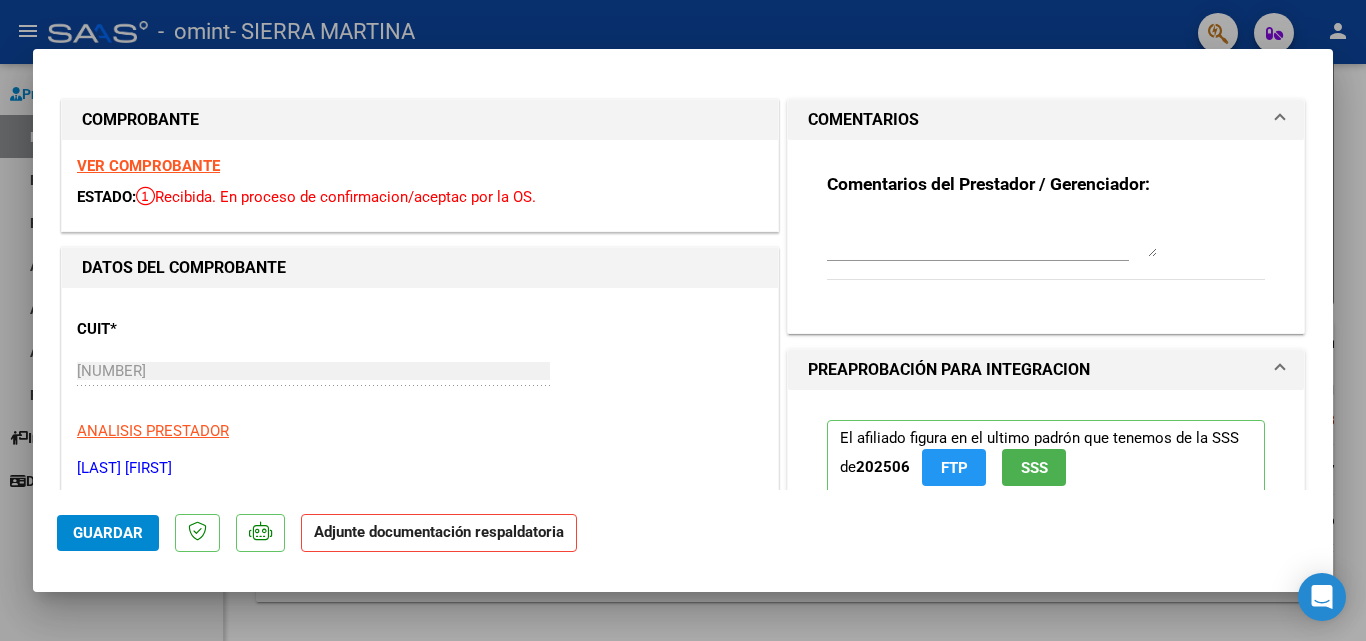 click on "COMENTARIOS" at bounding box center [1034, 120] 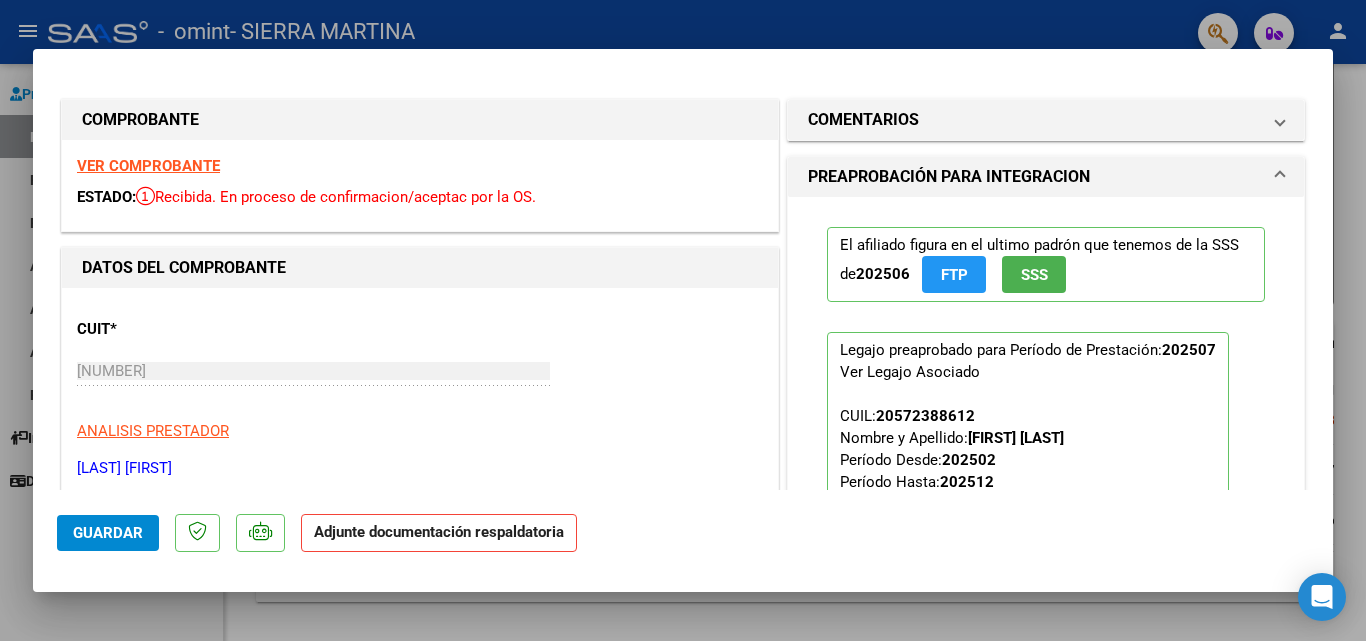 click on "PREAPROBACIÓN PARA INTEGRACION" at bounding box center [949, 177] 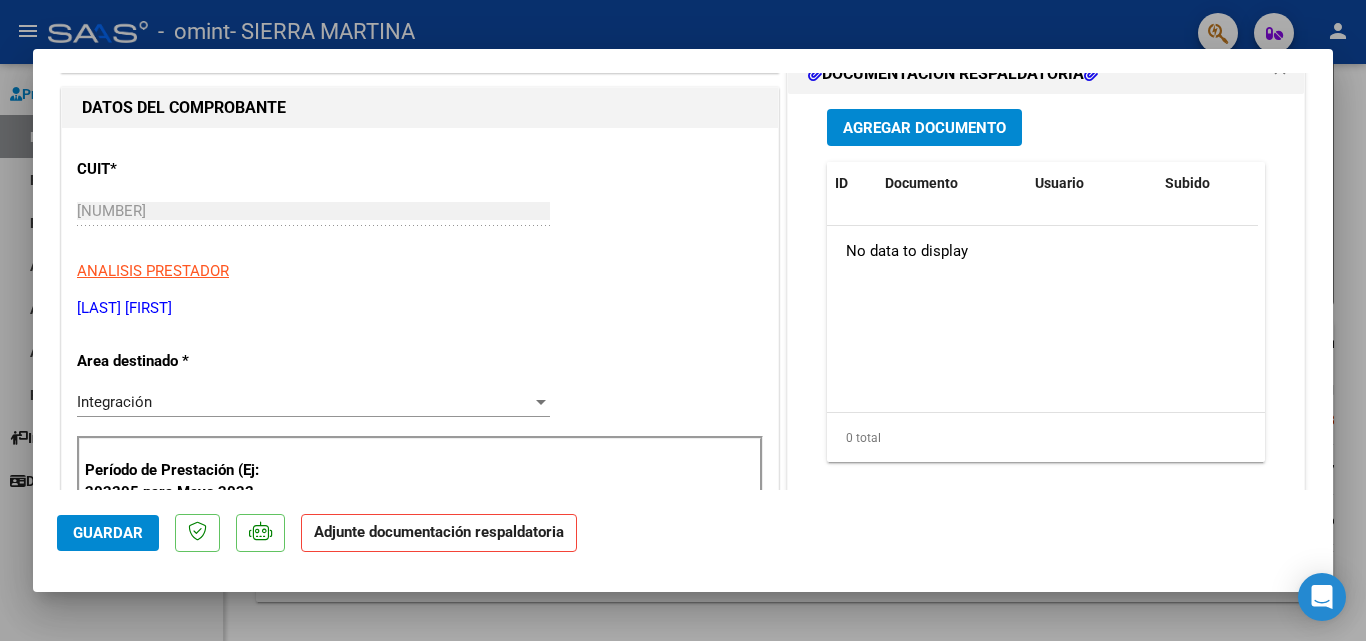 scroll, scrollTop: 200, scrollLeft: 0, axis: vertical 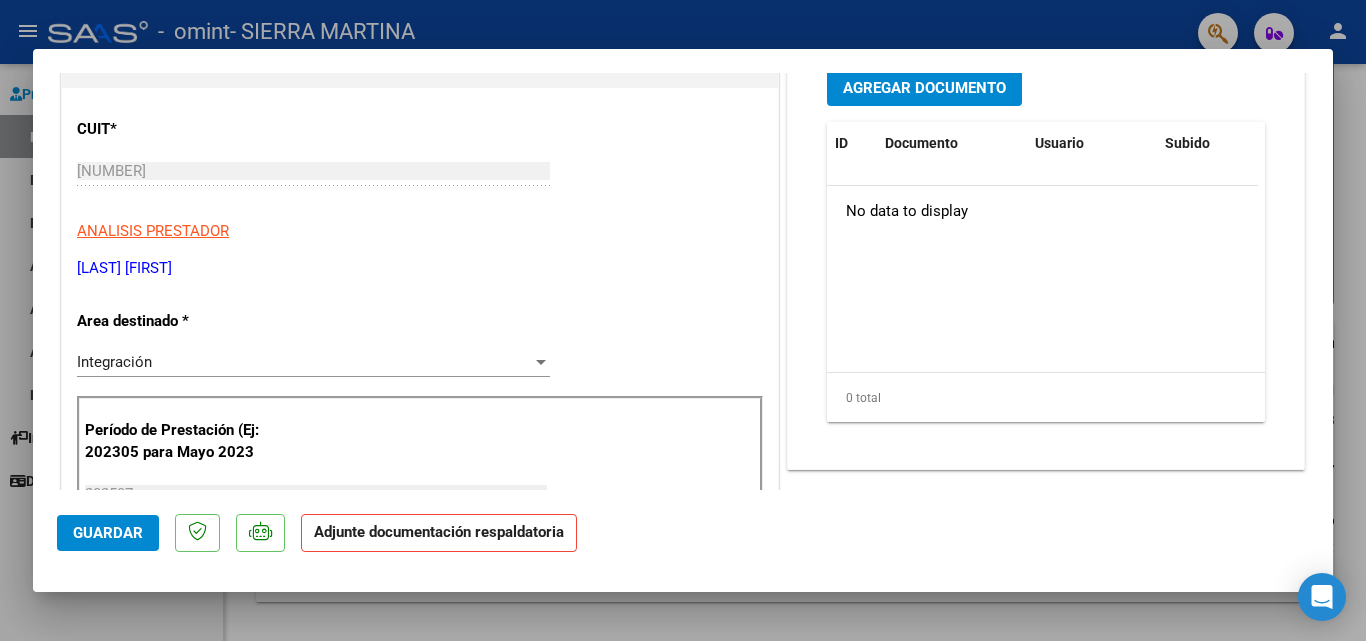 click on "Adjunte documentación respaldatoria" 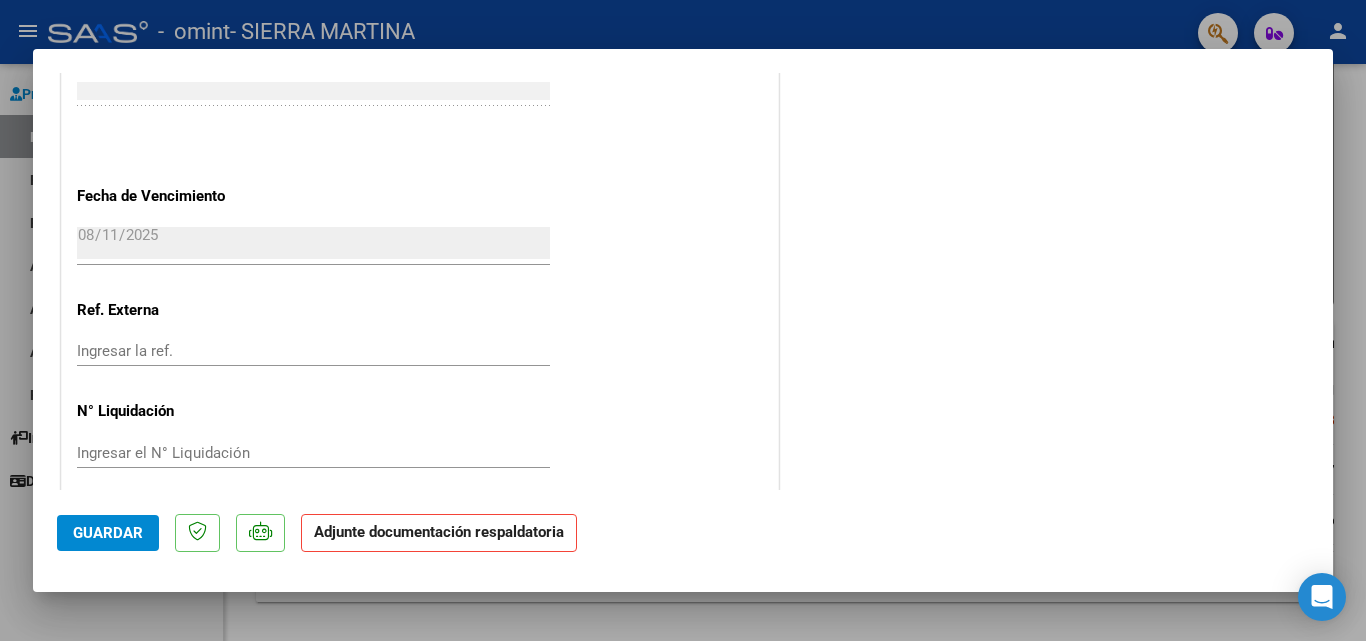 scroll, scrollTop: 1299, scrollLeft: 0, axis: vertical 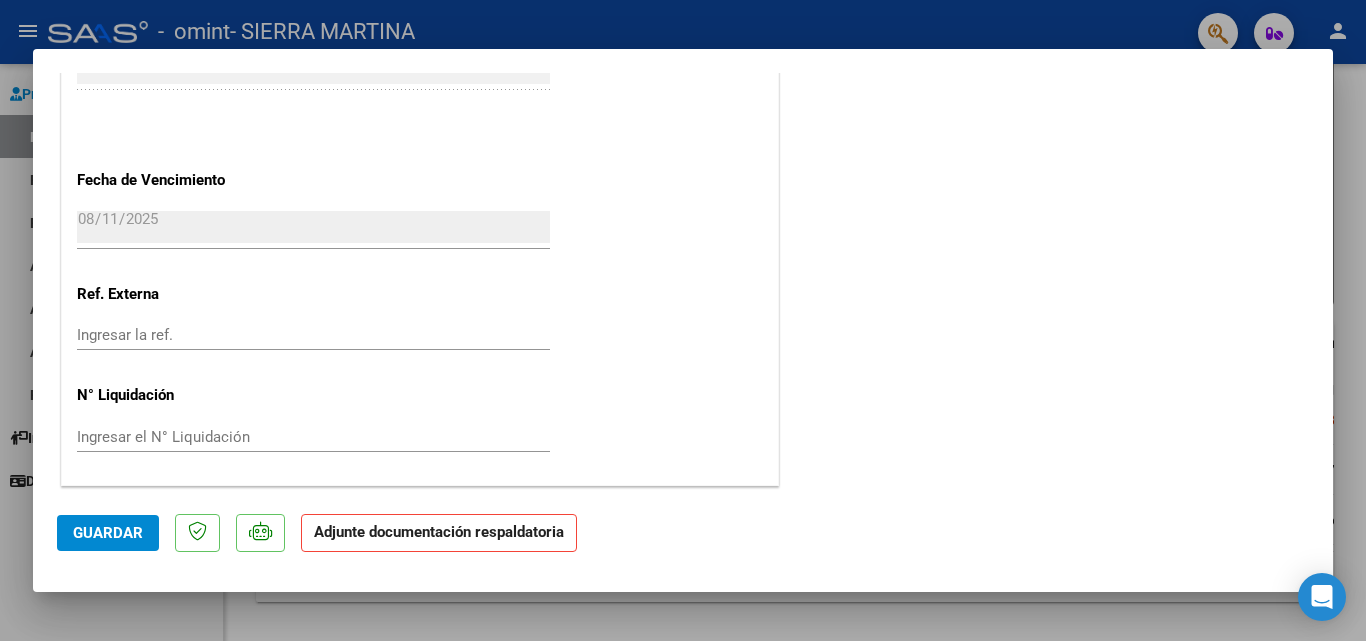click on "Ingresar el N° Liquidación" at bounding box center (313, 437) 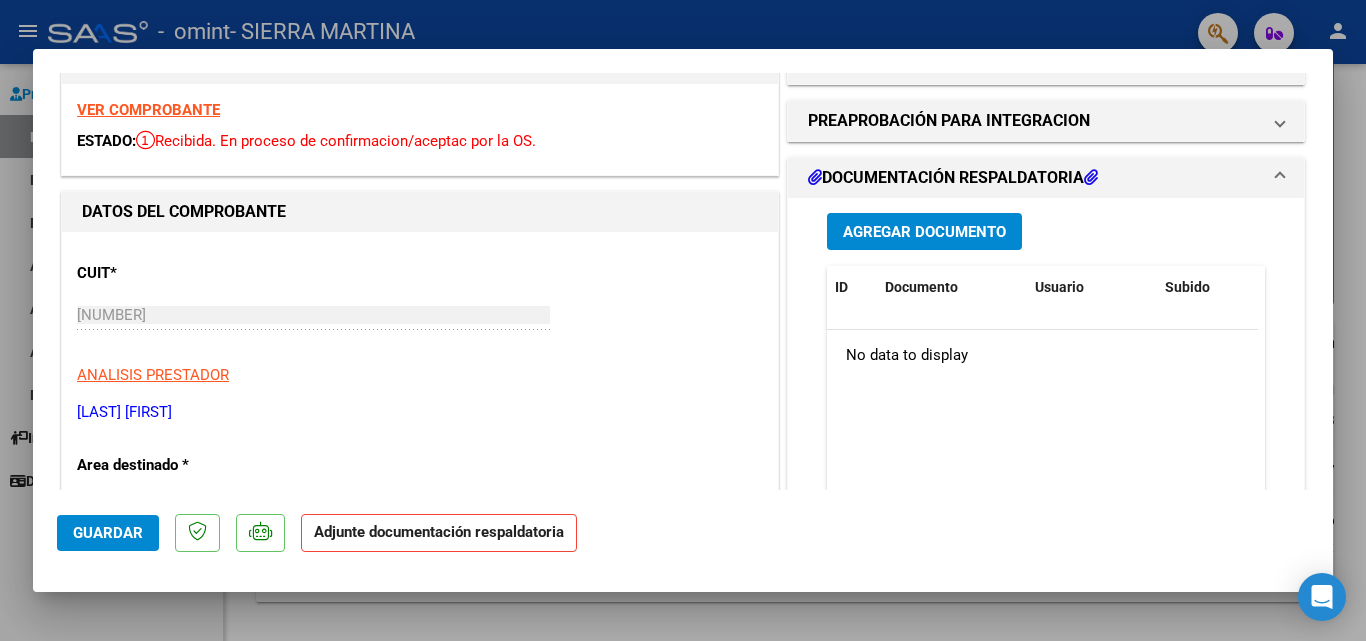 scroll, scrollTop: 0, scrollLeft: 0, axis: both 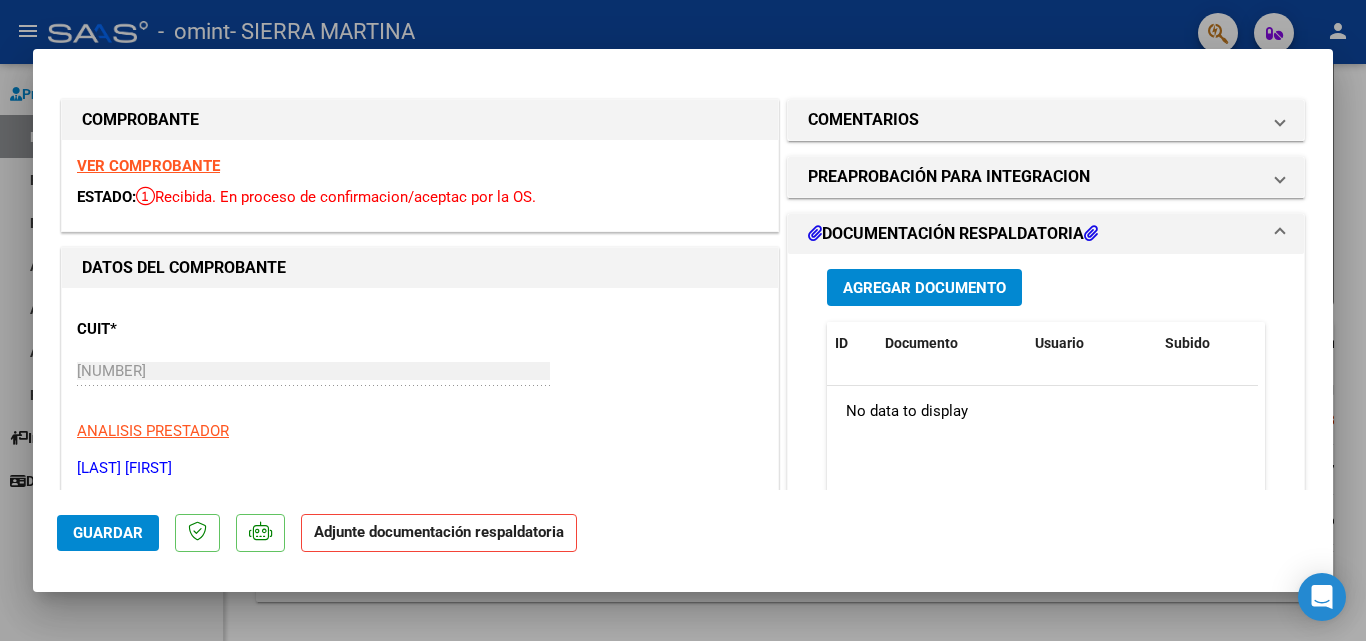 click on "VER COMPROBANTE" at bounding box center [148, 166] 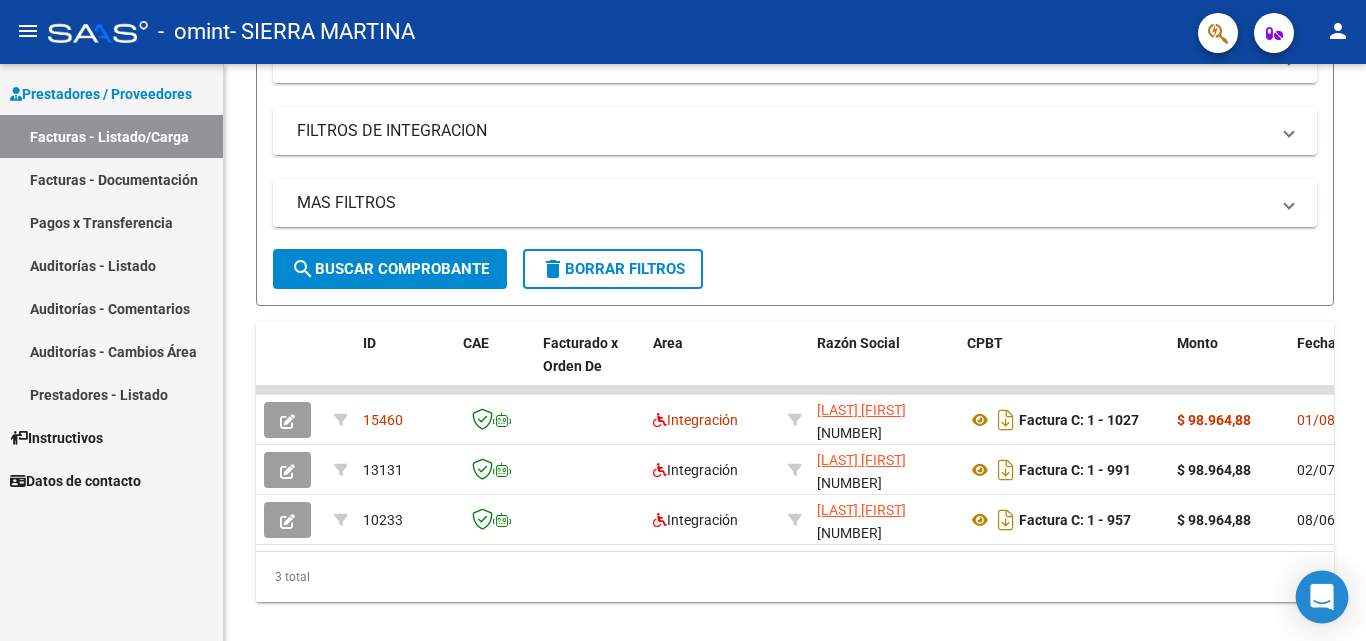 click 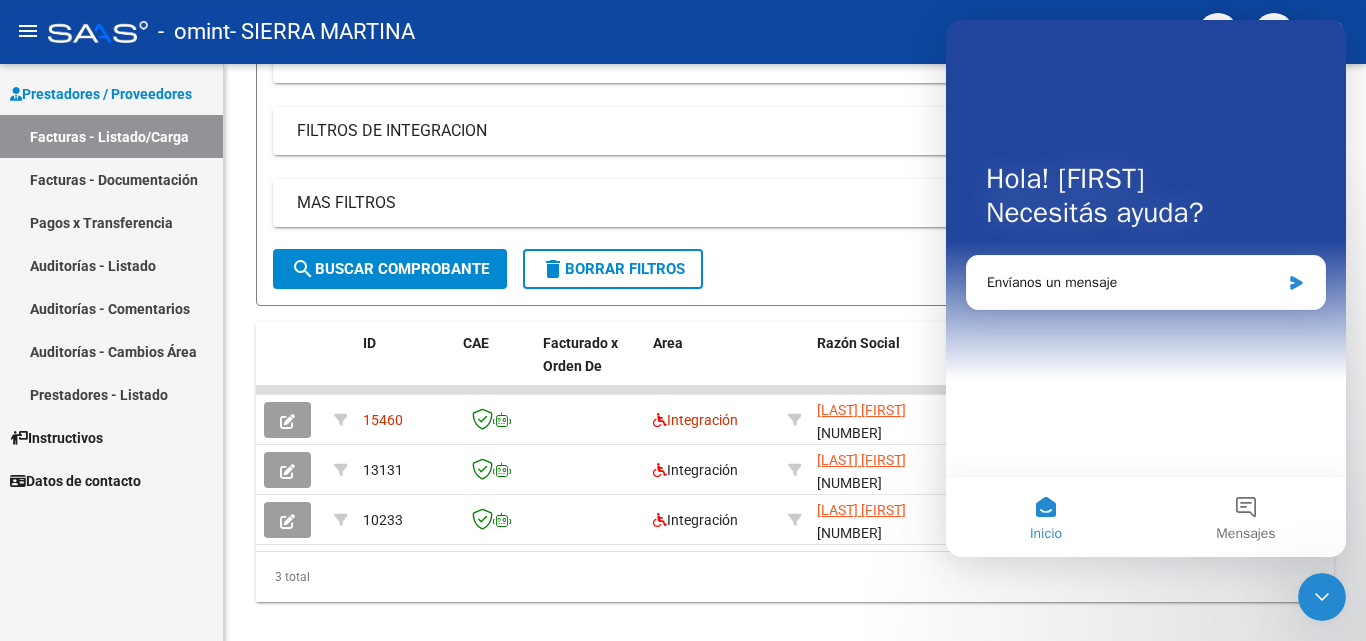 scroll, scrollTop: 0, scrollLeft: 0, axis: both 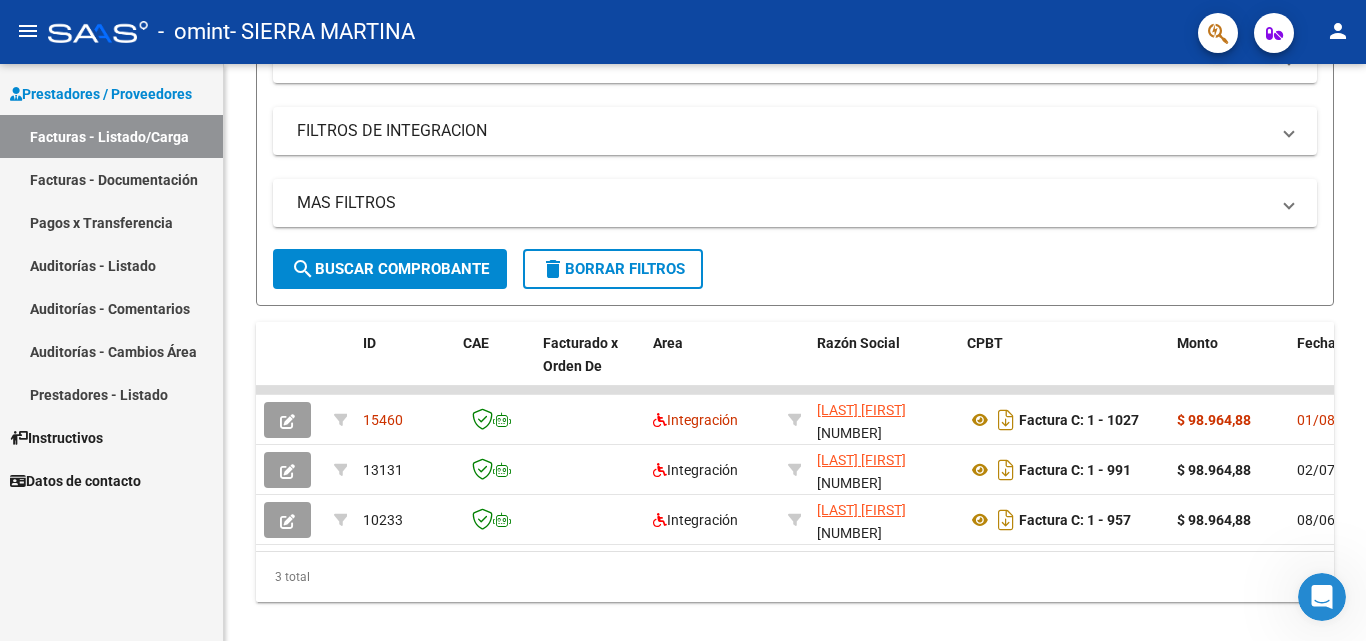 drag, startPoint x: 1316, startPoint y: 586, endPoint x: 1317, endPoint y: 606, distance: 20.024984 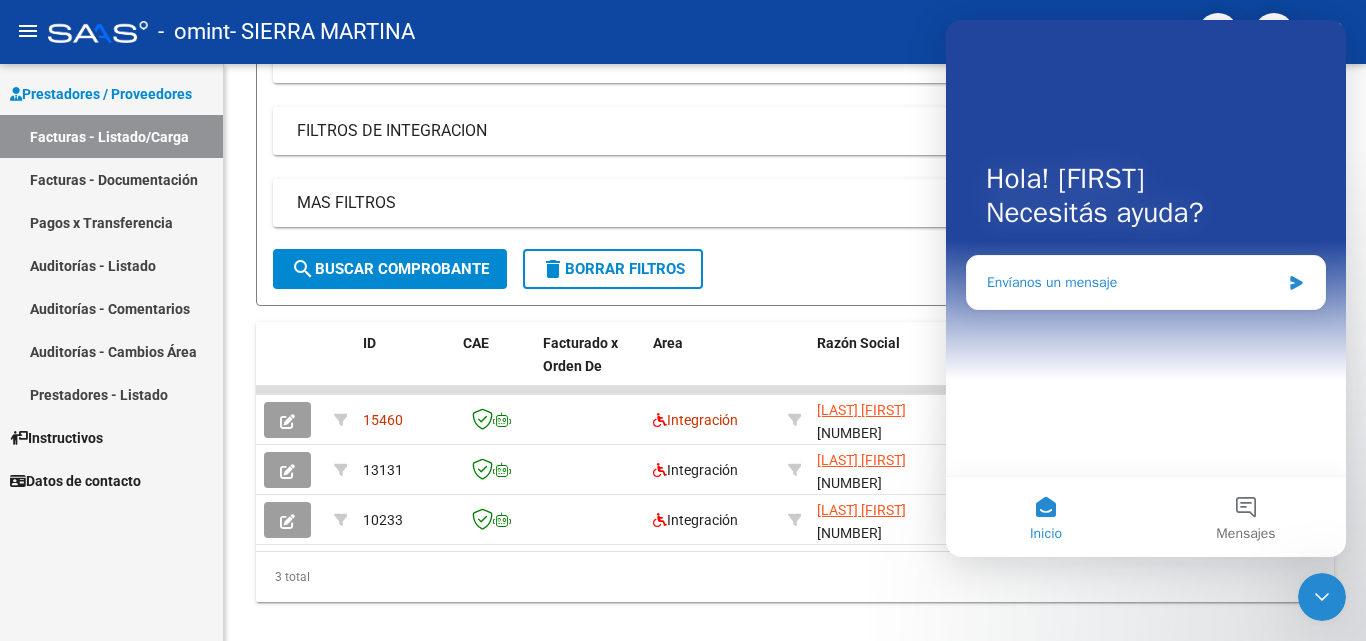 click on "Envíanos un mensaje" at bounding box center (1133, 282) 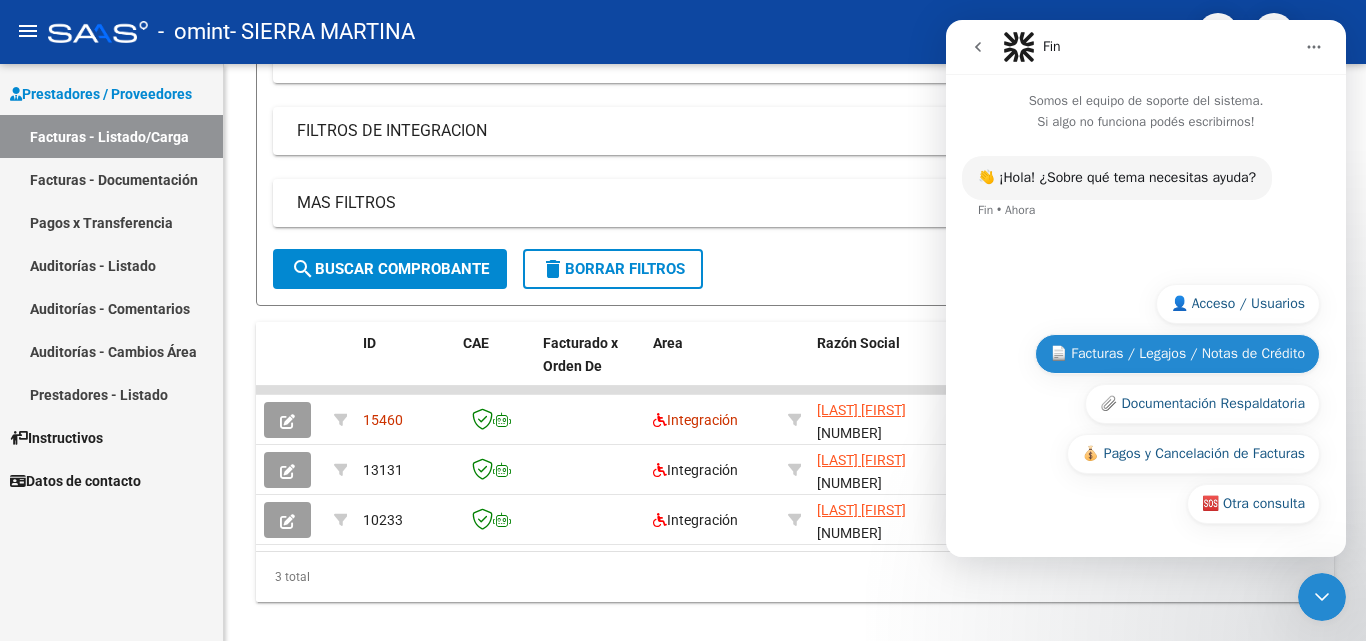 click on "📄 Facturas / Legajos / Notas de Crédito" at bounding box center (1177, 354) 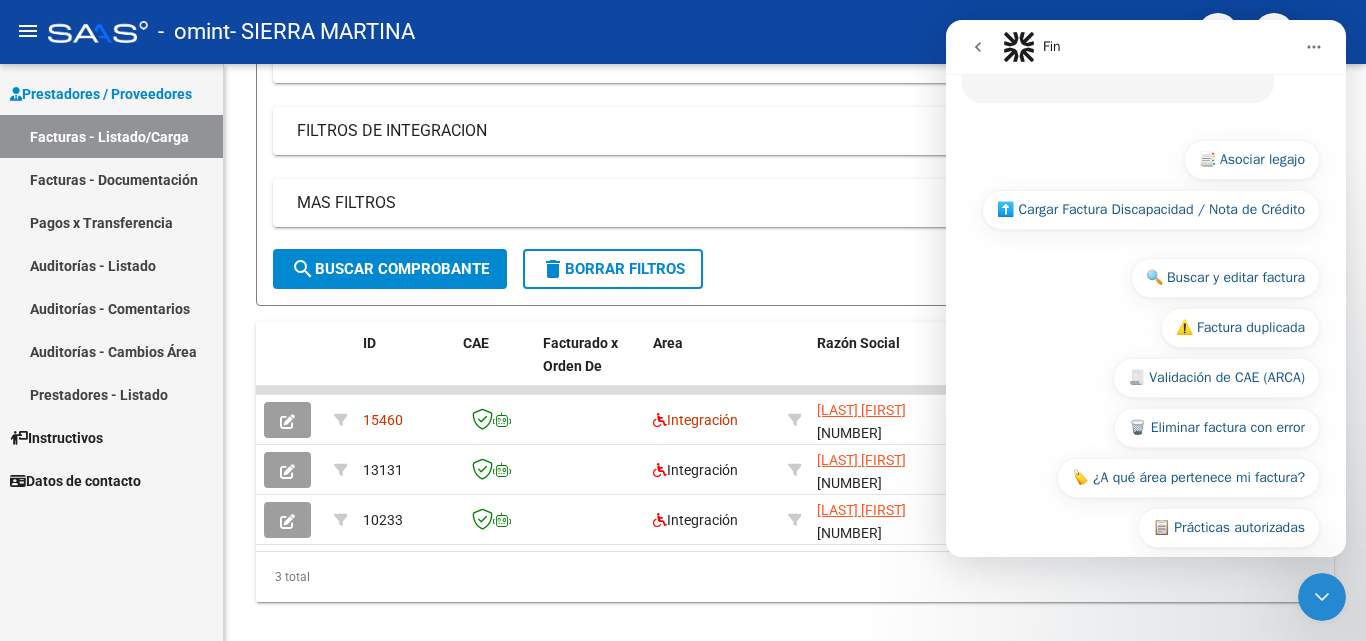 scroll, scrollTop: 249, scrollLeft: 0, axis: vertical 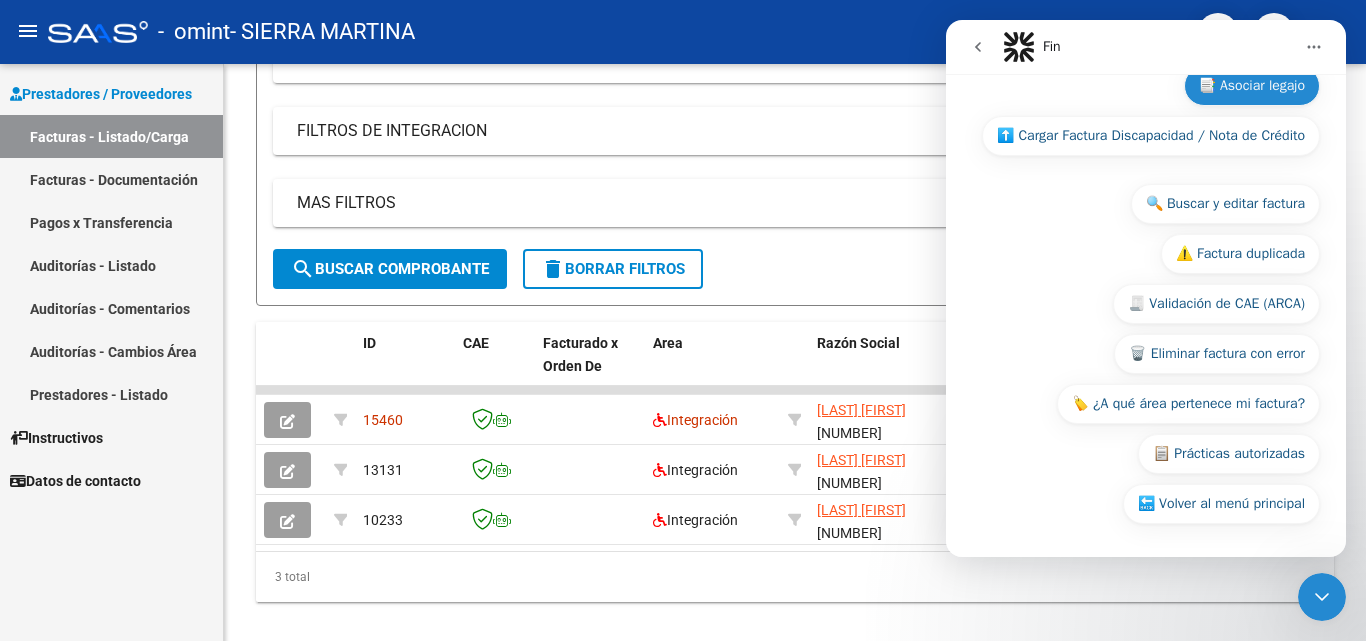 click on "📑 Asociar legajo" at bounding box center (1252, 86) 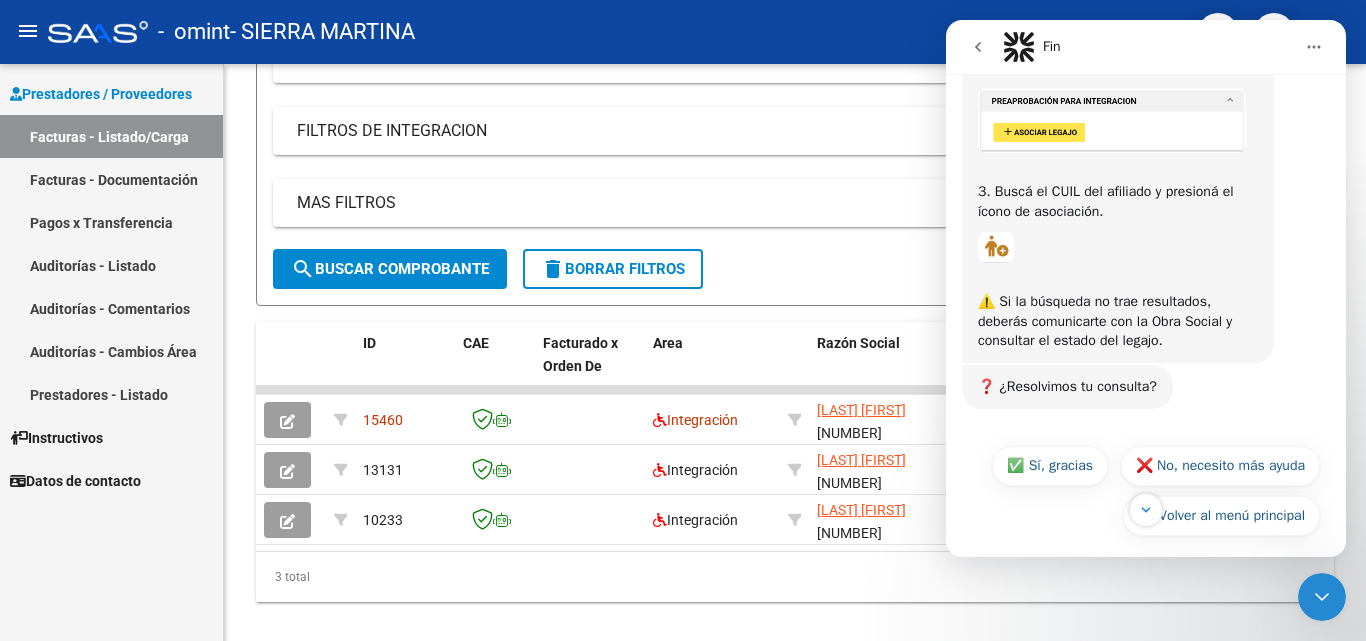 scroll, scrollTop: 681, scrollLeft: 0, axis: vertical 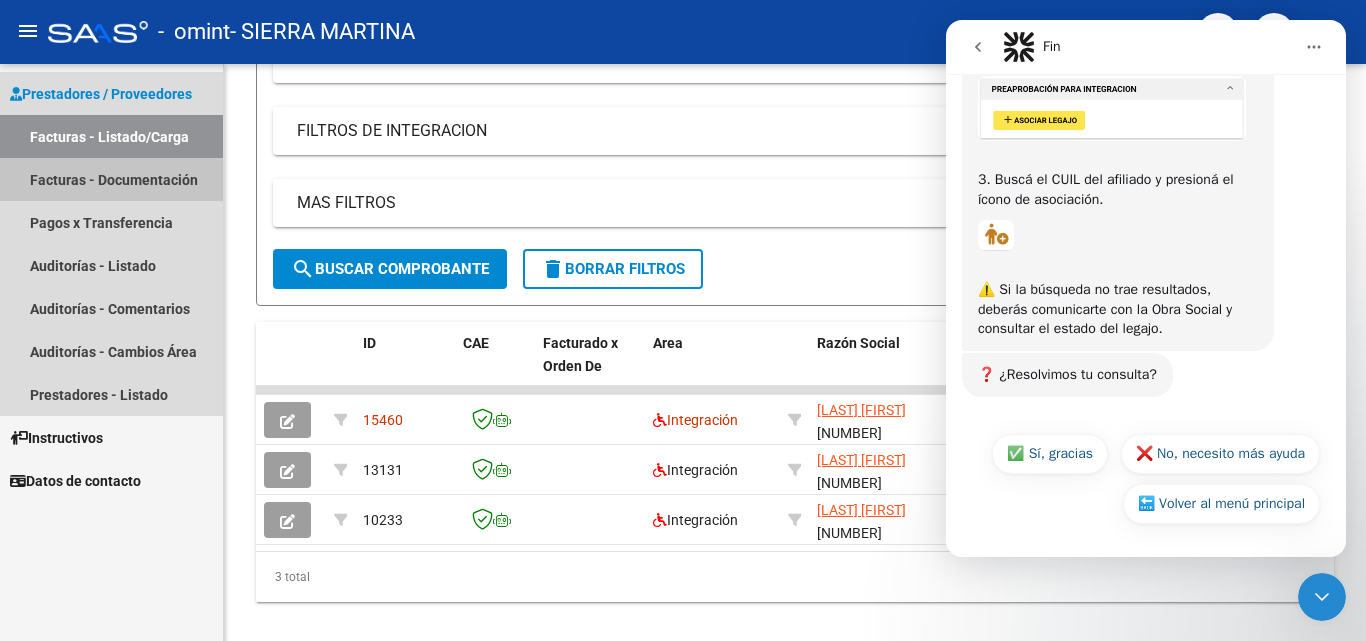 click on "Facturas - Documentación" at bounding box center (111, 179) 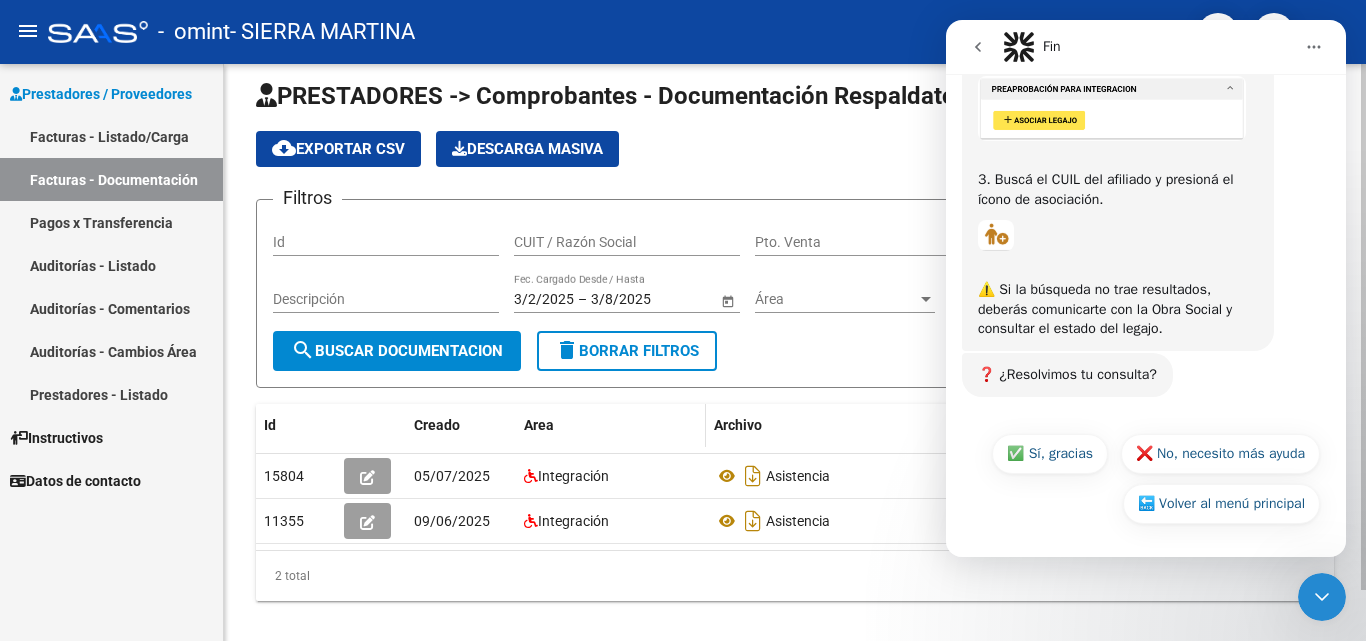 scroll, scrollTop: 0, scrollLeft: 0, axis: both 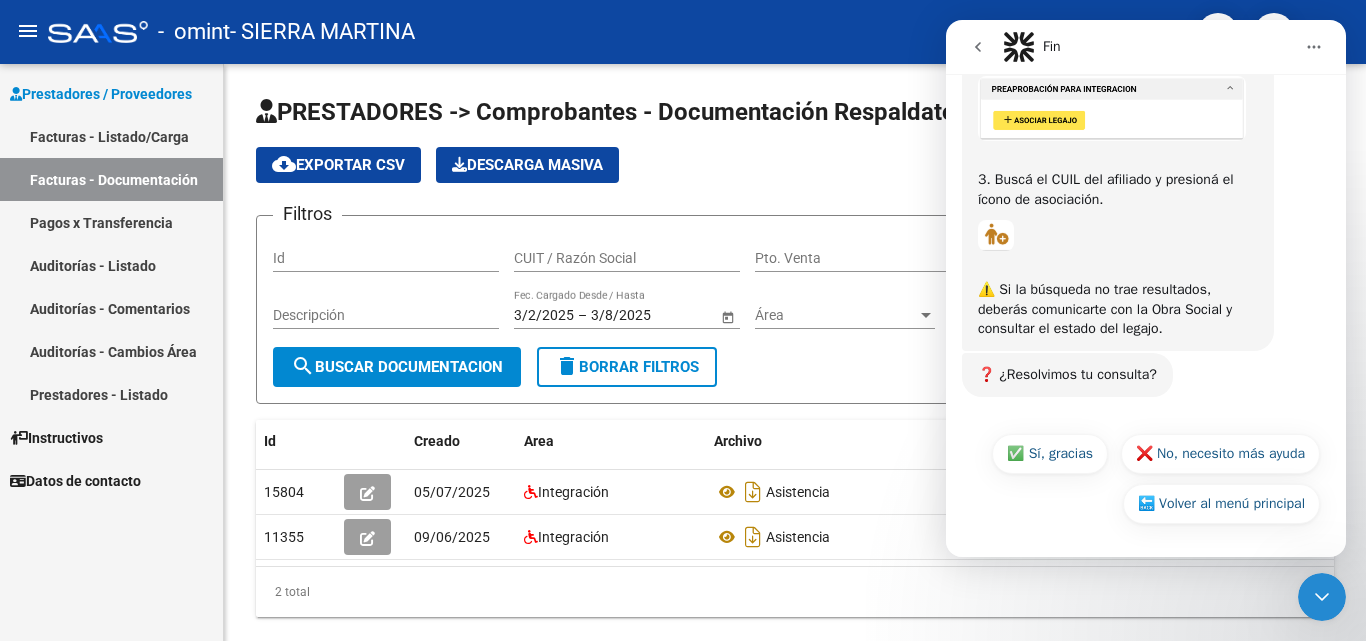click on "Facturas - Listado/Carga" at bounding box center [111, 136] 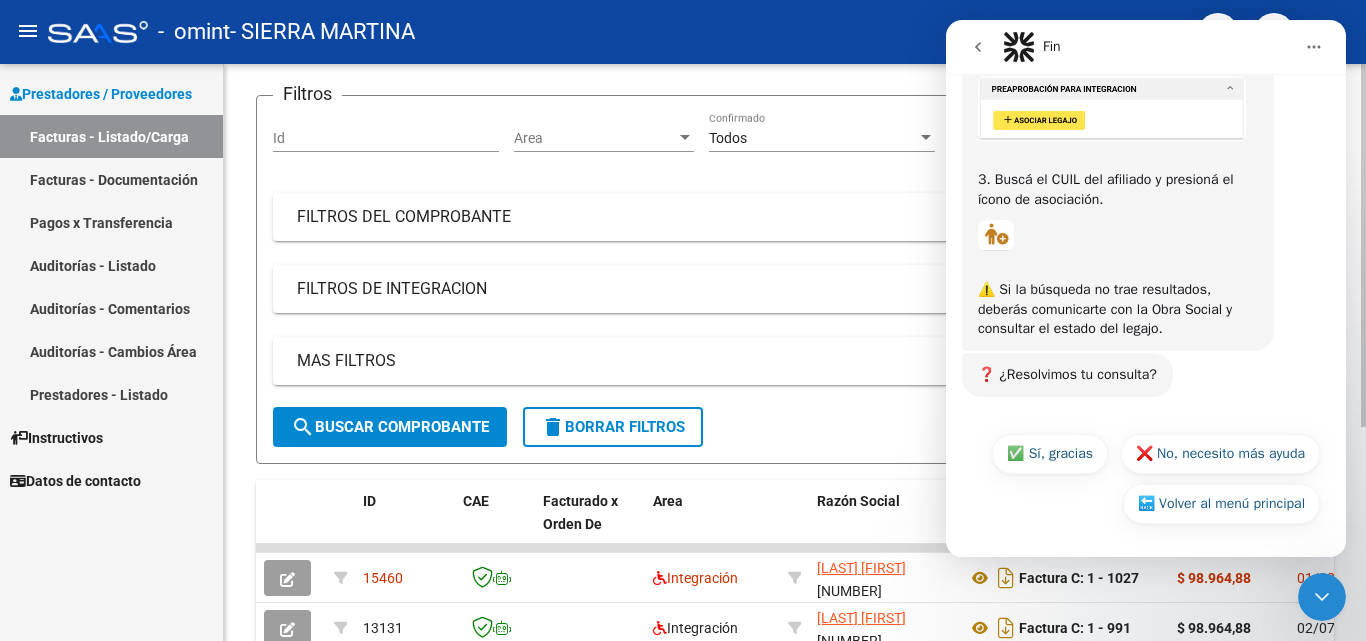 scroll, scrollTop: 65, scrollLeft: 0, axis: vertical 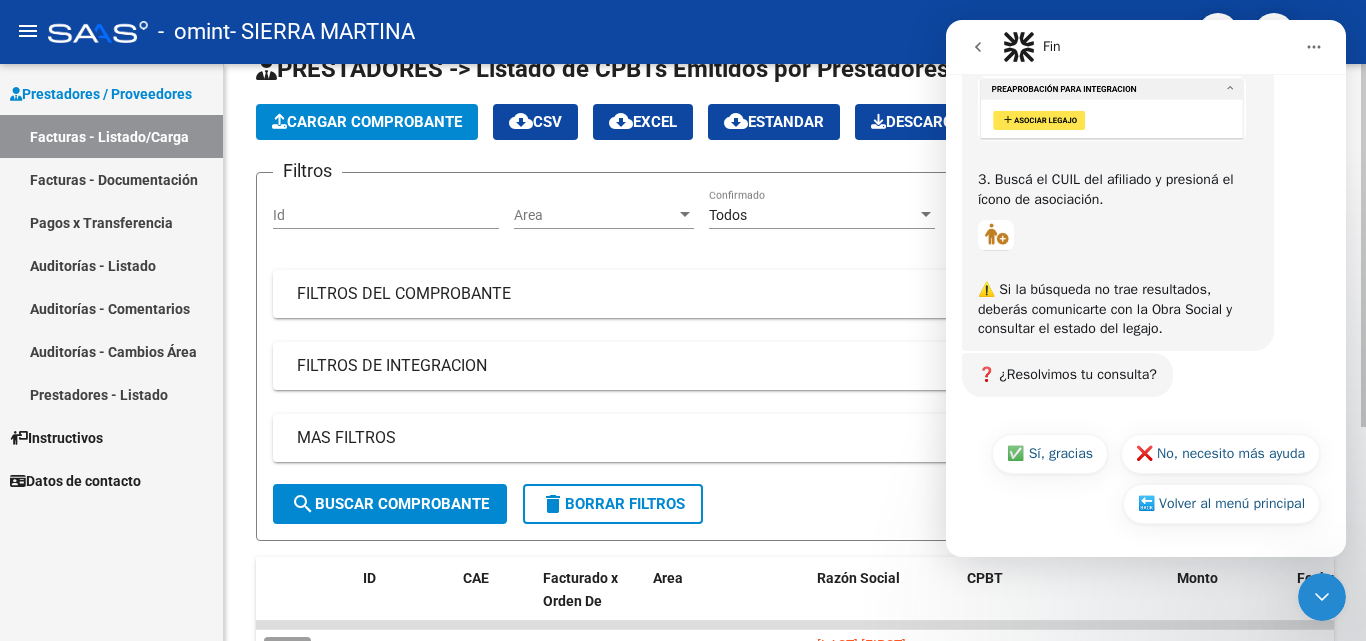 click on "Id" at bounding box center [386, 215] 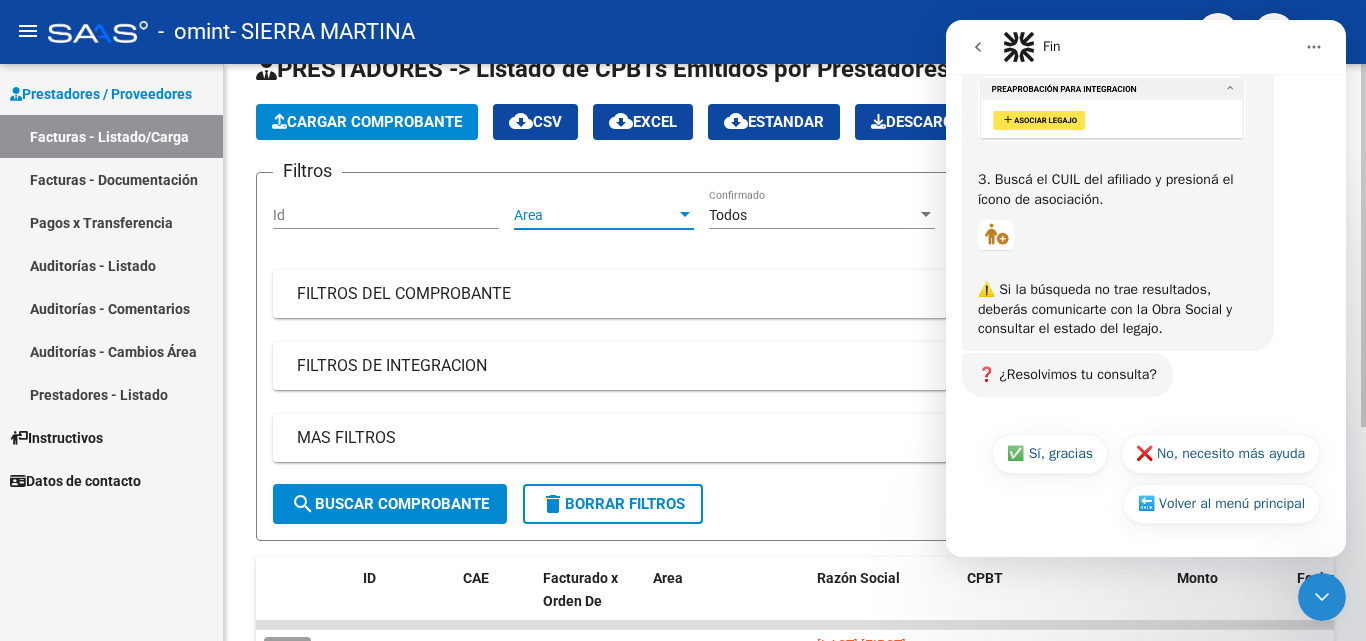 click on "Area" at bounding box center [595, 215] 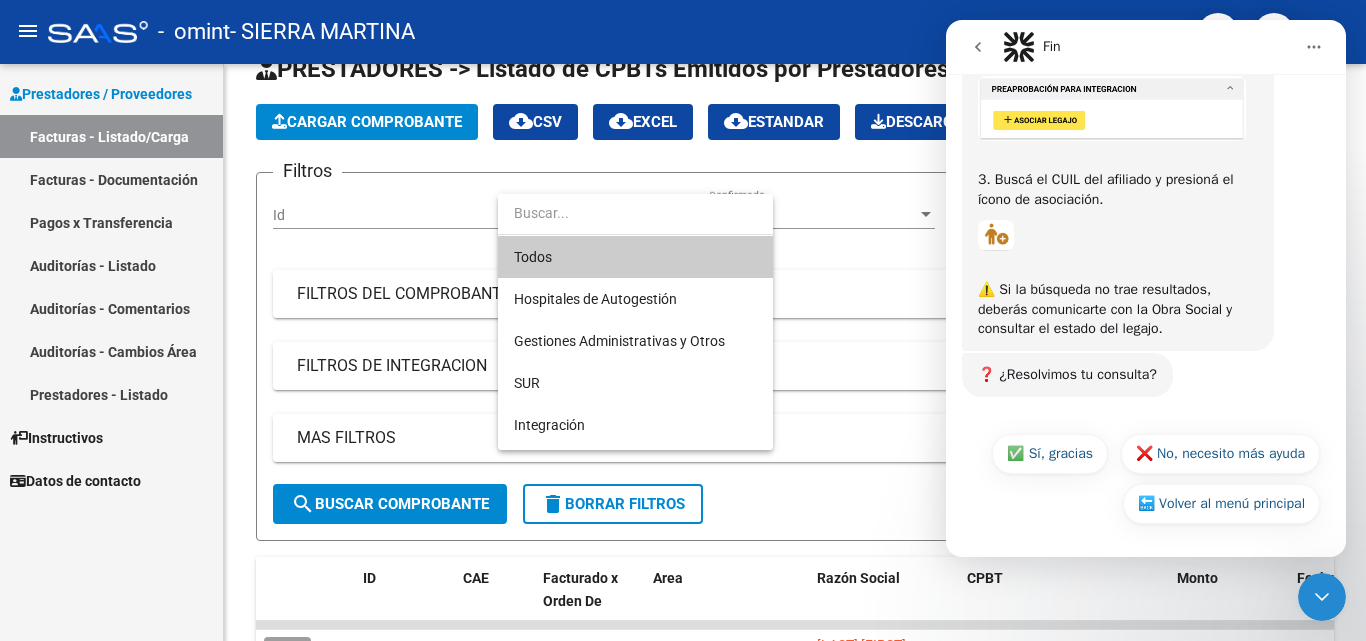 click at bounding box center (683, 320) 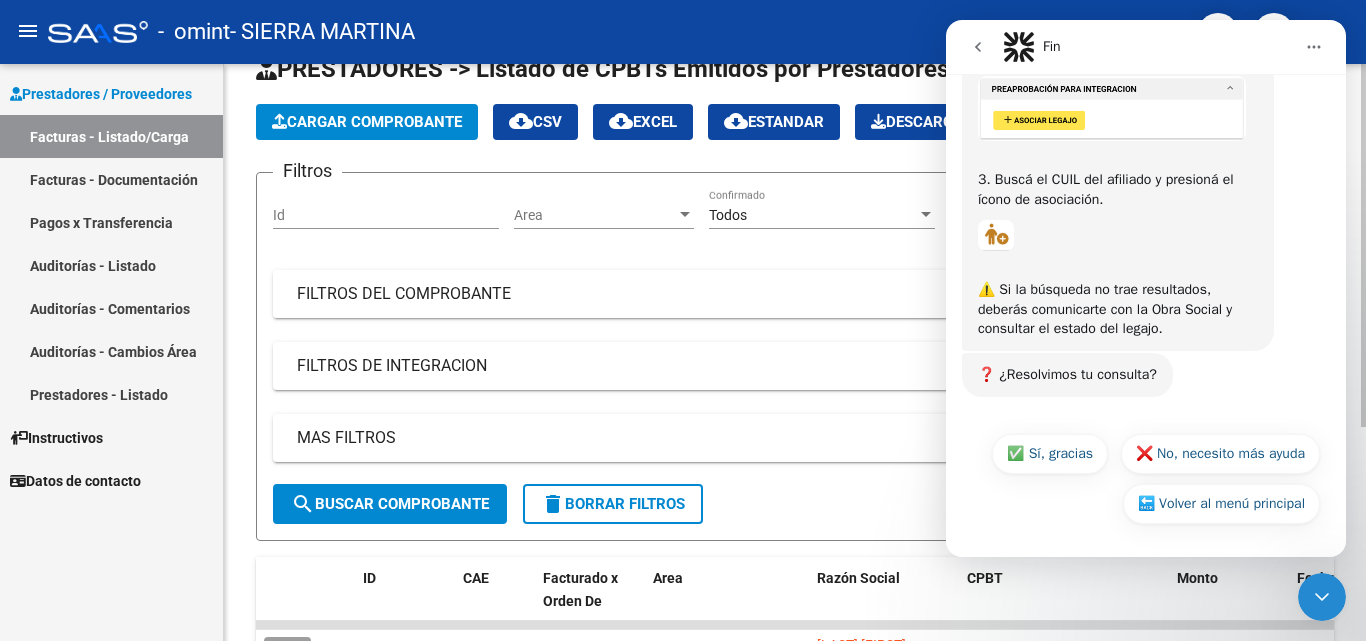 click on "FILTROS DEL COMPROBANTE" at bounding box center (783, 294) 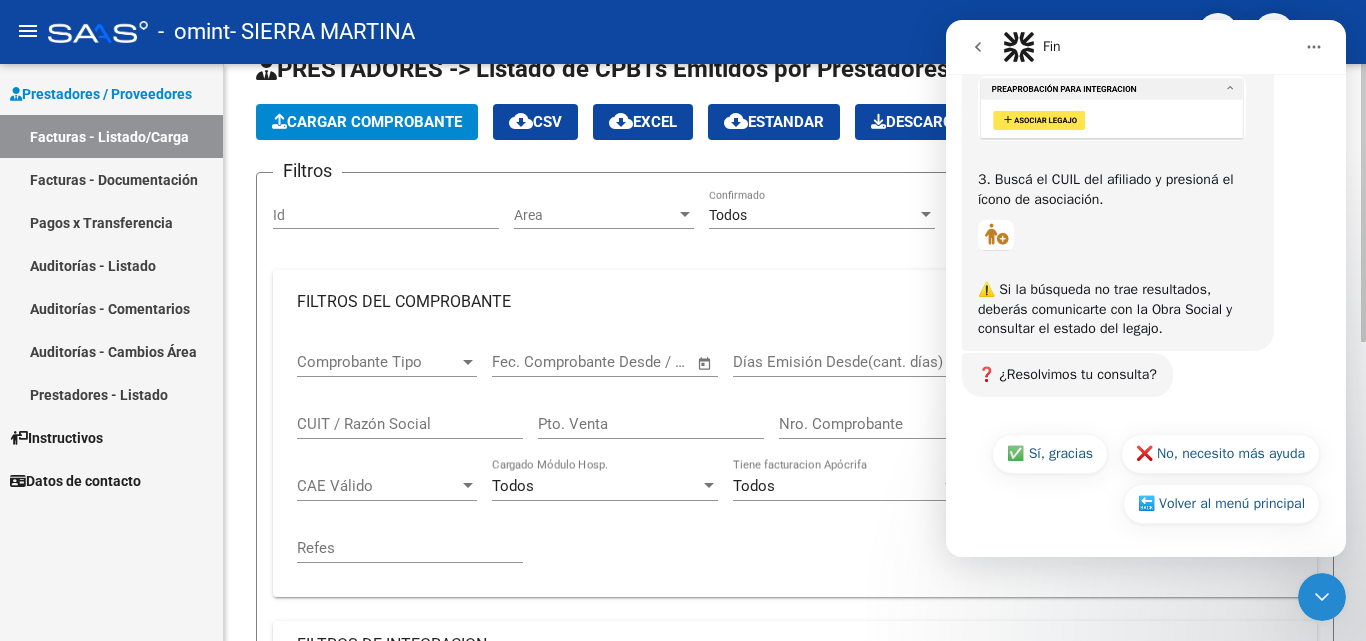 click on "FILTROS DEL COMPROBANTE" at bounding box center (783, 302) 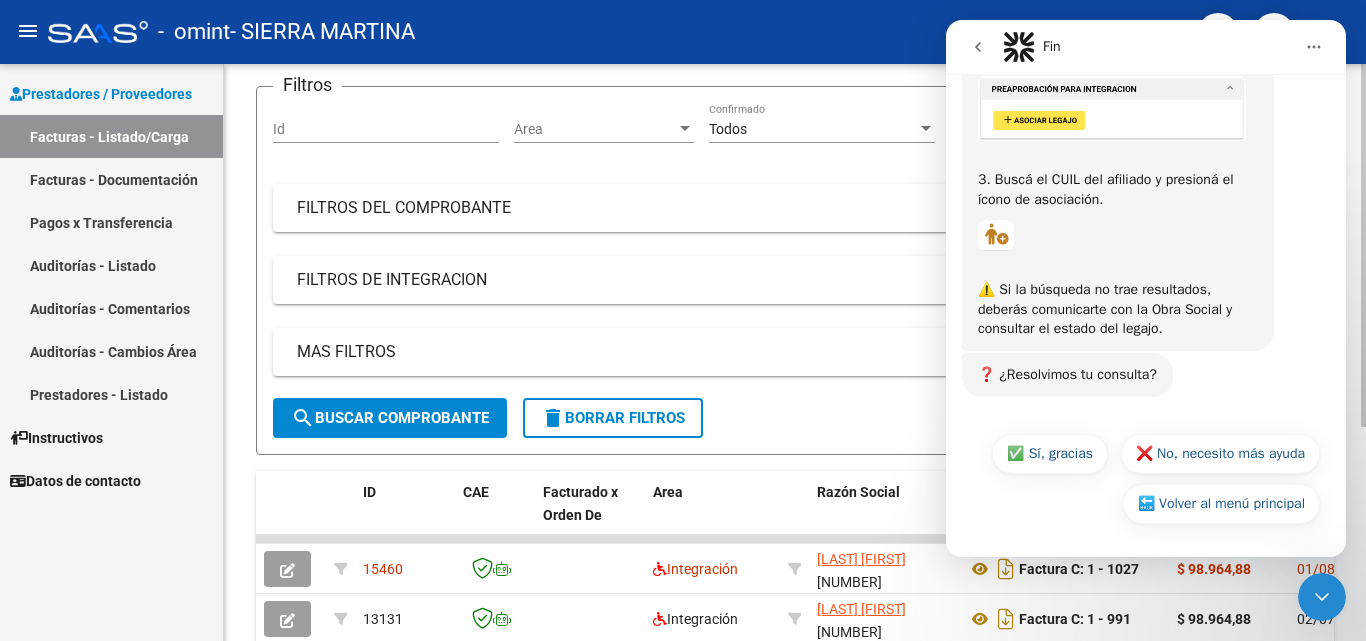 scroll, scrollTop: 265, scrollLeft: 0, axis: vertical 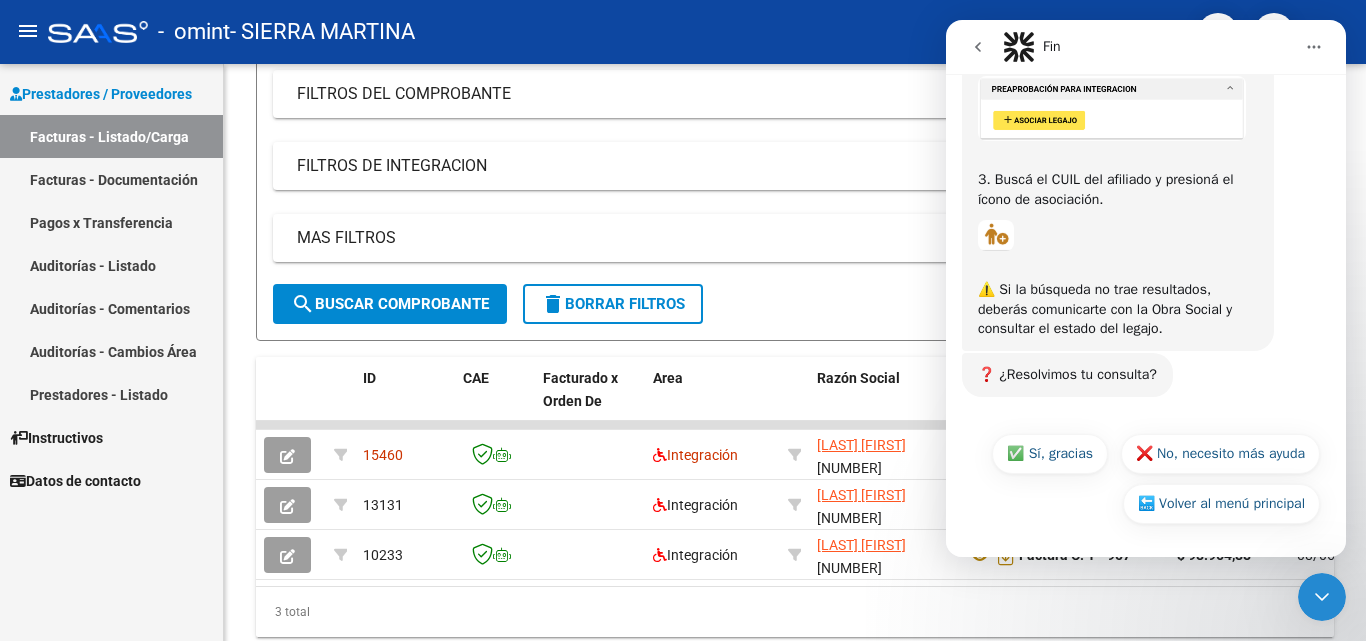 click on "menu - omint - [LAST] [FIRST] person" 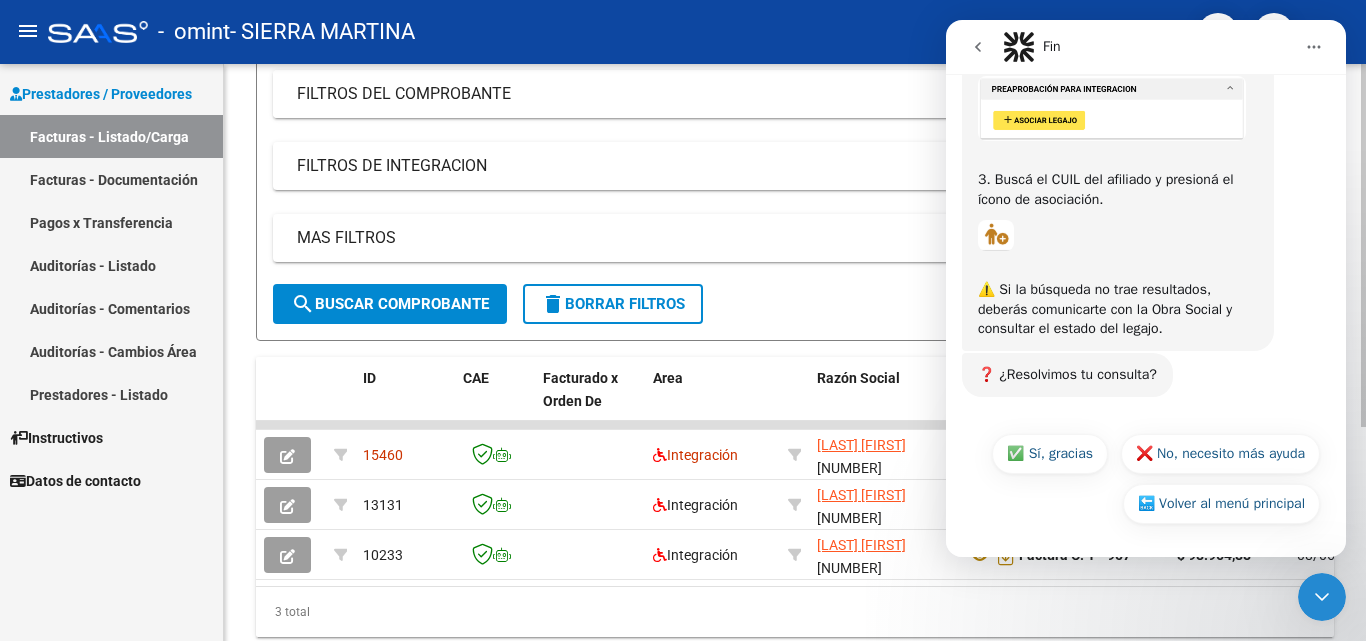 click on "FILTROS DEL COMPROBANTE" at bounding box center (783, 94) 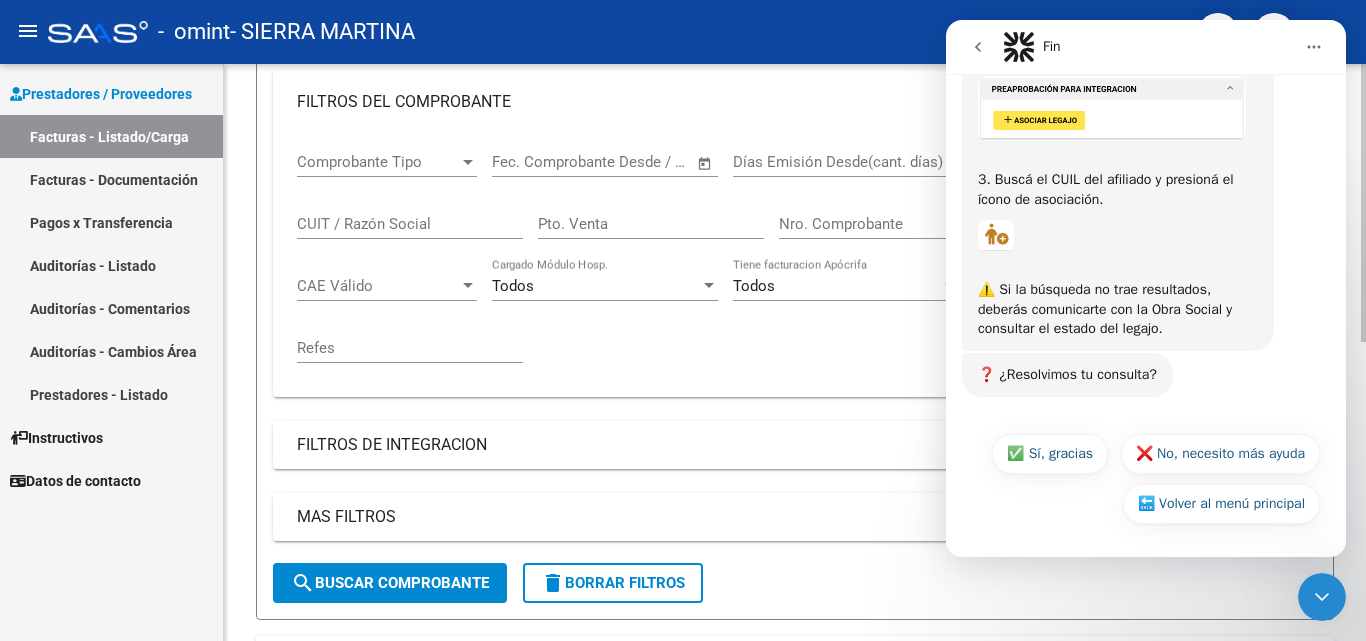 click on "FILTROS DEL COMPROBANTE" at bounding box center (783, 102) 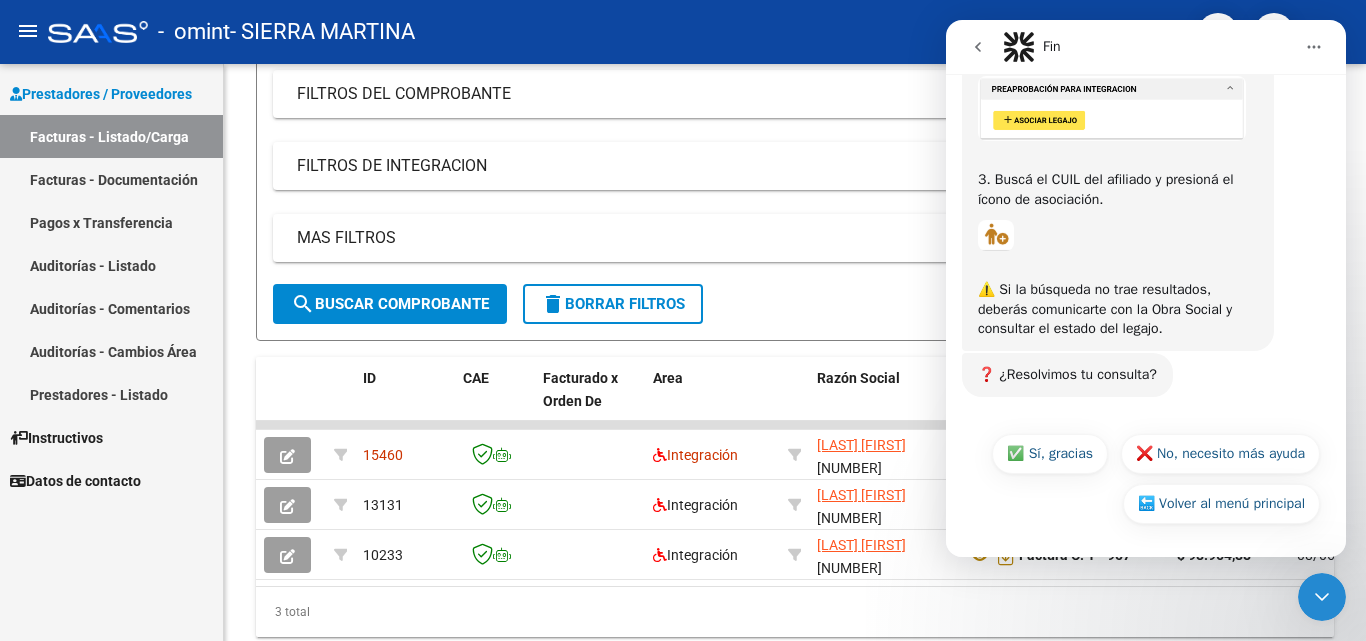 click on "Prestadores / Proveedores Facturas - Listado/Carga Facturas - Documentación Pagos x Transferencia Auditorías - Listado Auditorías - Comentarios Auditorías - Cambios Área Prestadores - Listado    Instructivos    Datos de contacto" at bounding box center (111, 352) 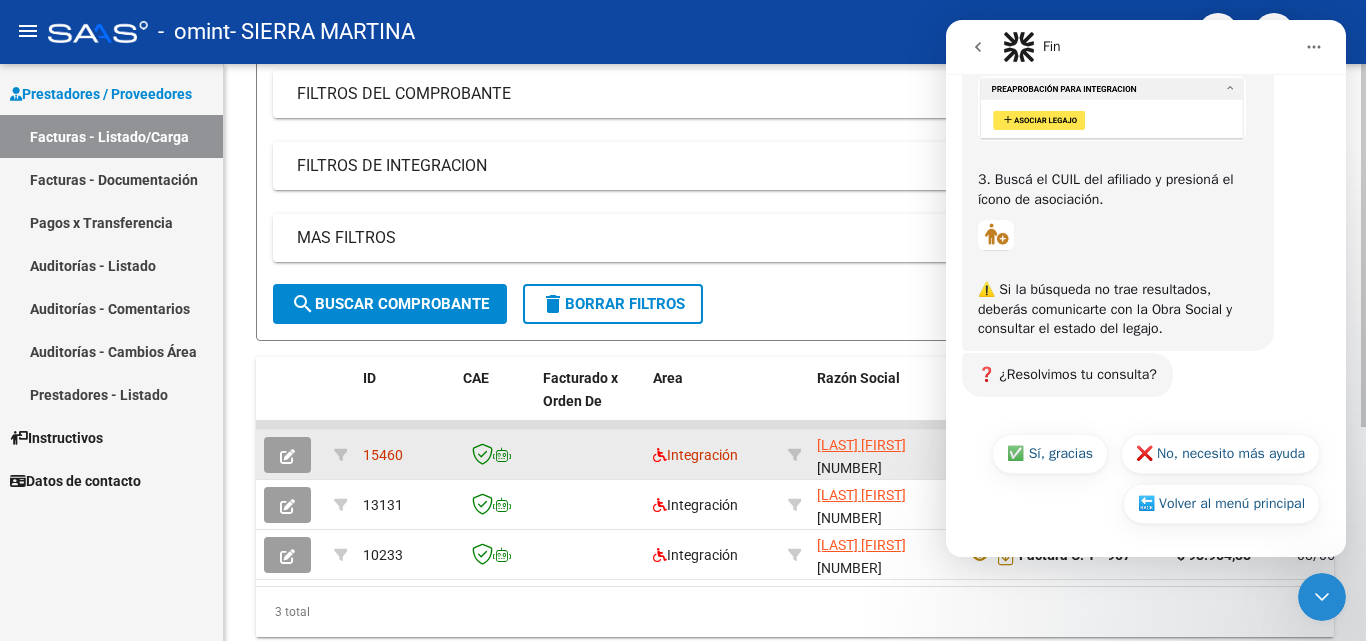click on "15460" 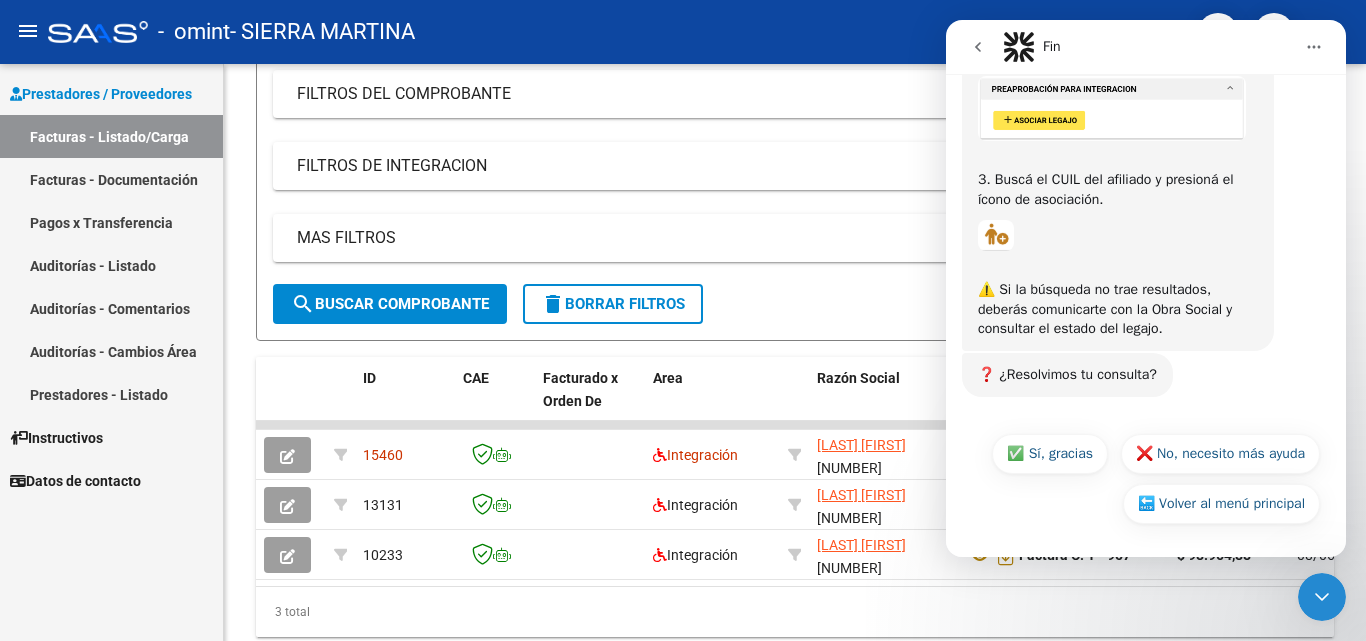 click 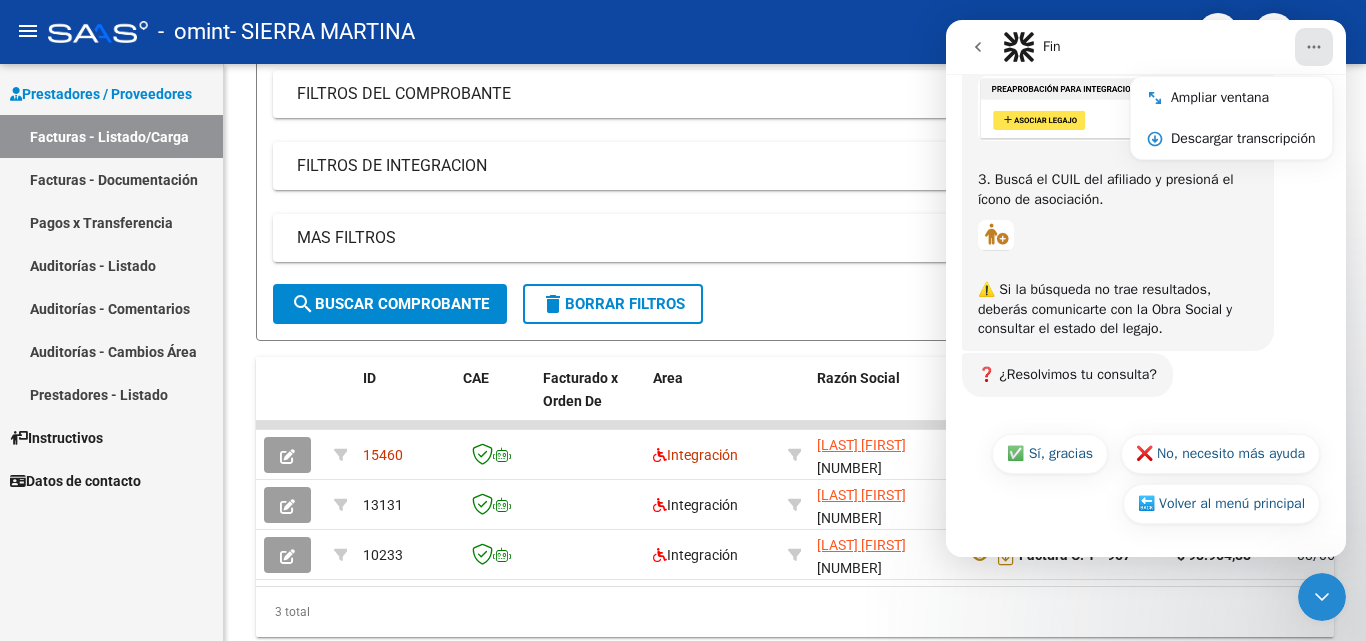 click 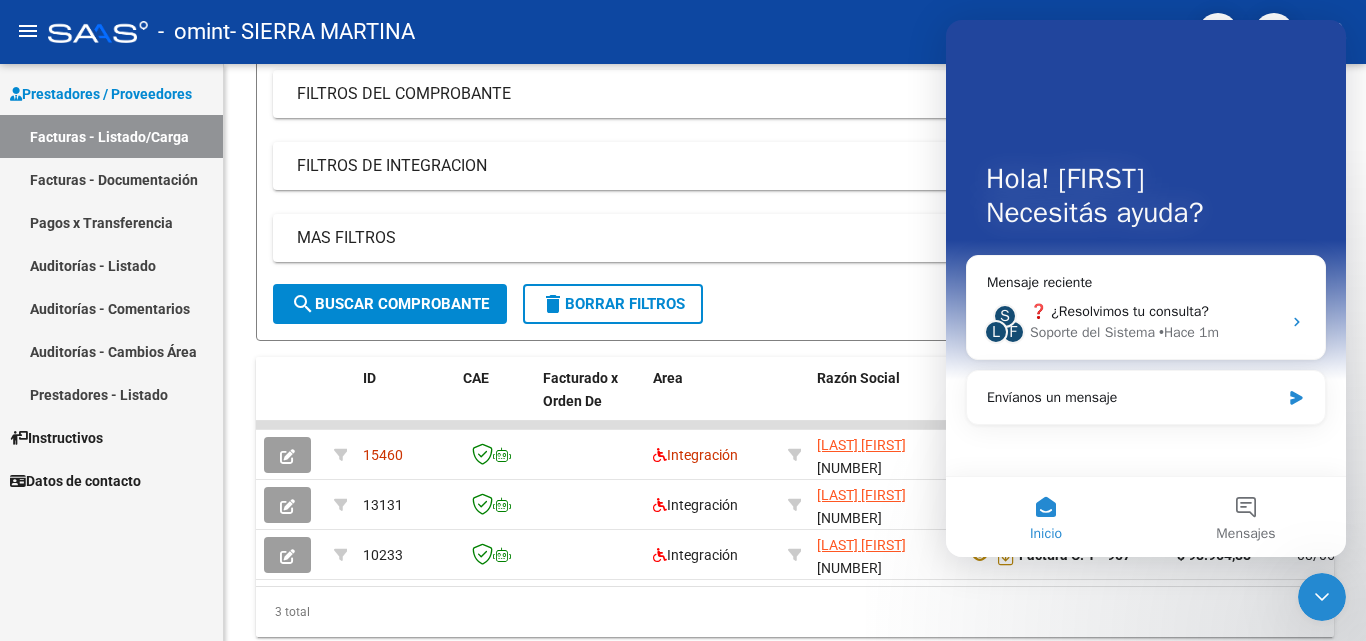 click at bounding box center [1322, 597] 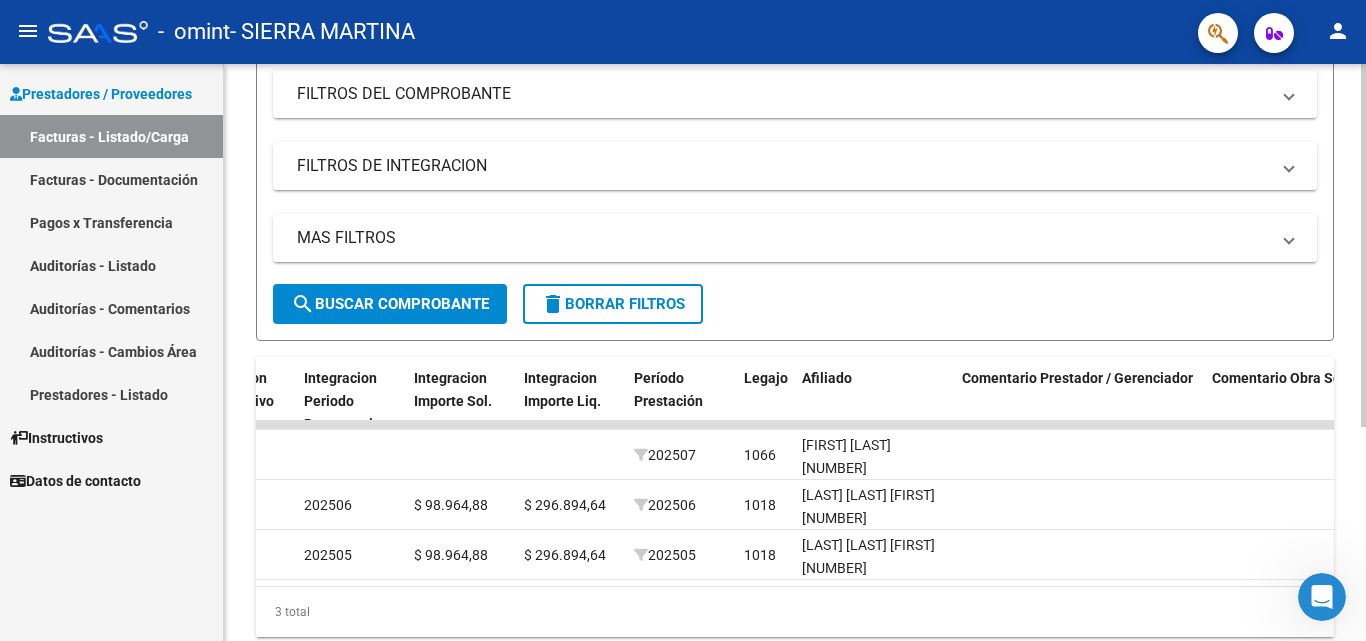scroll, scrollTop: 0, scrollLeft: 2083, axis: horizontal 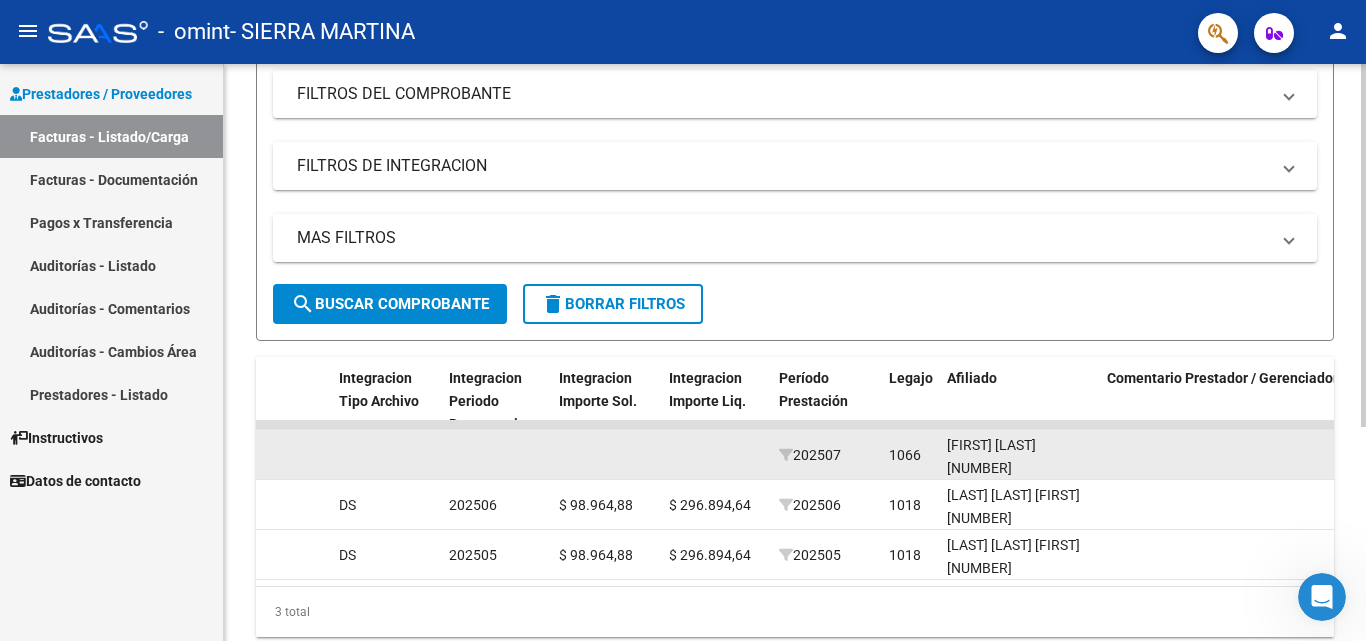 click on "[FIRST] [LAST] [NUMBER]" 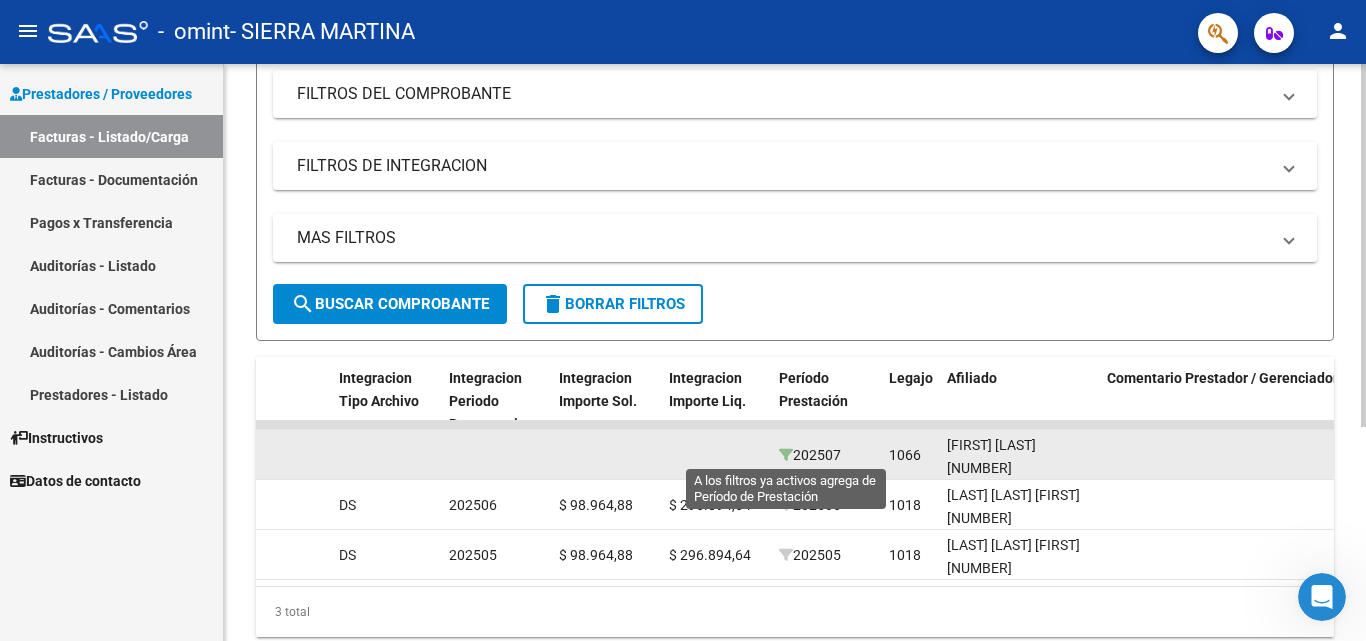 click 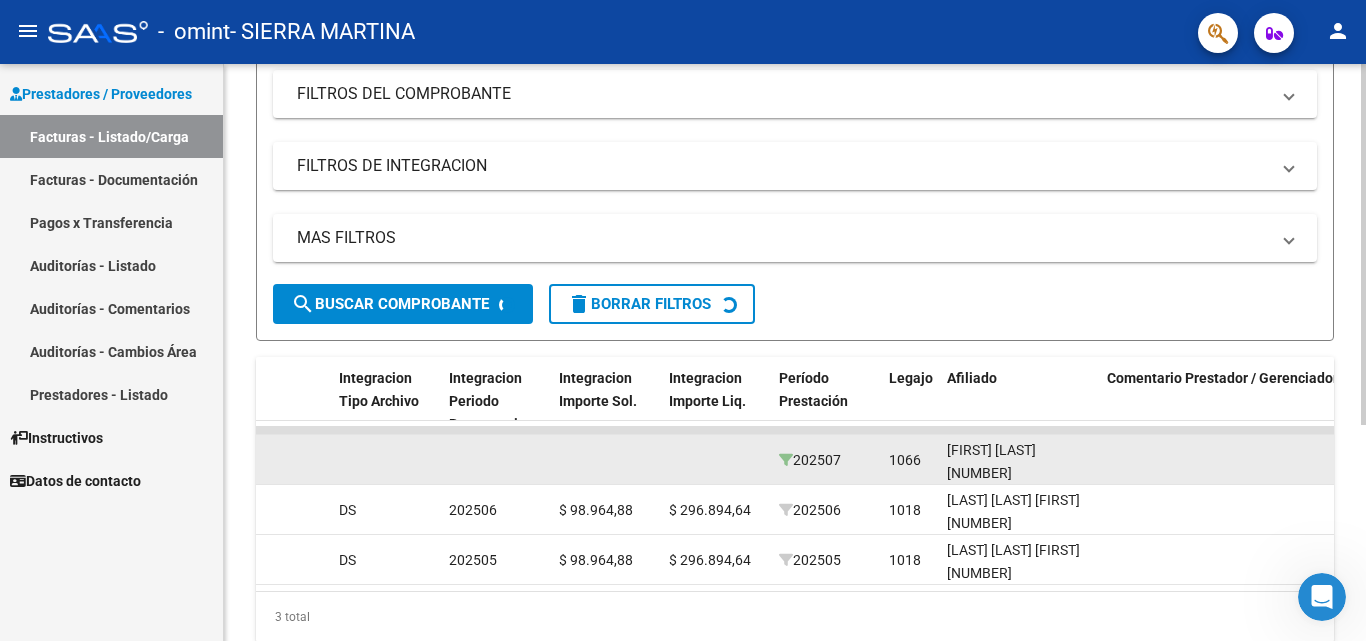 scroll, scrollTop: 241, scrollLeft: 0, axis: vertical 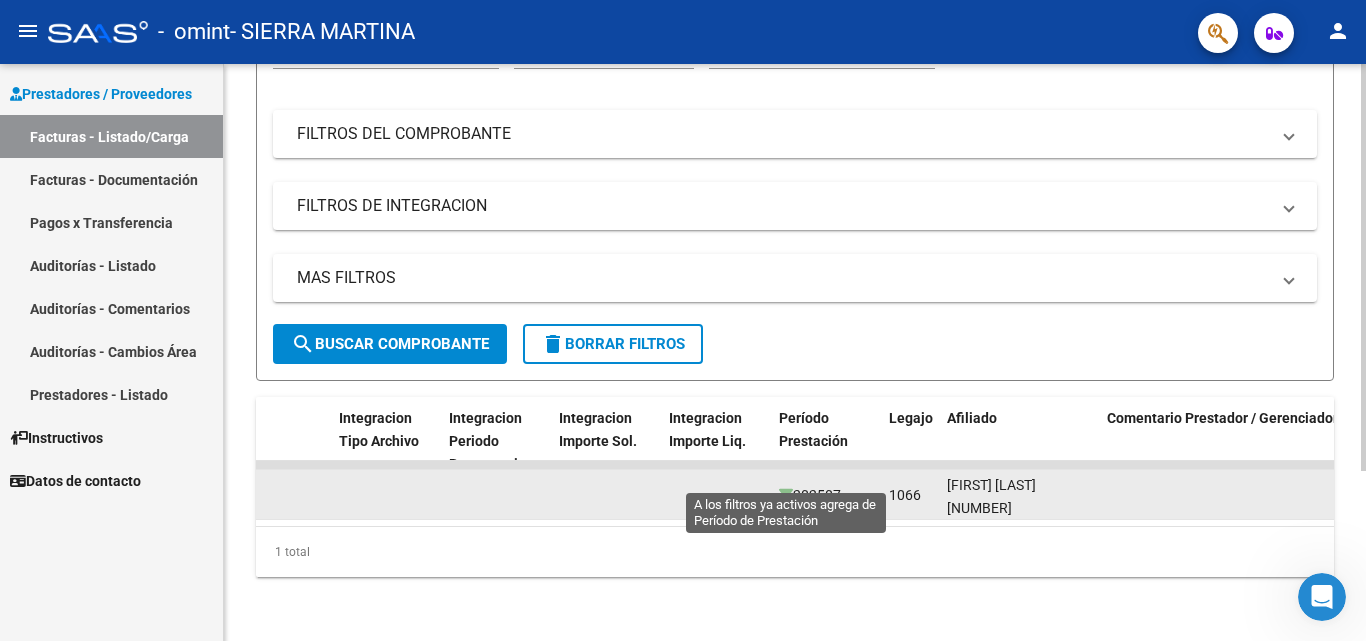 click 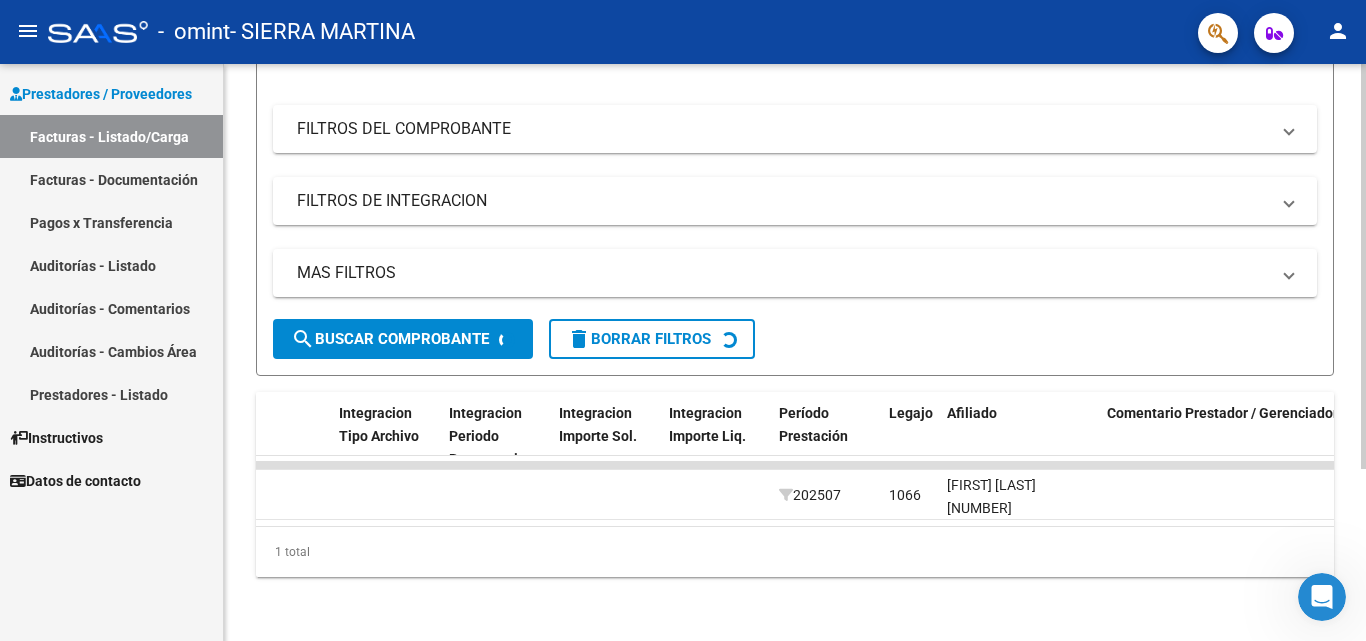 scroll, scrollTop: 241, scrollLeft: 0, axis: vertical 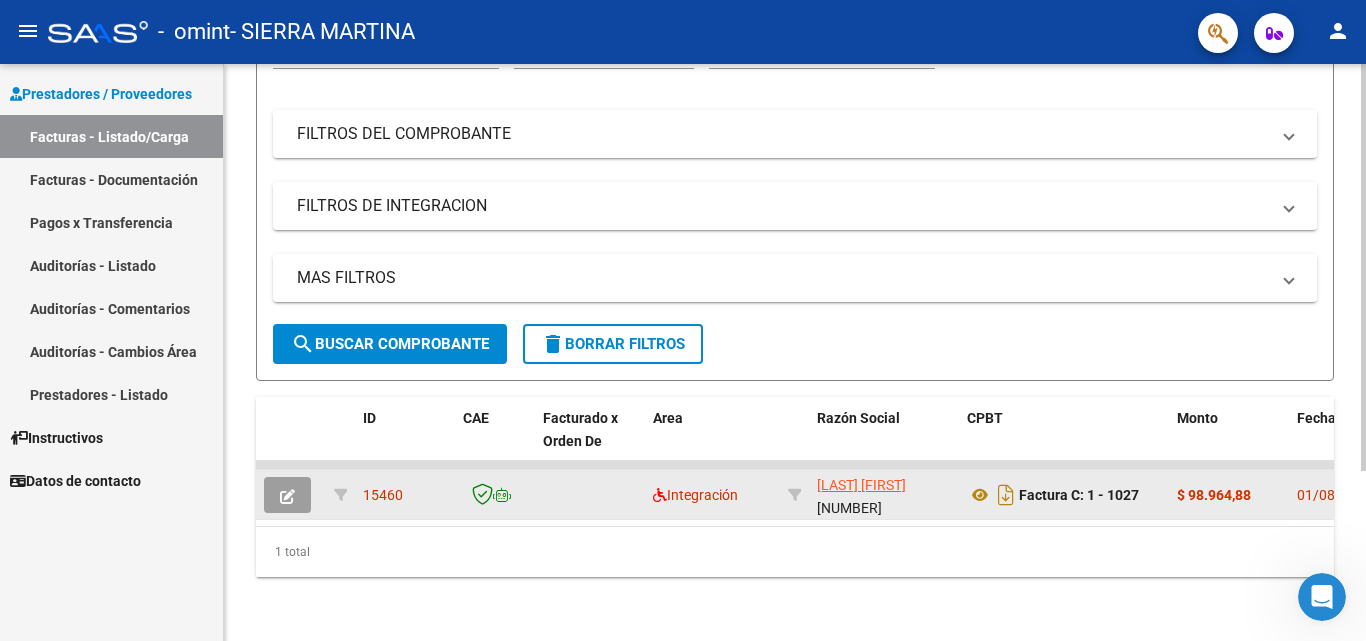 drag, startPoint x: 366, startPoint y: 483, endPoint x: 357, endPoint y: 477, distance: 10.816654 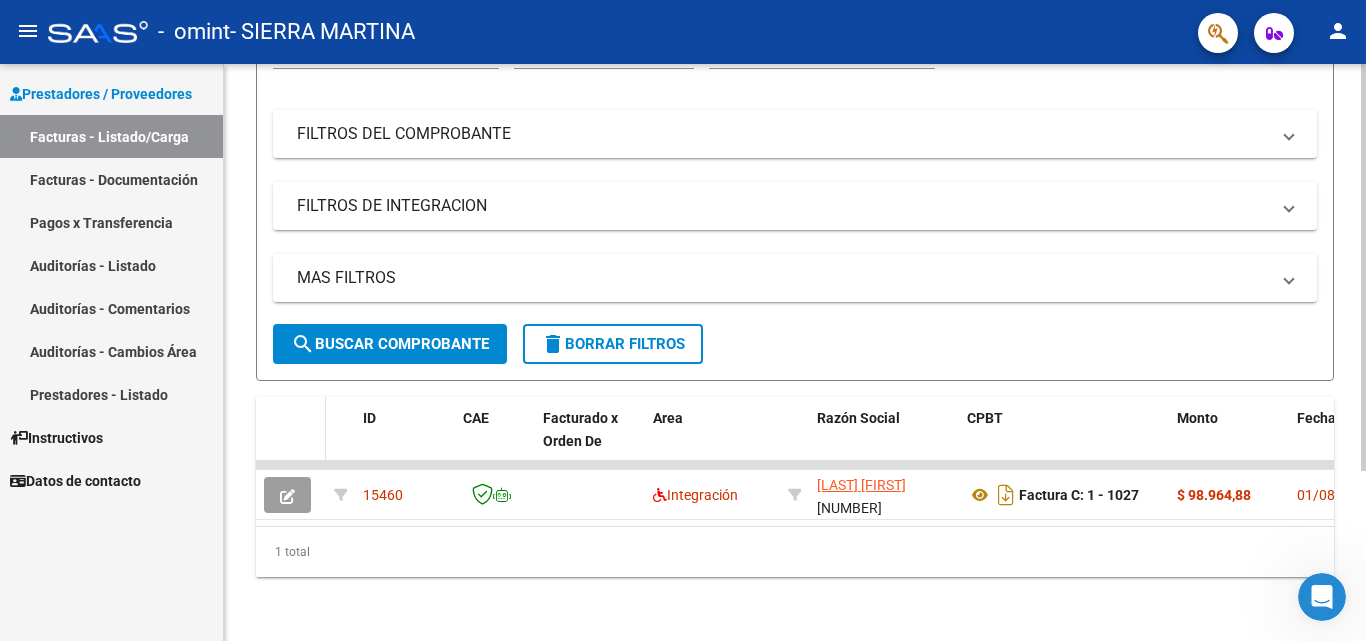 drag, startPoint x: 377, startPoint y: 469, endPoint x: 304, endPoint y: 406, distance: 96.42614 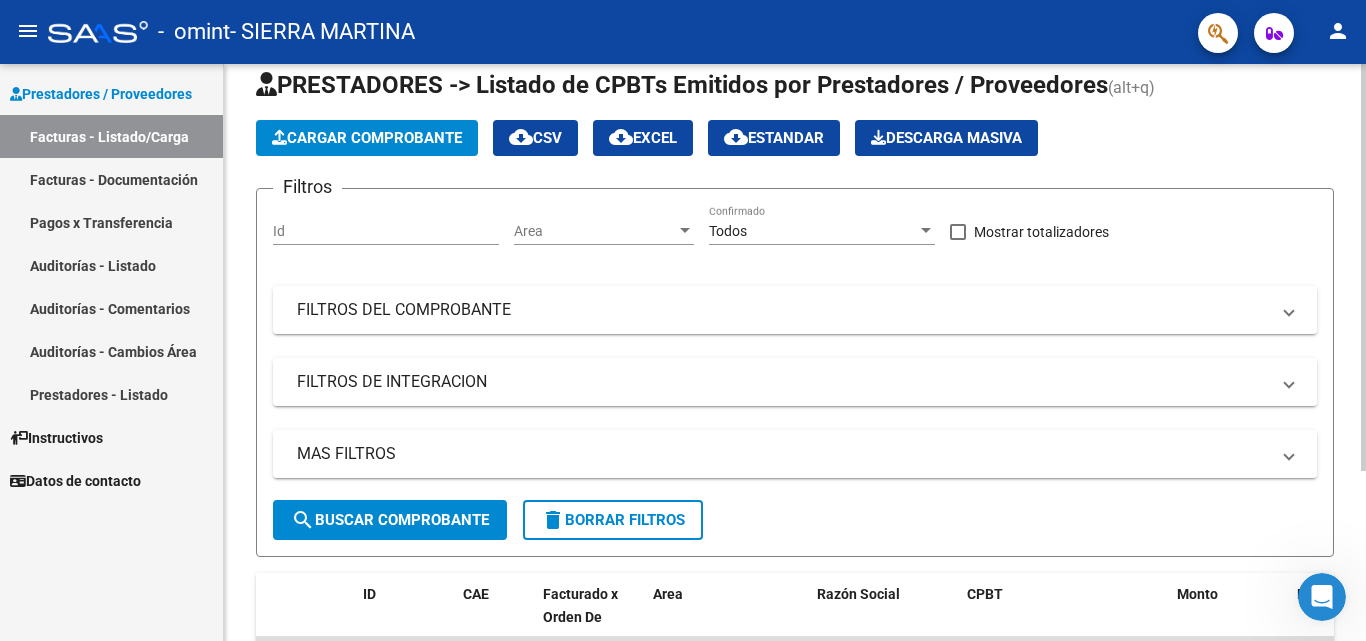 scroll, scrollTop: 0, scrollLeft: 0, axis: both 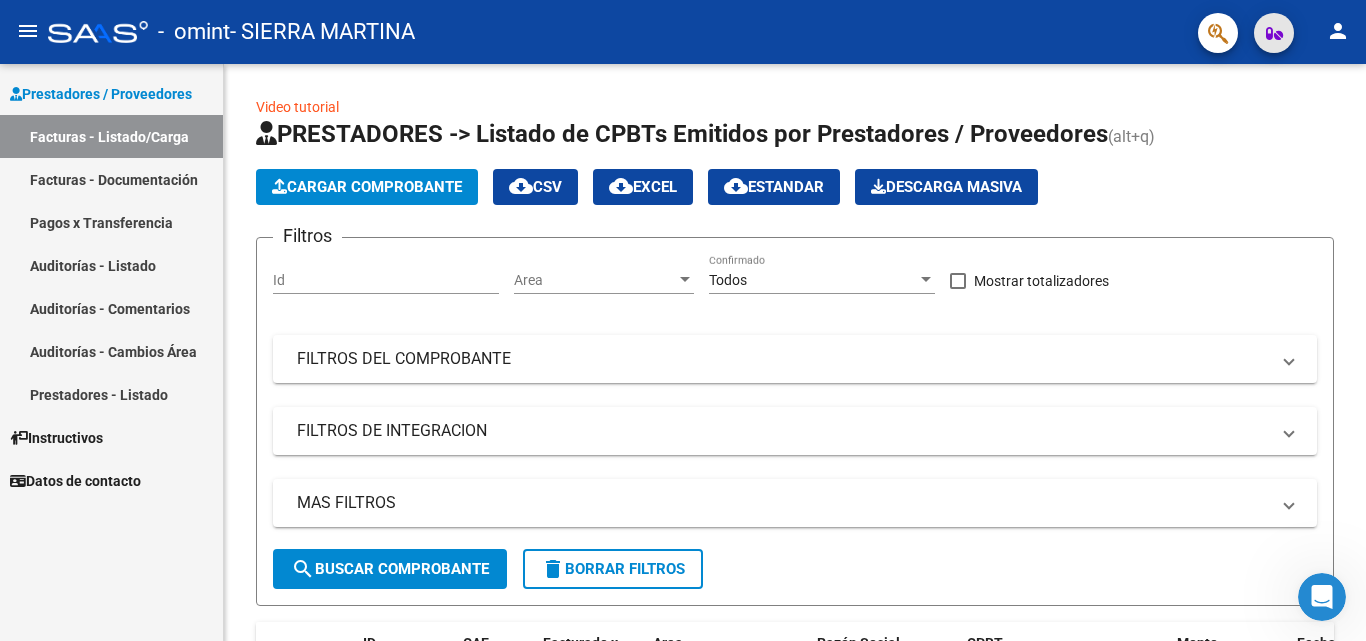 click 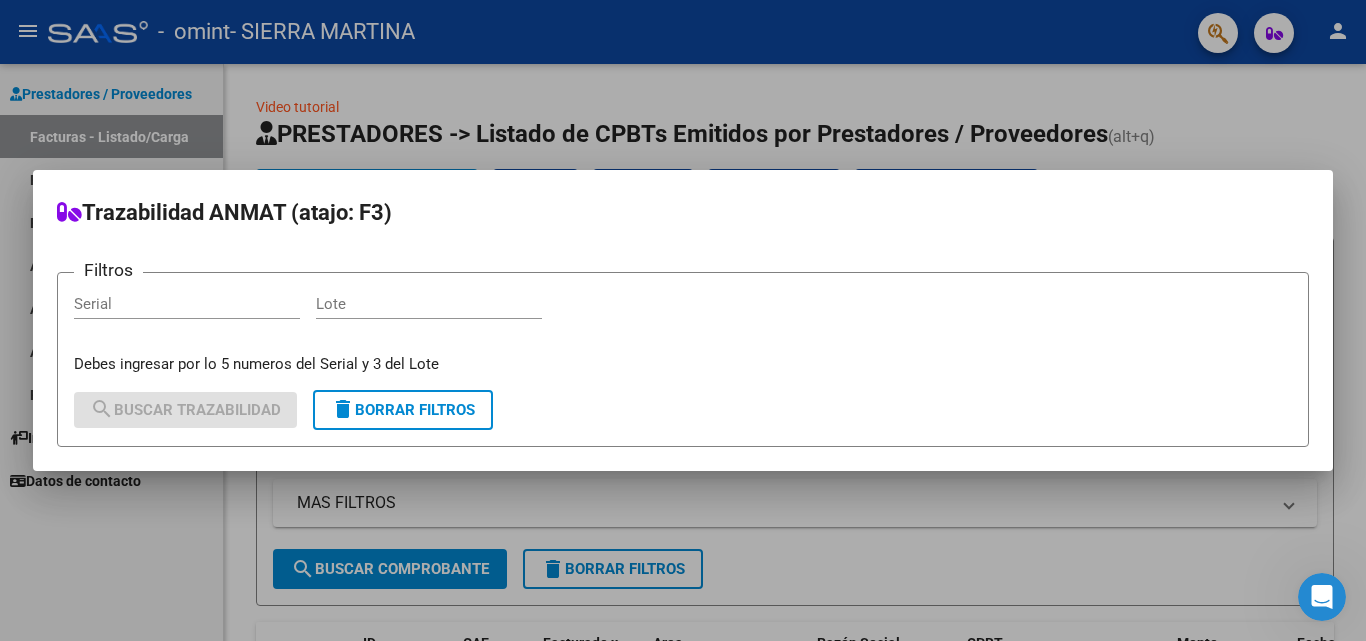 click at bounding box center [683, 320] 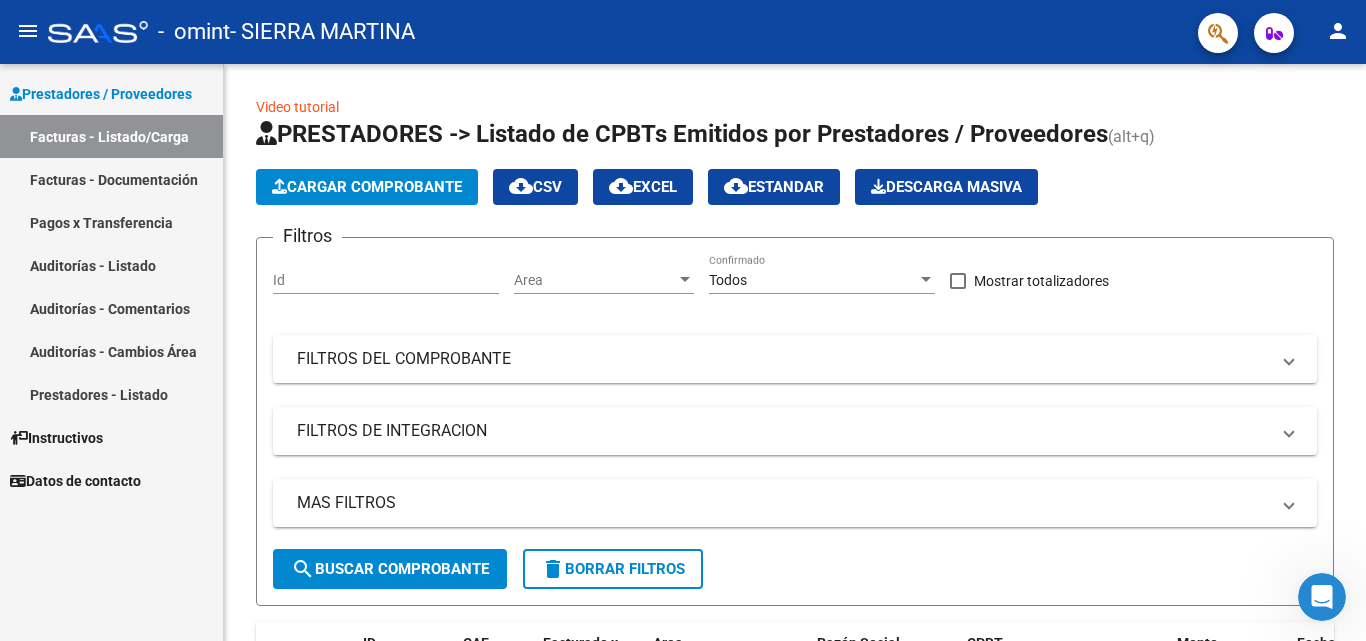 click 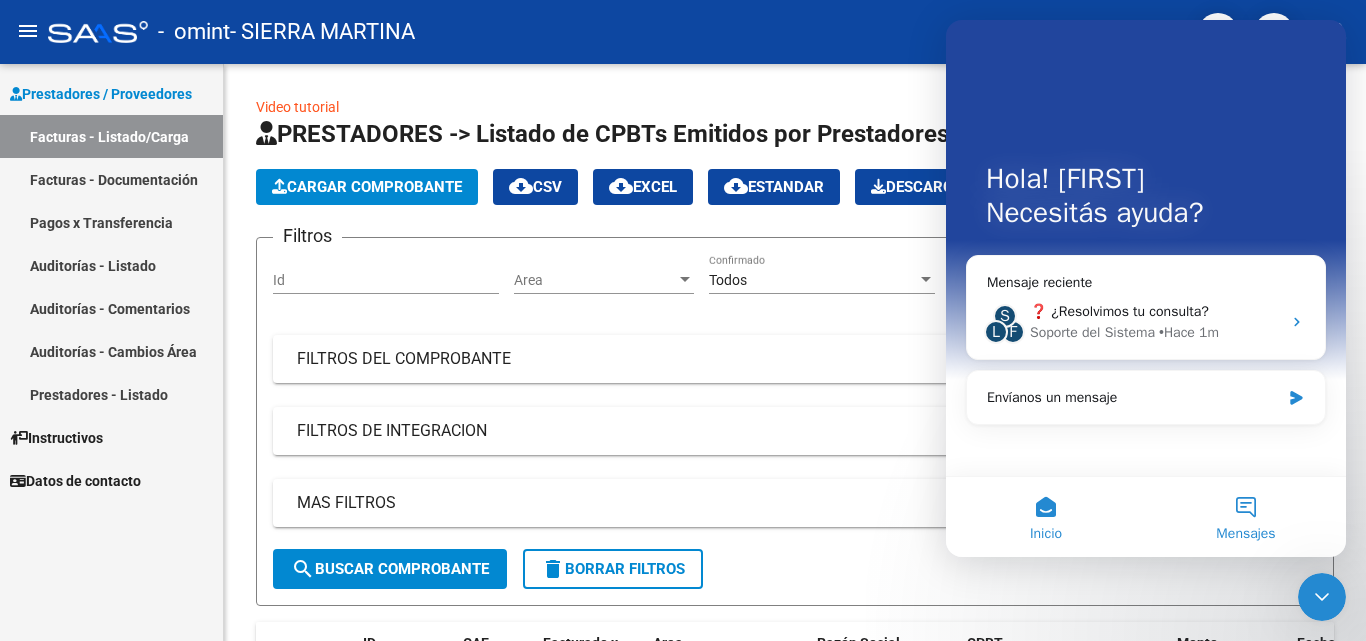 click on "Mensajes" at bounding box center (1246, 517) 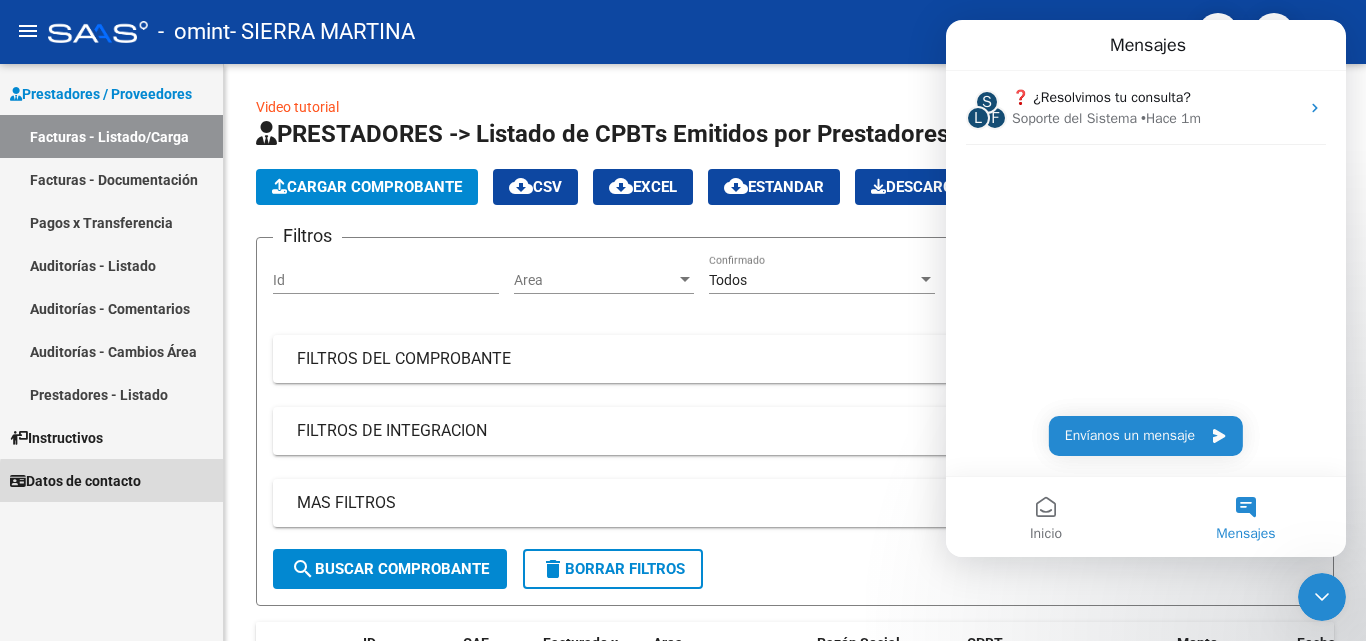click on "Datos de contacto" at bounding box center (75, 481) 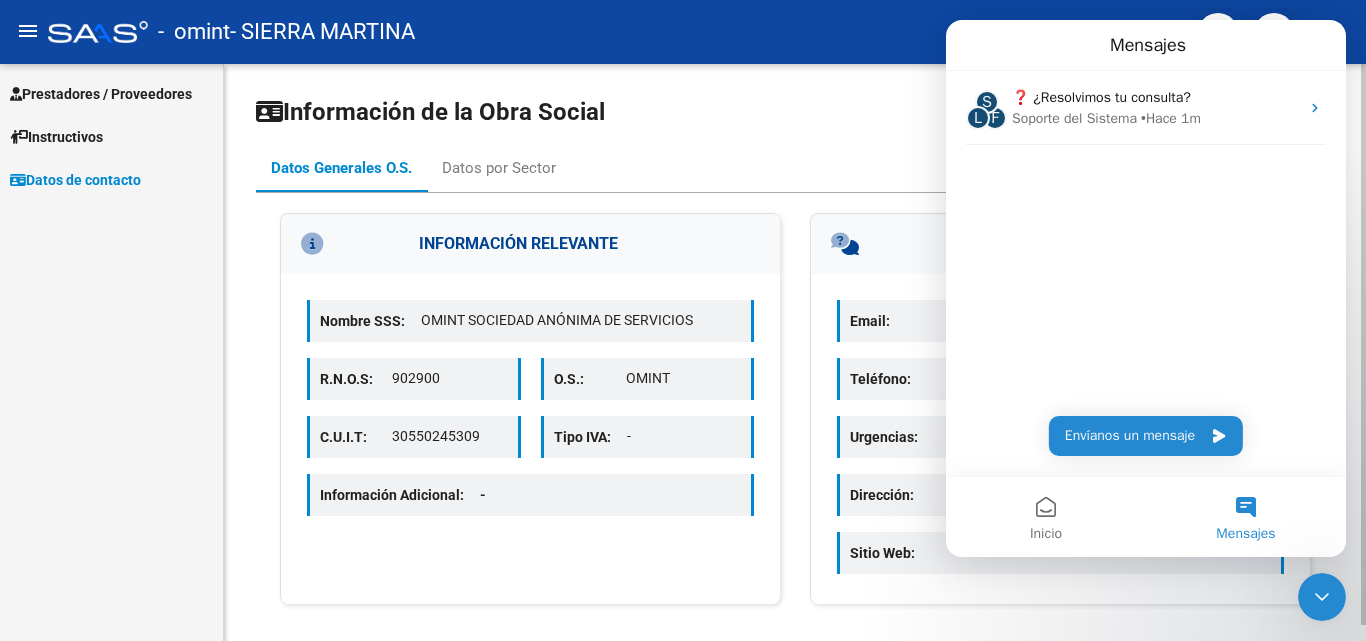 click on "INFORMACIÓN RELEVANTE Nombre SSS: OMINT SOCIEDAD ANÓNIMA DE SERVICIOS R.N.O.S: [NUMBER] O.S.: OMINT C.U.I.T: [NUMBER] Tipo IVA: - Información Adicional: -" at bounding box center (530, 408) 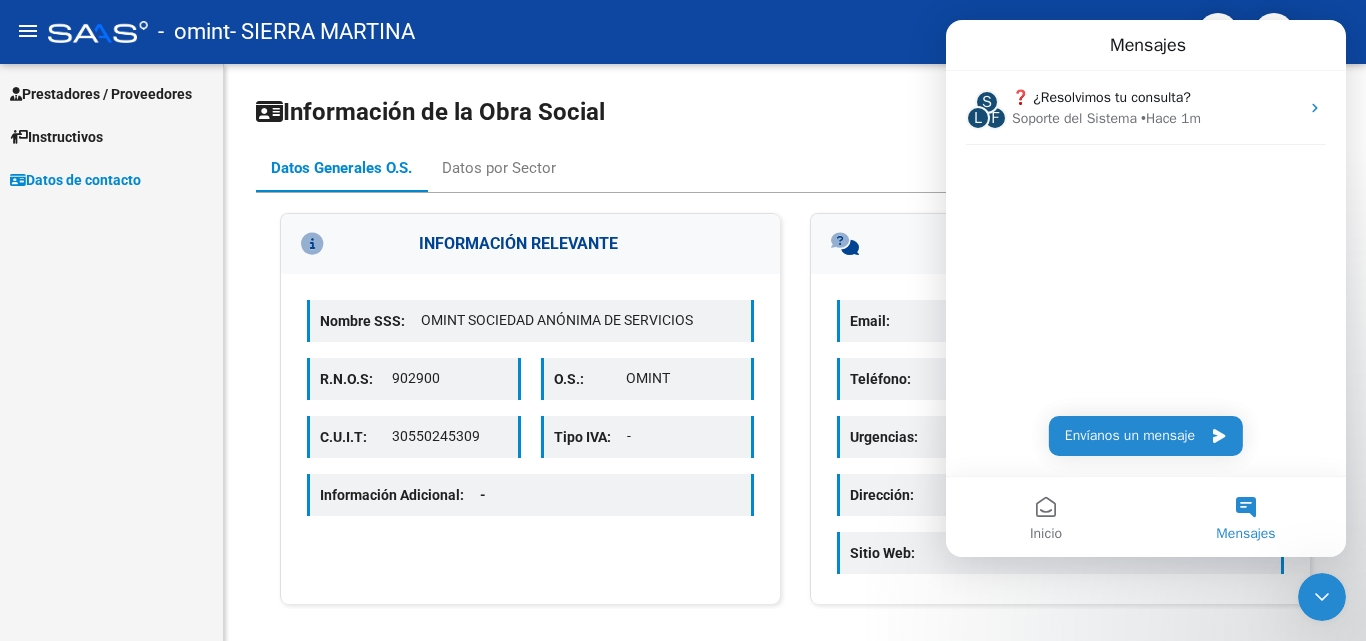 click on "Mensajes" at bounding box center [1146, 45] 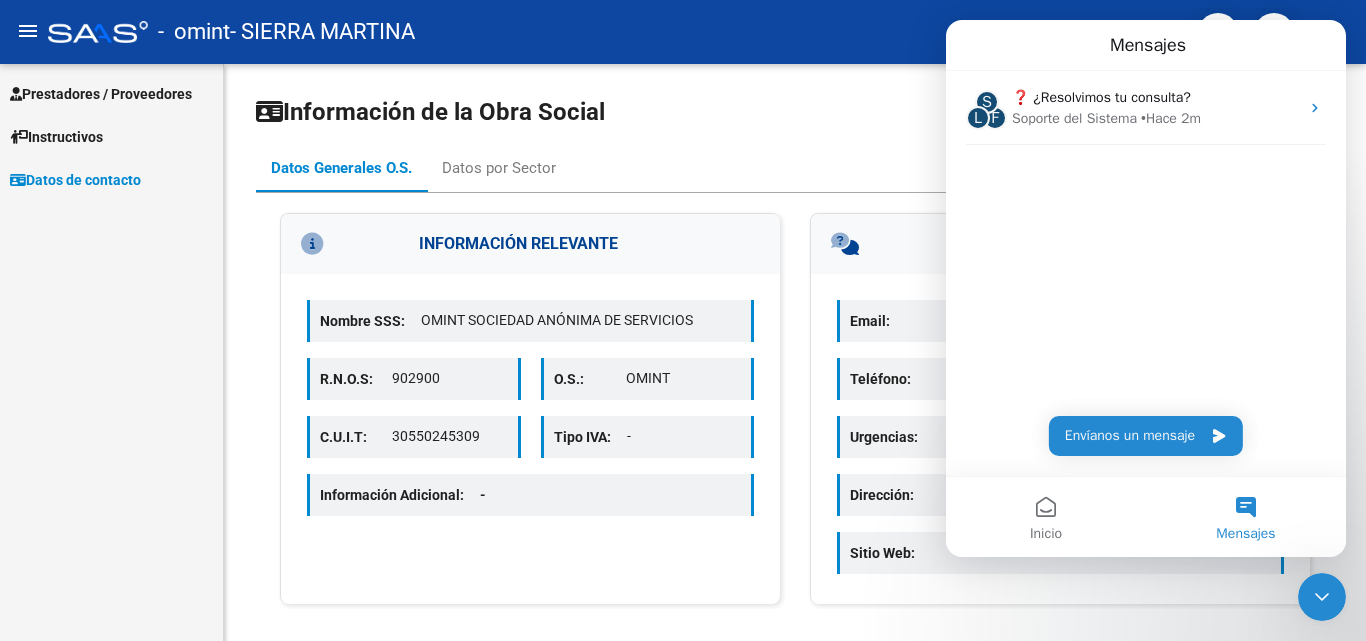 click 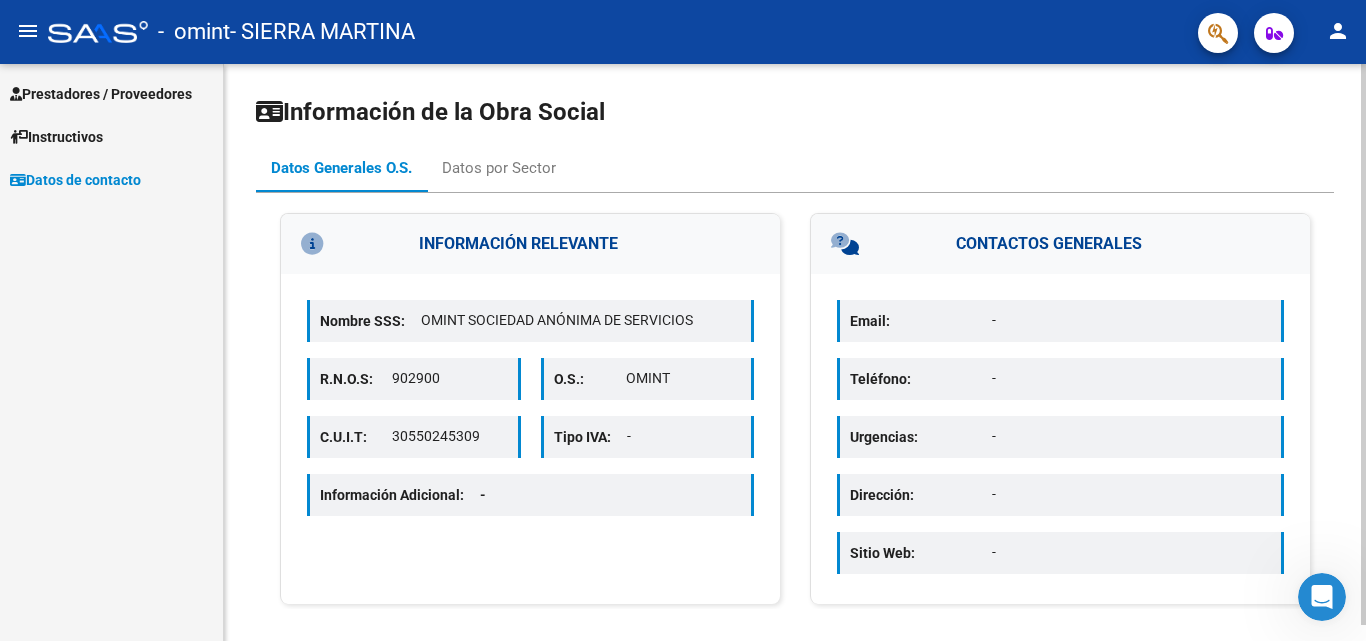 click on "Teléfono:" at bounding box center [921, 379] 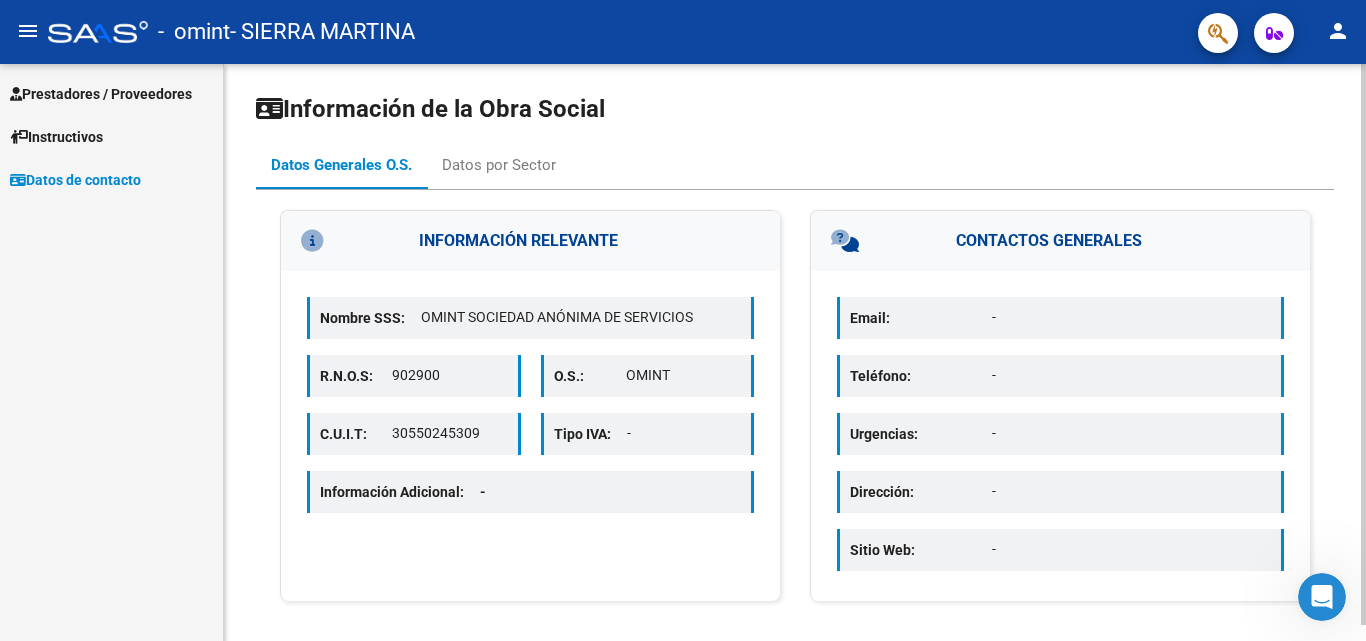 scroll, scrollTop: 0, scrollLeft: 0, axis: both 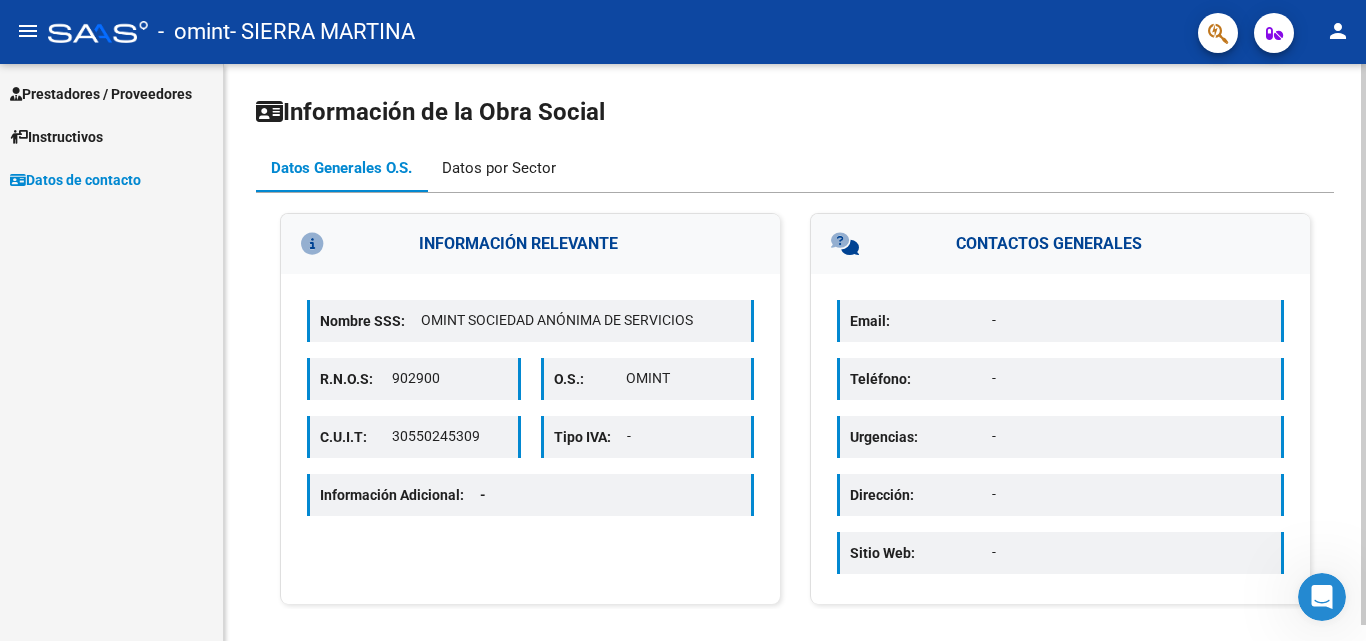 click on "Datos por Sector" at bounding box center (499, 168) 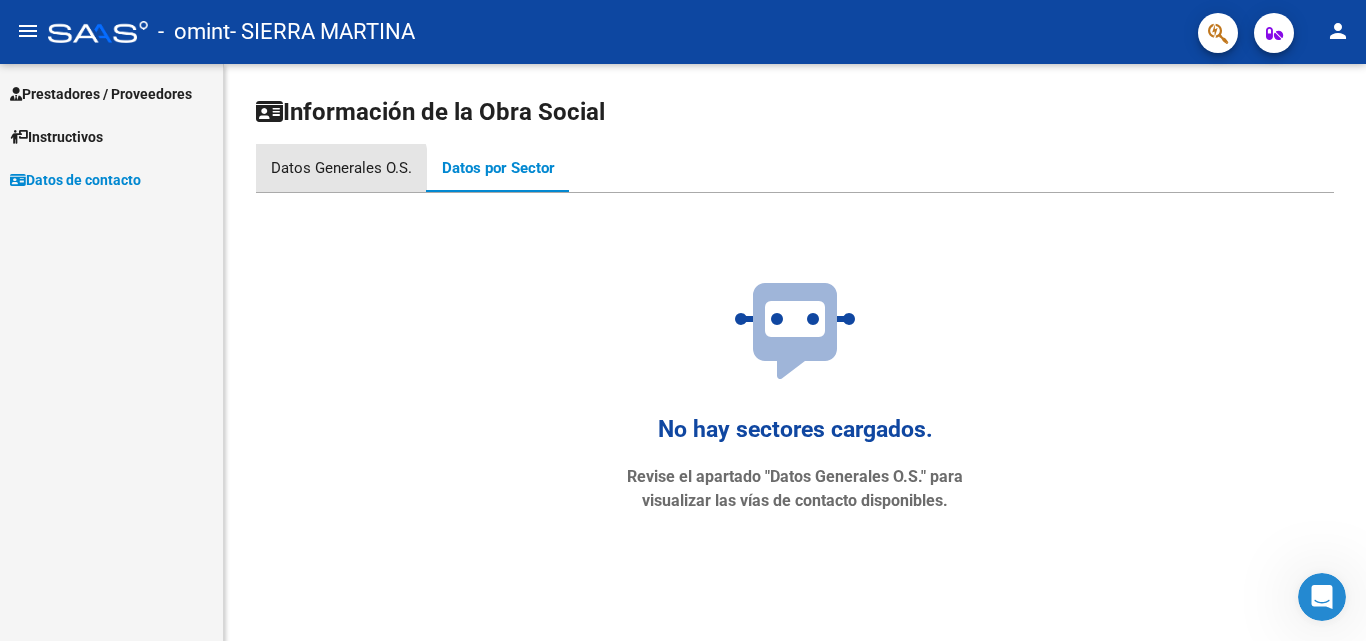 click on "Datos Generales O.S." at bounding box center [341, 168] 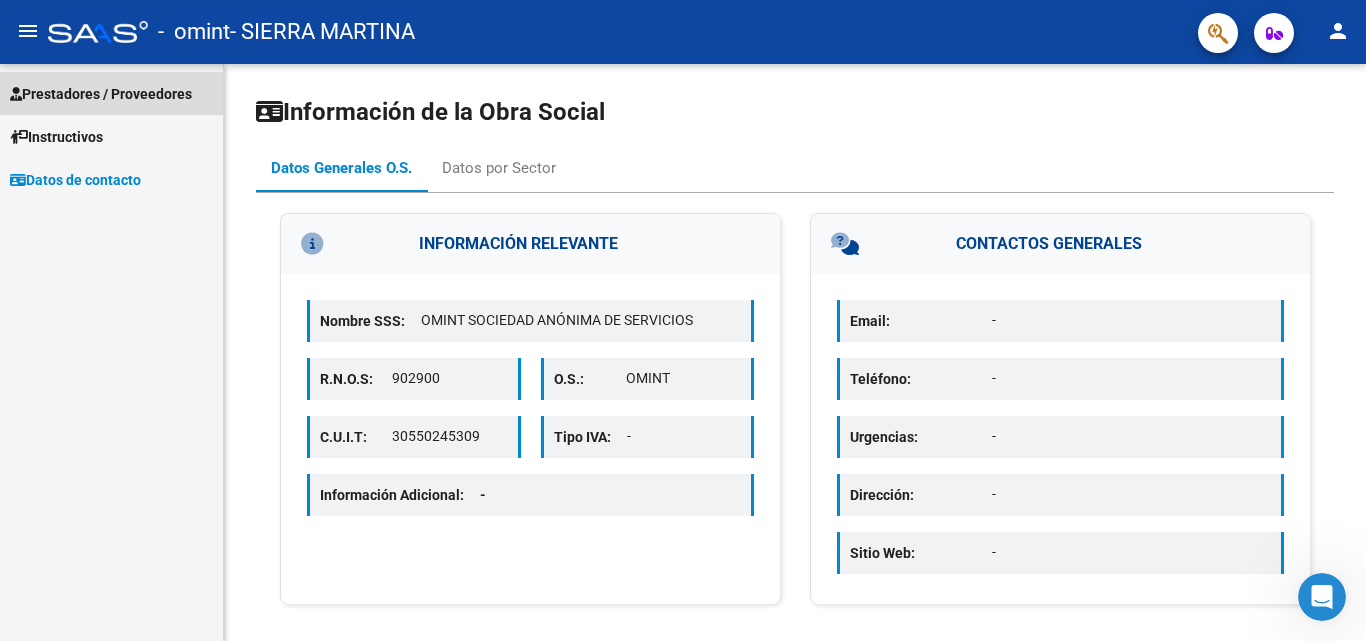 click on "Prestadores / Proveedores" at bounding box center (101, 94) 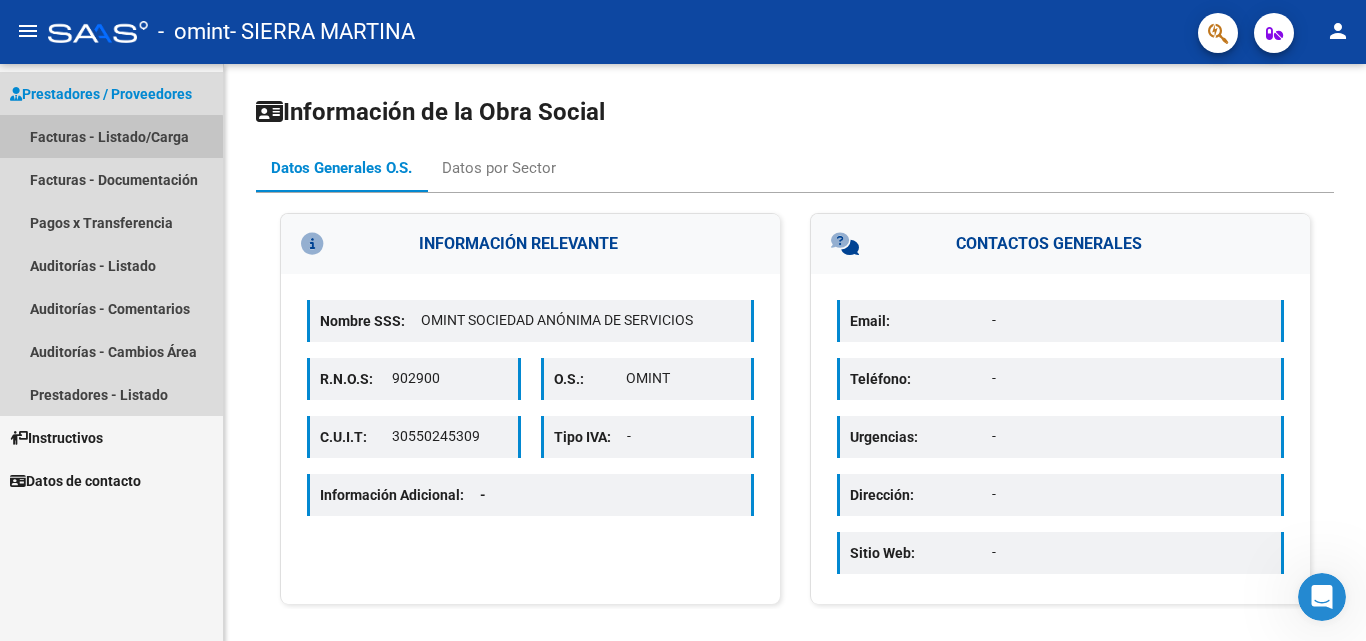 click on "Facturas - Listado/Carga" at bounding box center [111, 136] 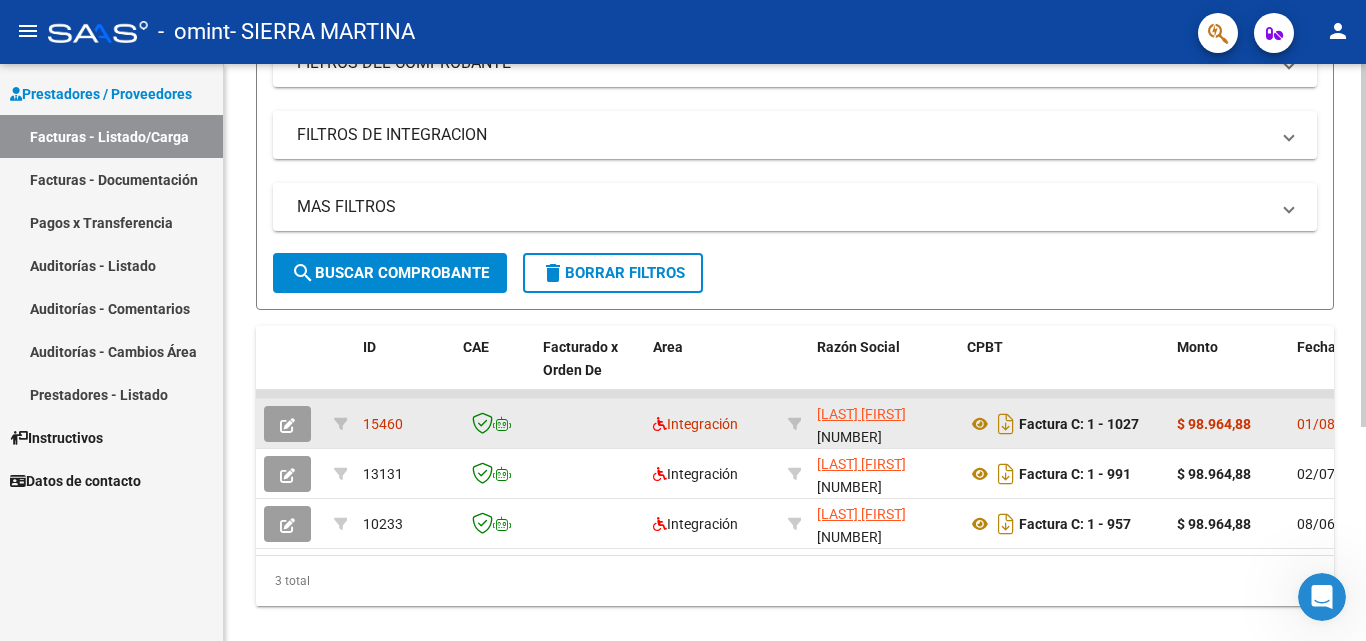 scroll, scrollTop: 300, scrollLeft: 0, axis: vertical 